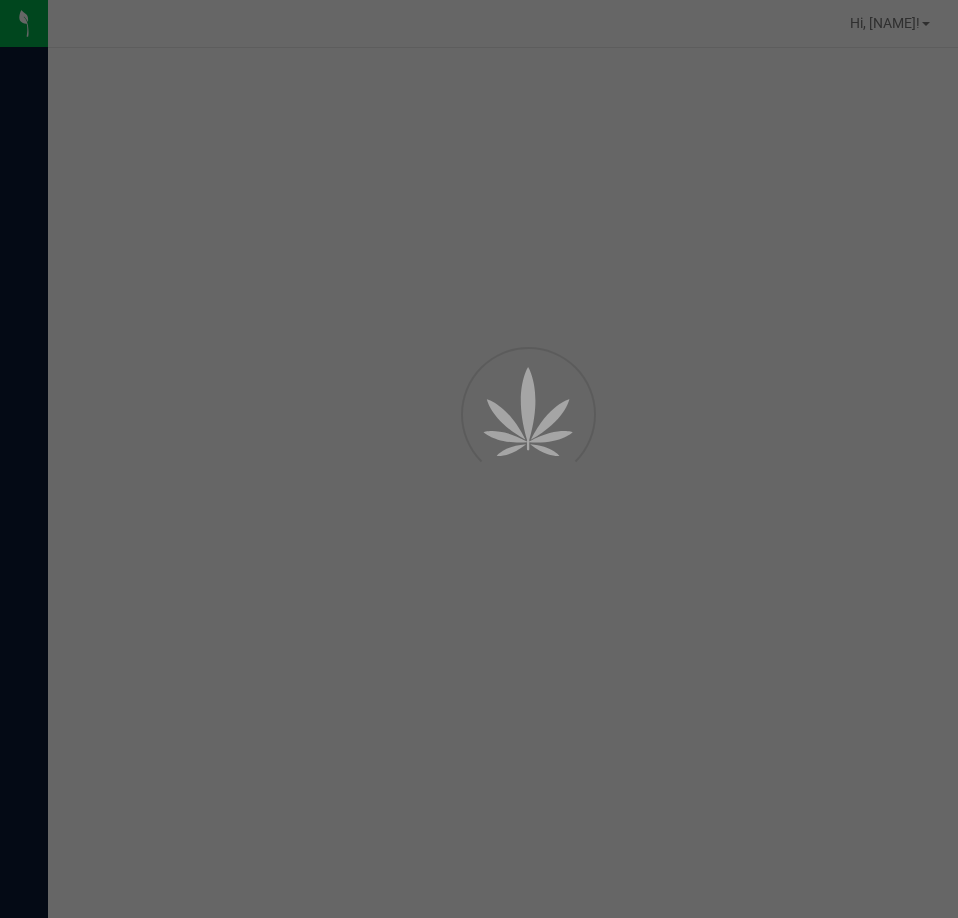 scroll, scrollTop: 0, scrollLeft: 0, axis: both 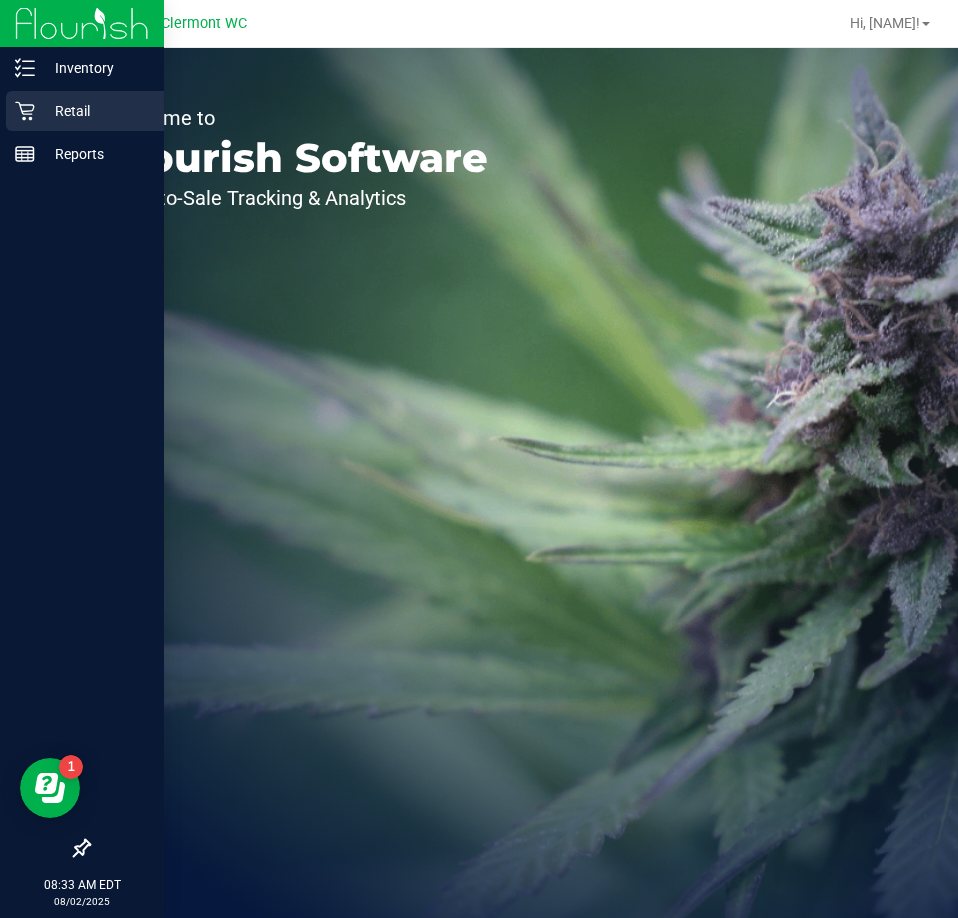 click on "Retail" at bounding box center (95, 111) 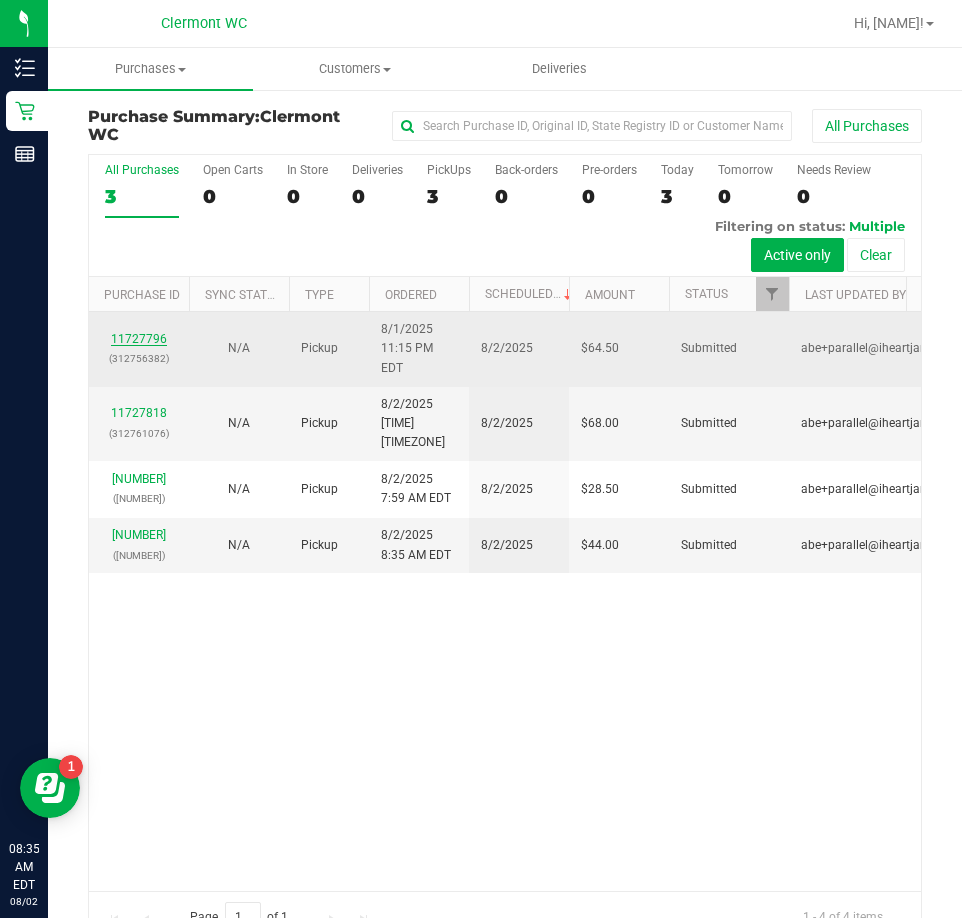 click on "11727796" at bounding box center (139, 339) 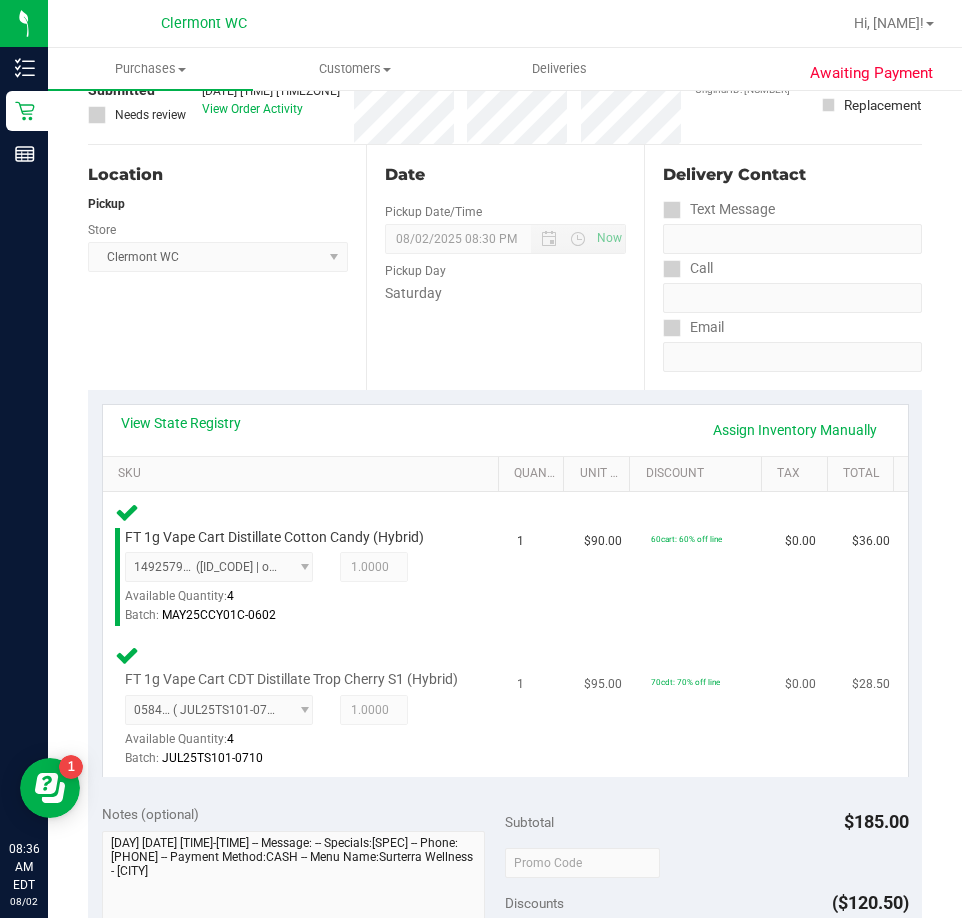 scroll, scrollTop: 400, scrollLeft: 0, axis: vertical 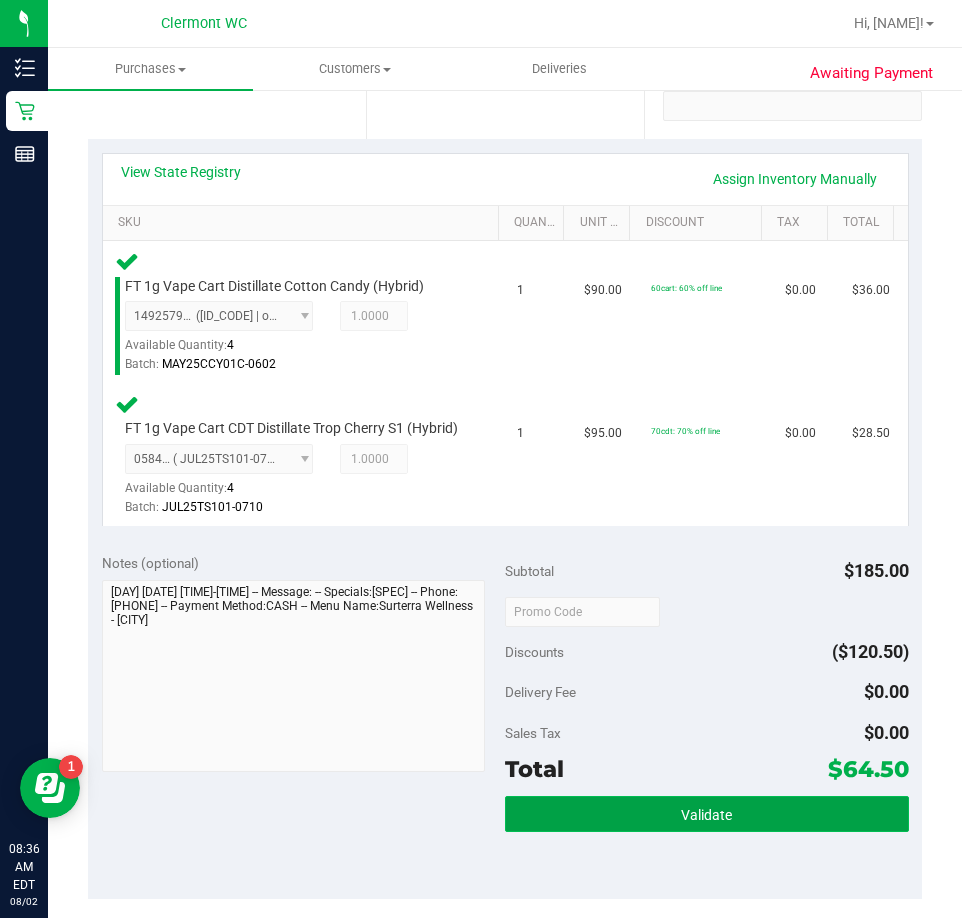 click on "Validate" at bounding box center (707, 814) 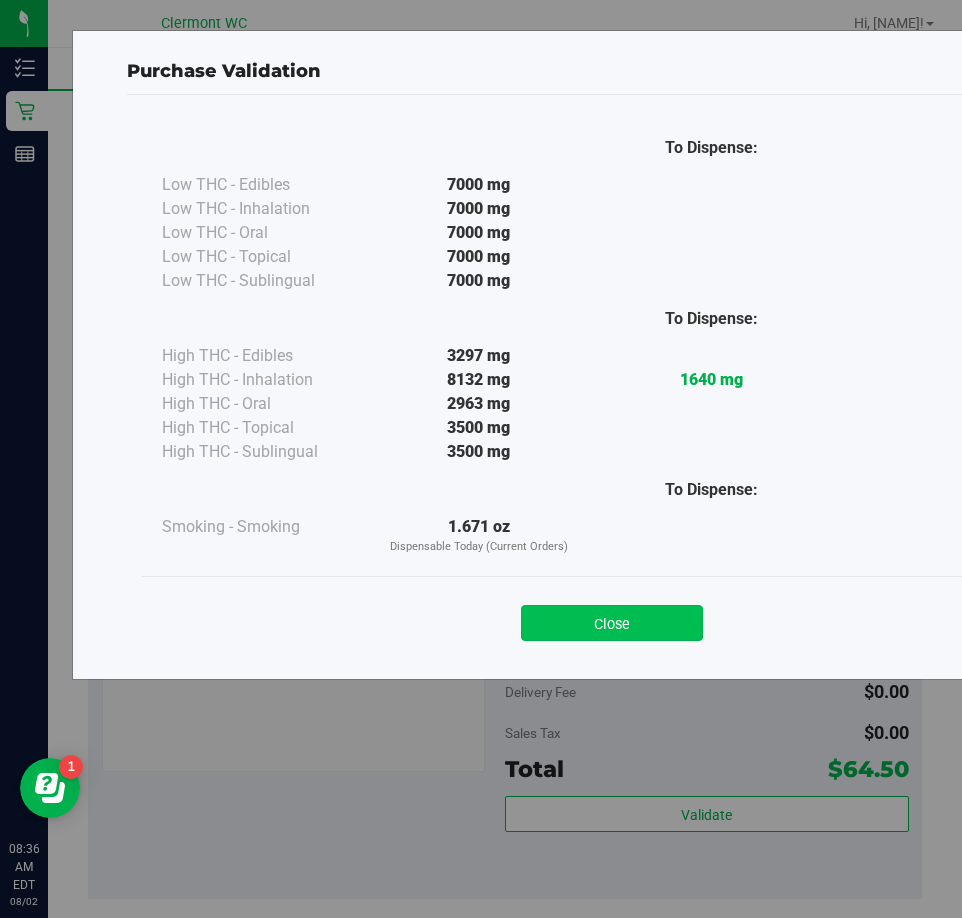 click on "Close" at bounding box center (612, 623) 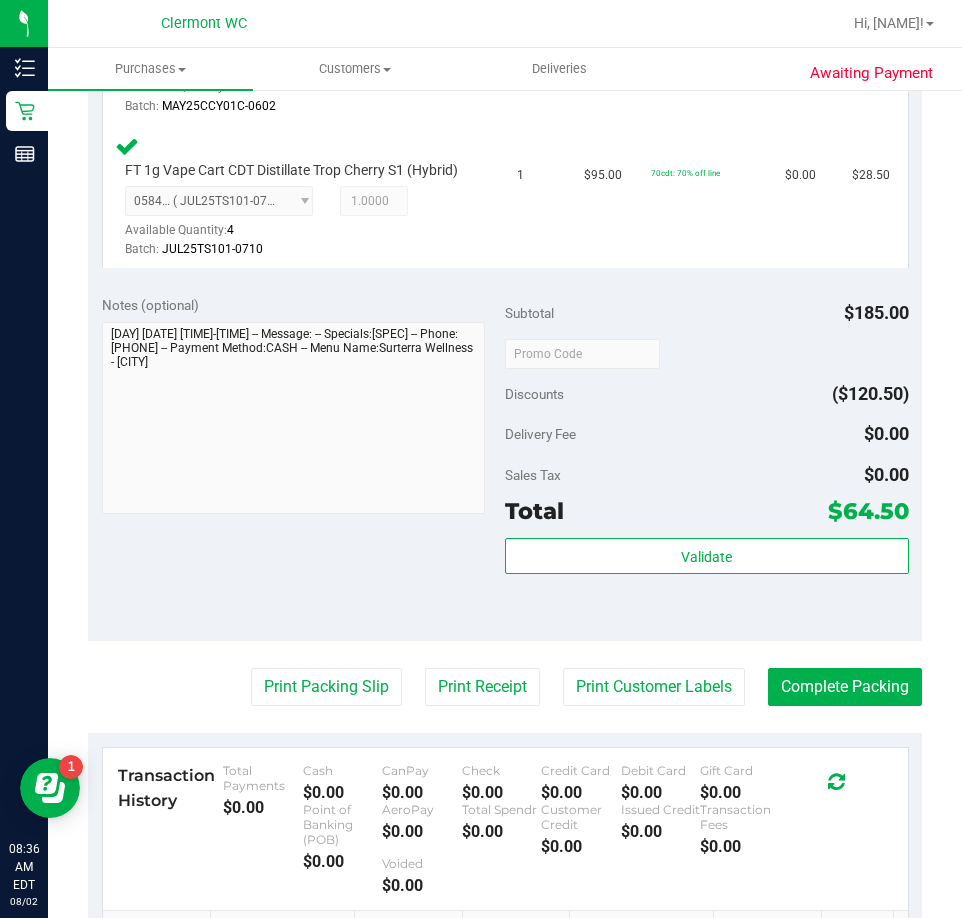 scroll, scrollTop: 800, scrollLeft: 0, axis: vertical 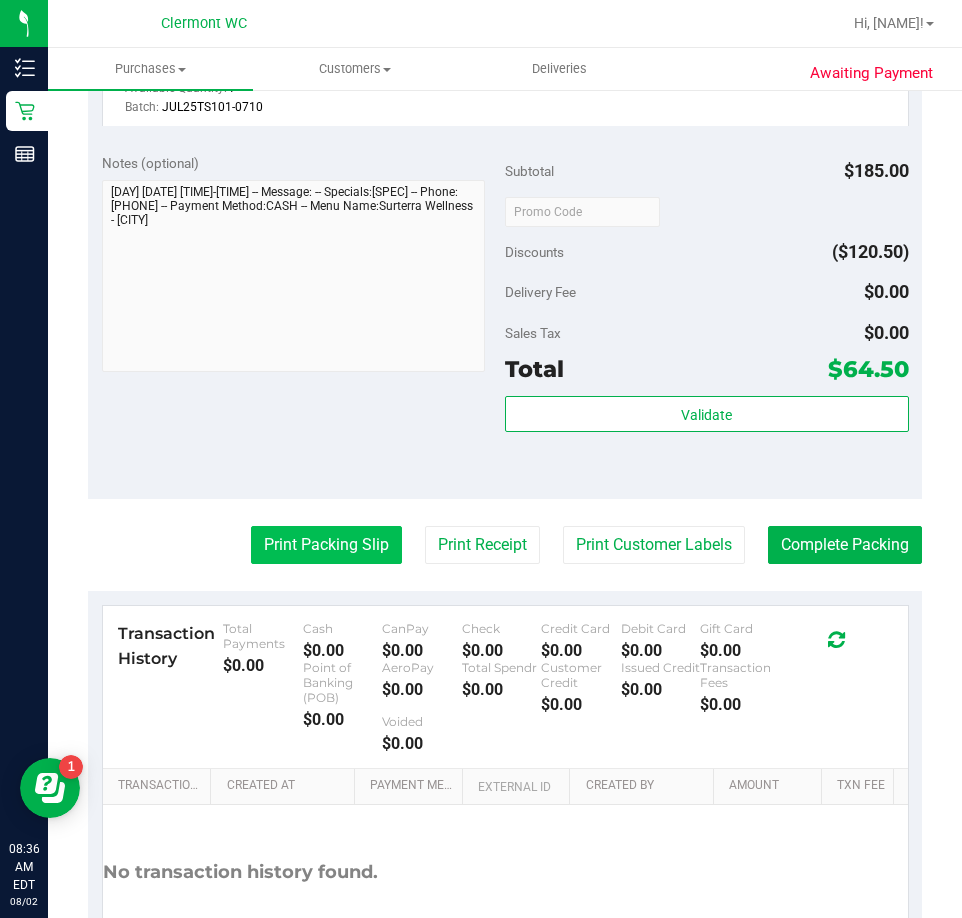 click on "Print Packing Slip" at bounding box center [326, 545] 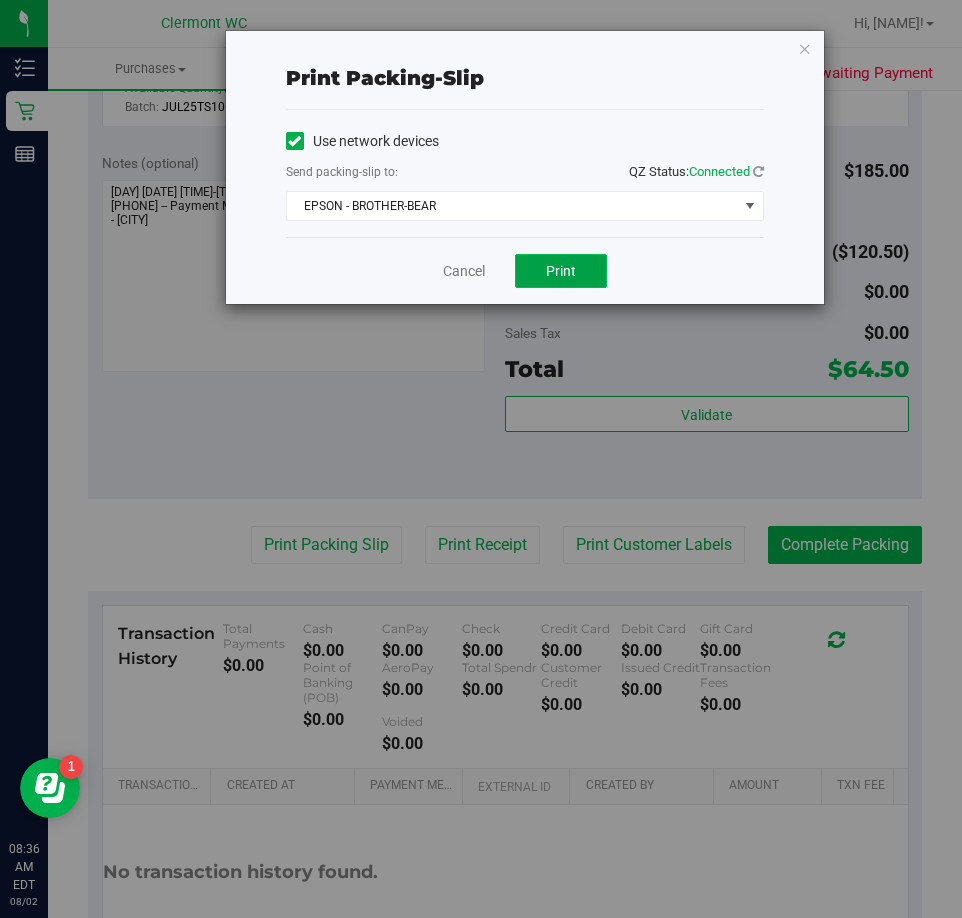 click on "Print" at bounding box center [561, 271] 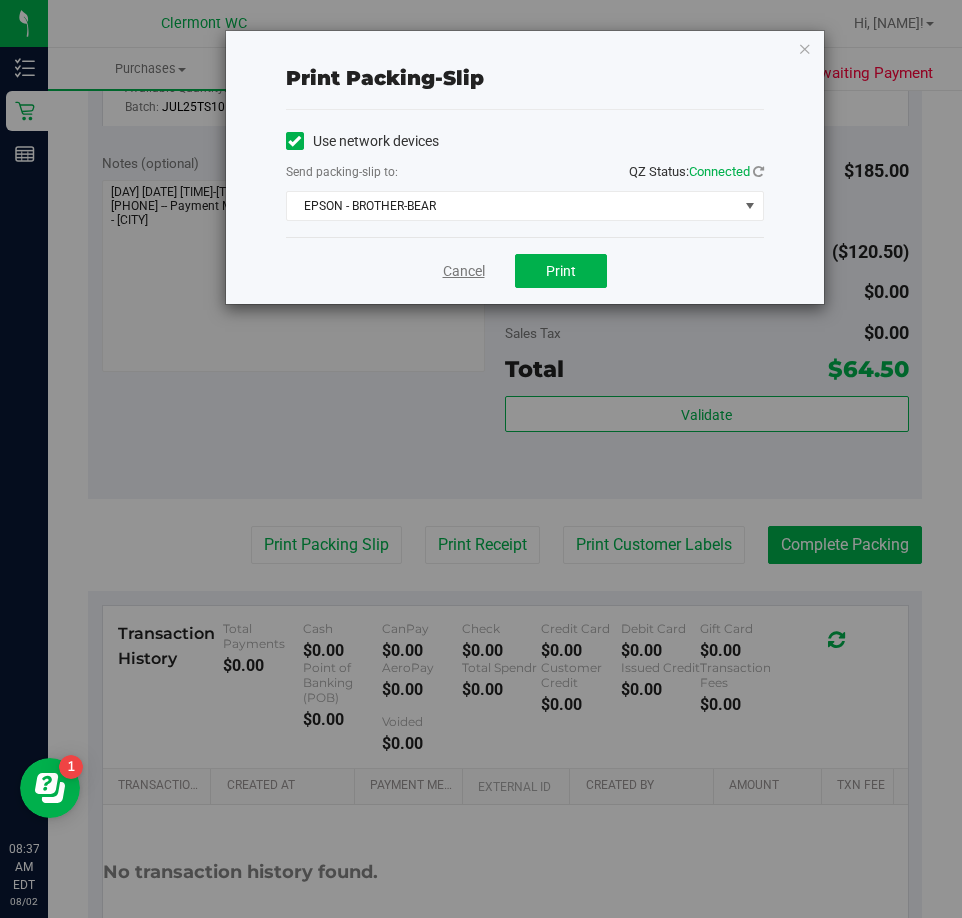 click on "Cancel" at bounding box center [464, 271] 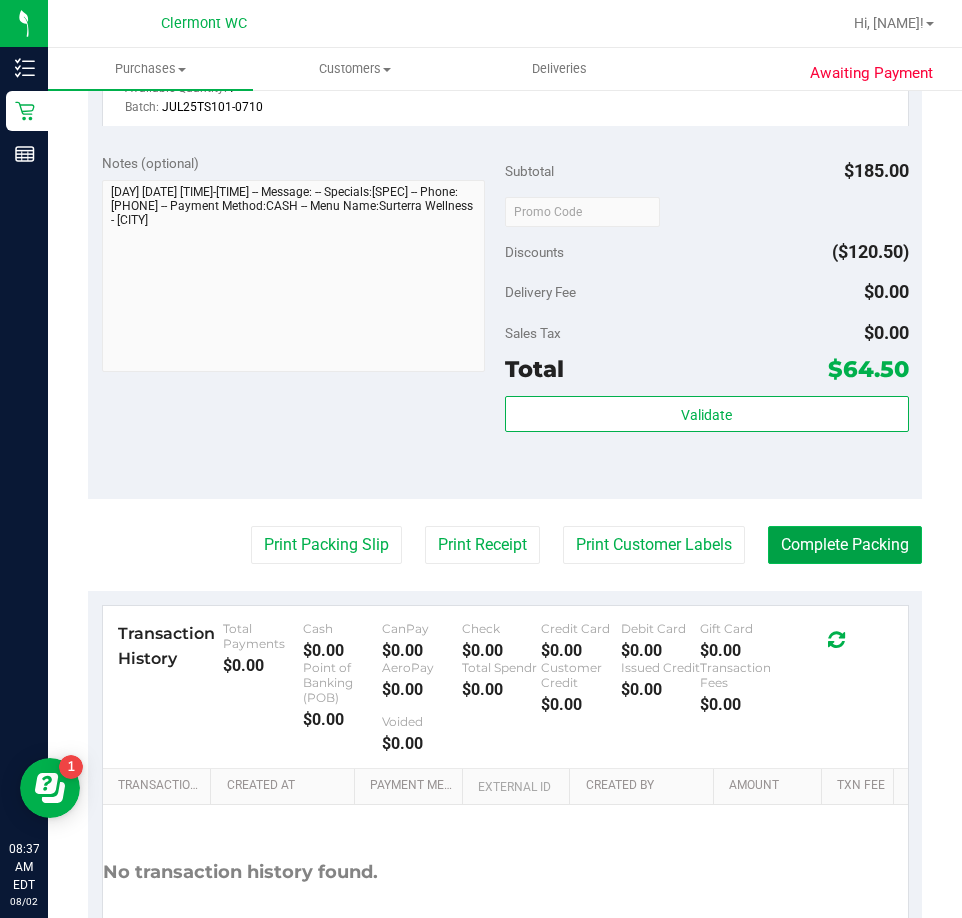 click on "Complete Packing" at bounding box center (845, 545) 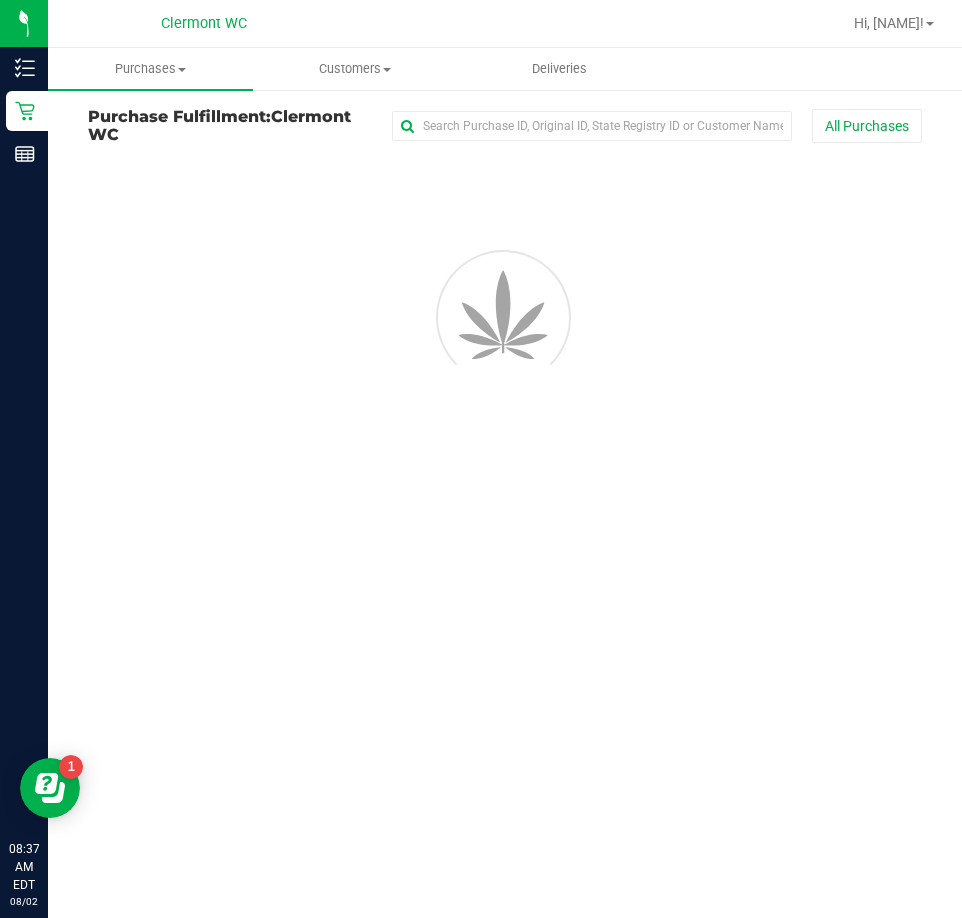 scroll, scrollTop: 0, scrollLeft: 0, axis: both 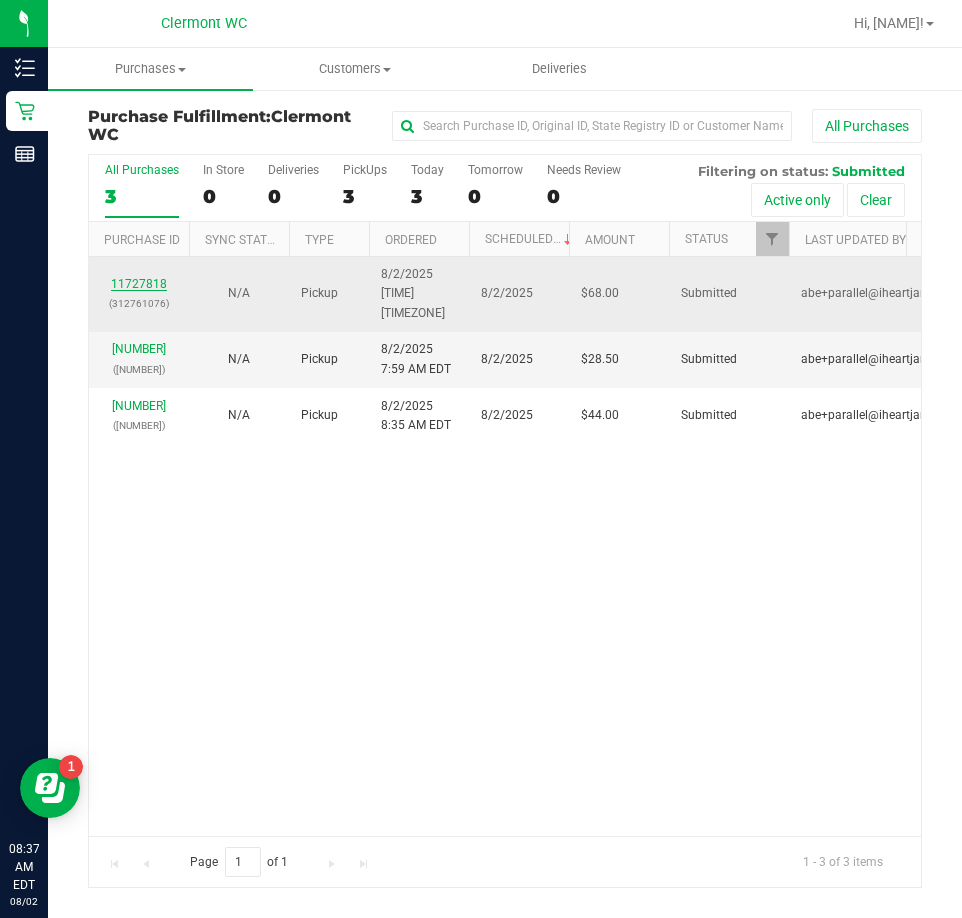 click on "11727818" at bounding box center [139, 284] 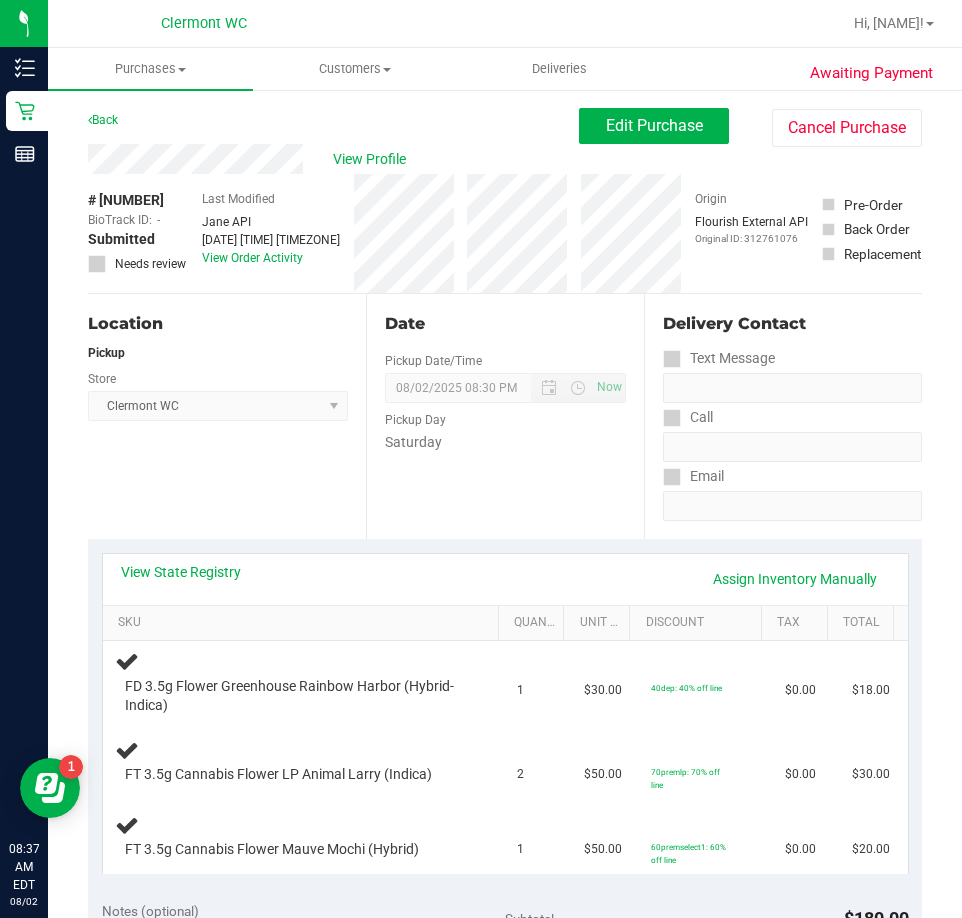 scroll, scrollTop: 100, scrollLeft: 0, axis: vertical 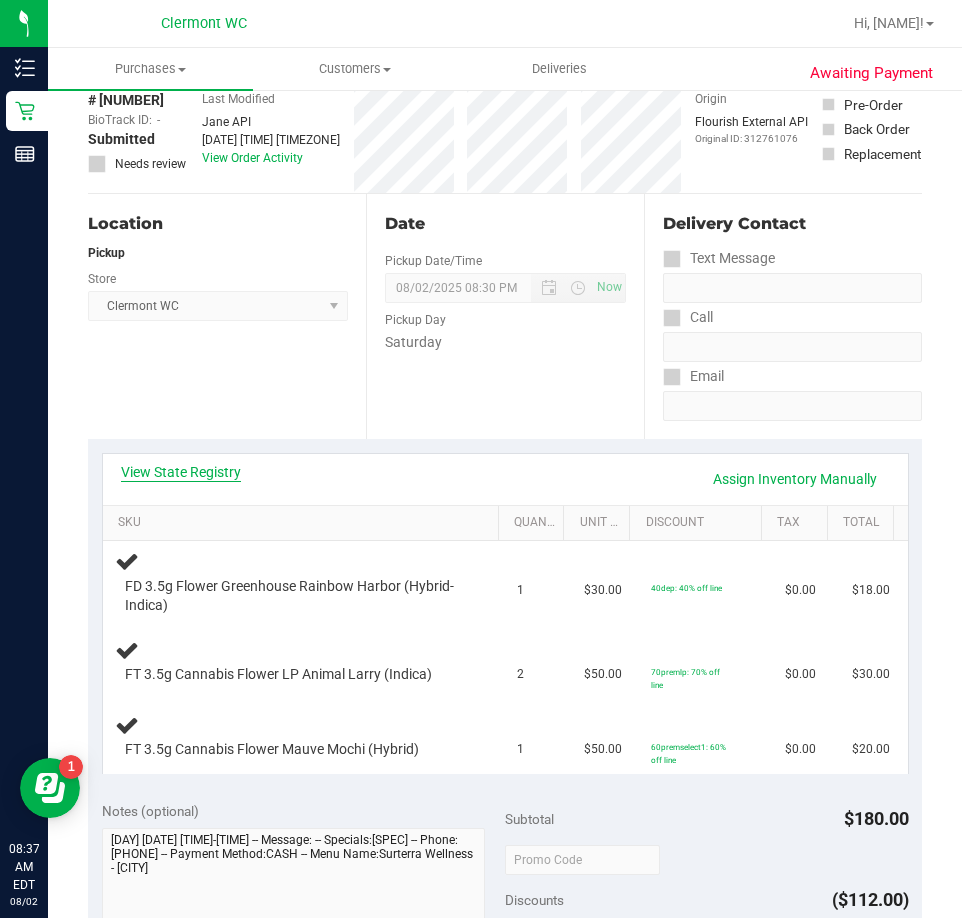 click on "View State Registry" at bounding box center (181, 472) 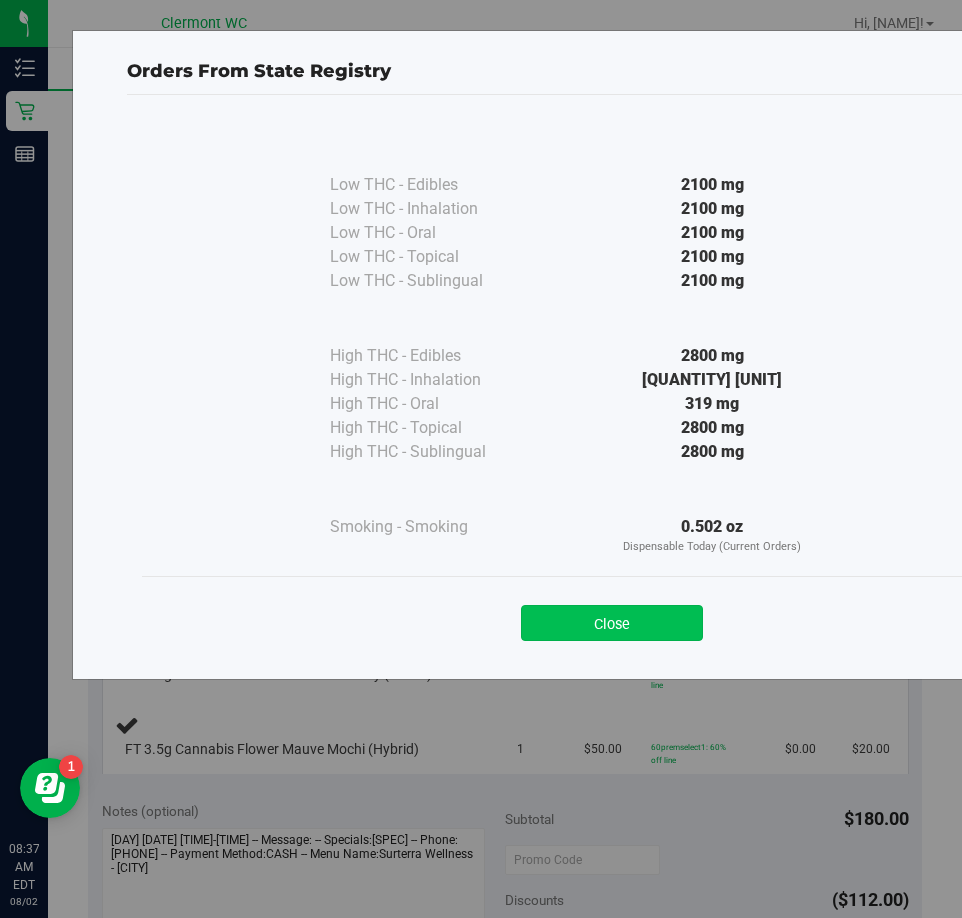 click on "Close" at bounding box center (612, 623) 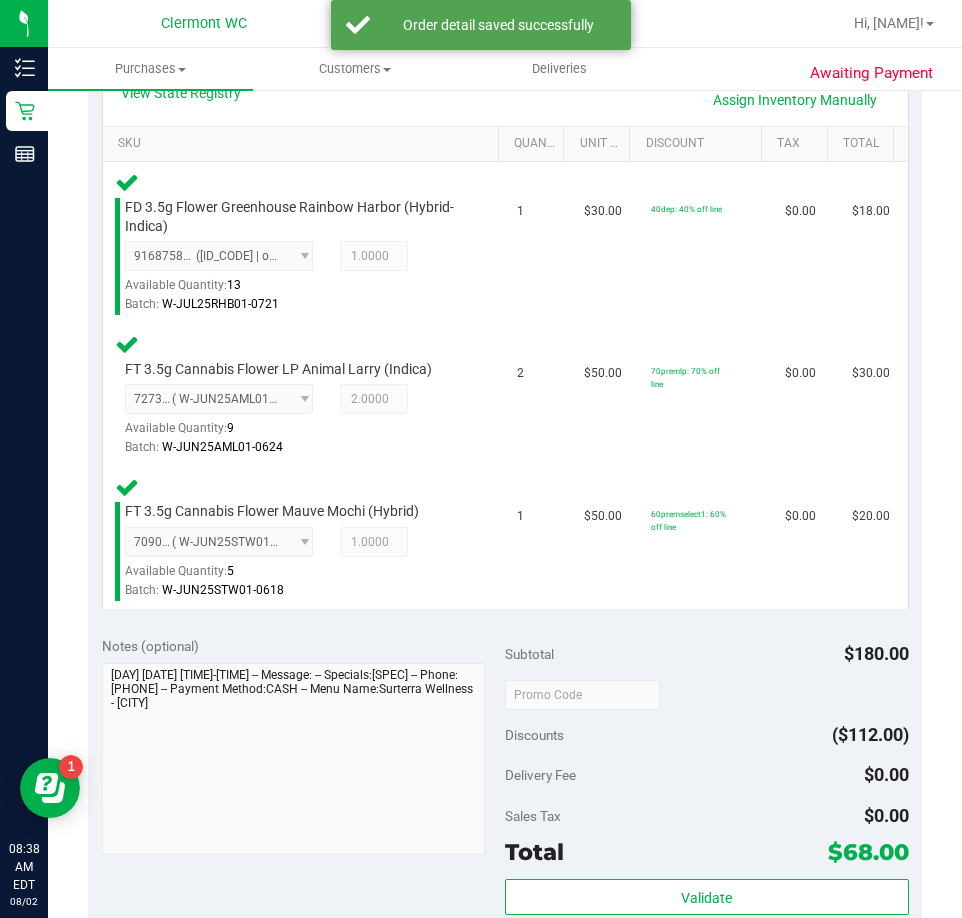 scroll, scrollTop: 582, scrollLeft: 0, axis: vertical 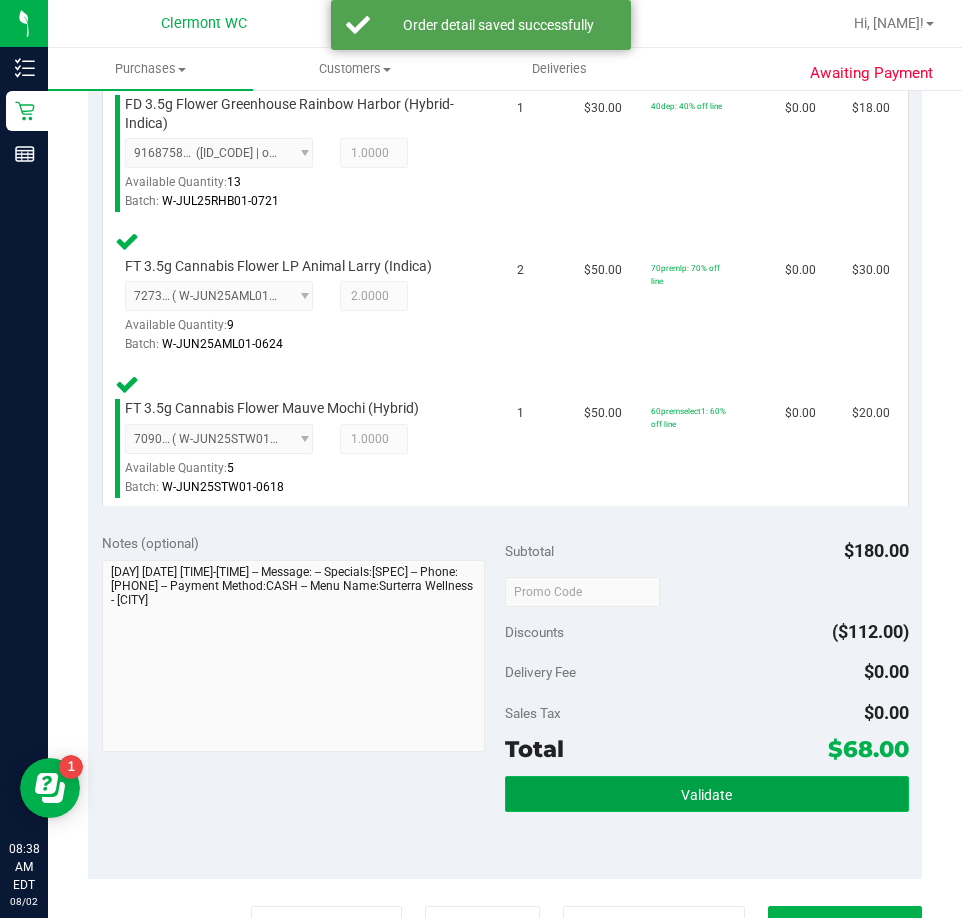 click on "Validate" at bounding box center [706, 795] 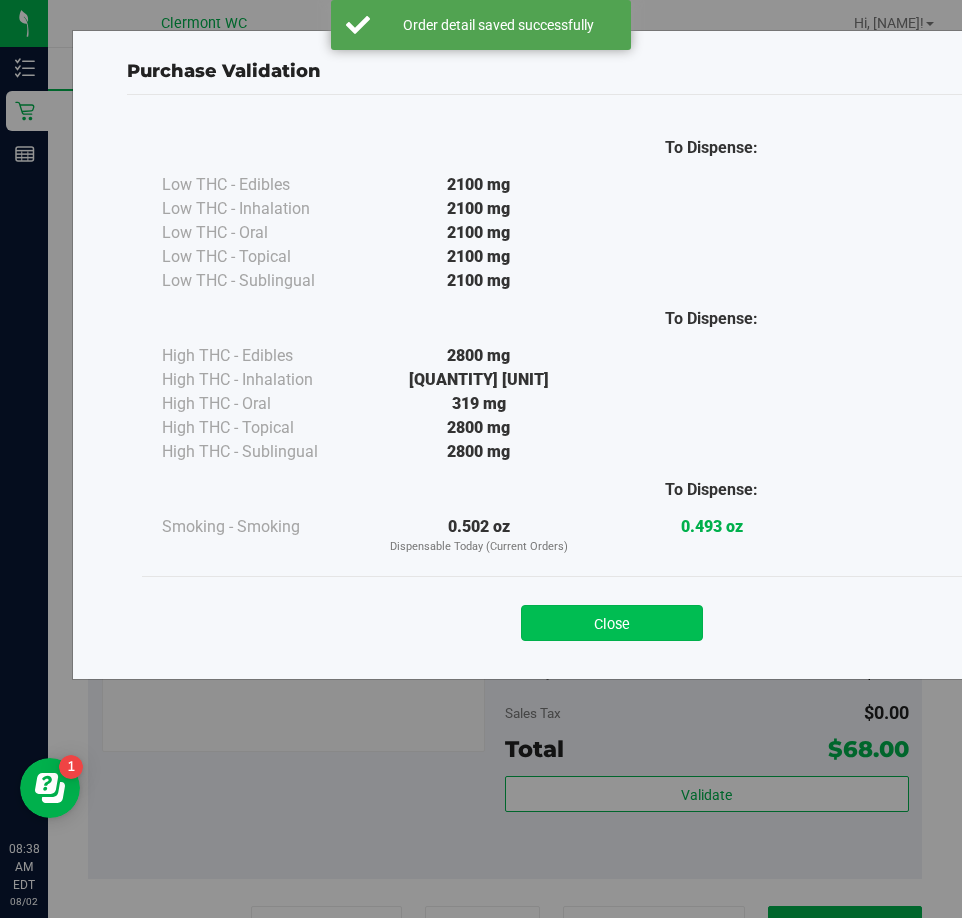 click on "Close" at bounding box center (612, 623) 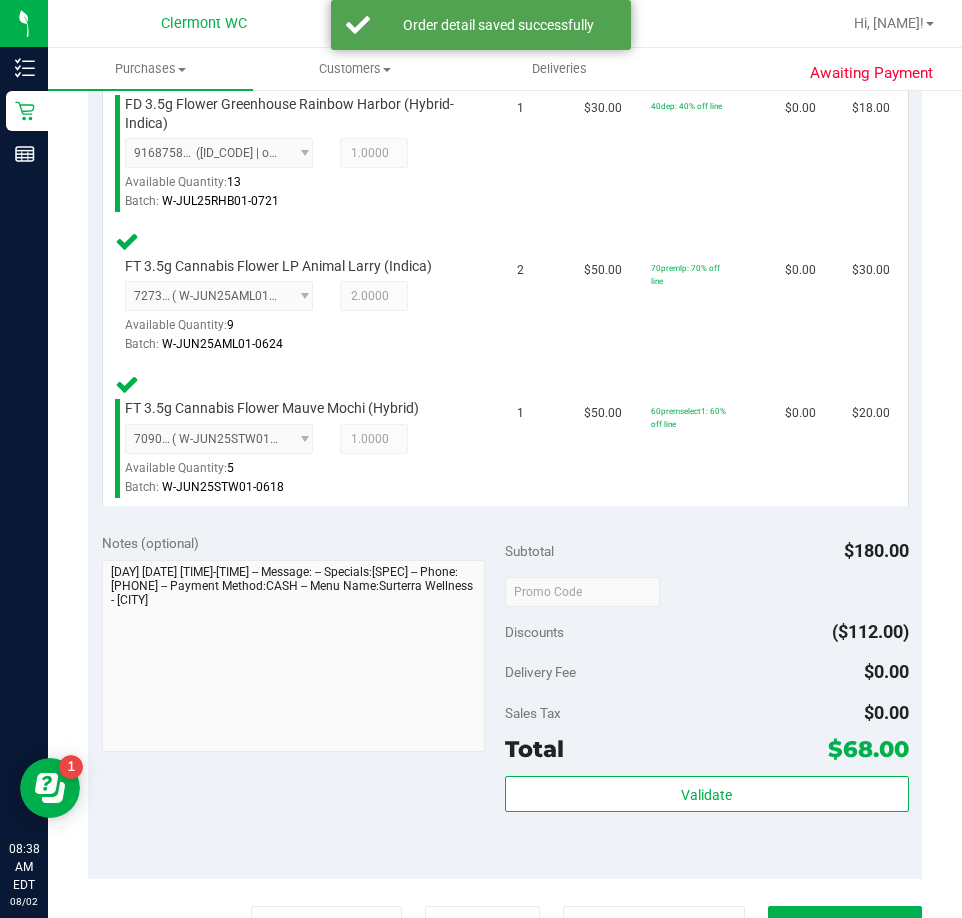 scroll, scrollTop: 882, scrollLeft: 0, axis: vertical 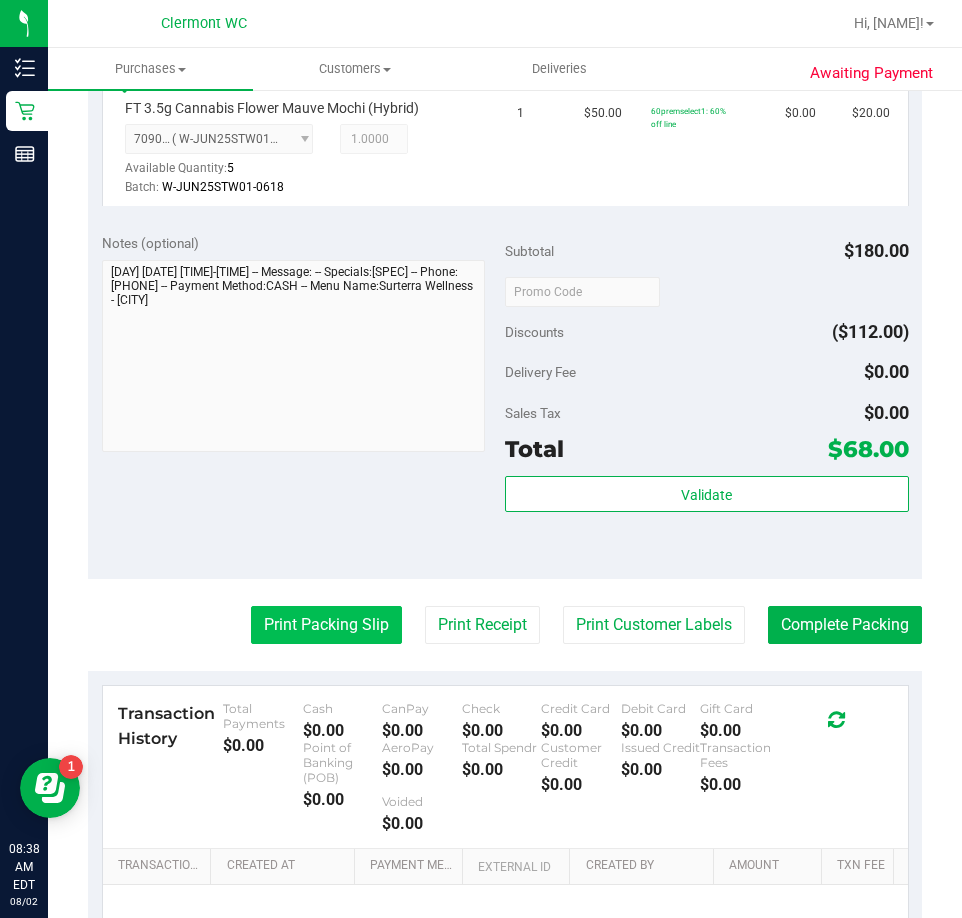 click on "Print Packing Slip" at bounding box center (326, 625) 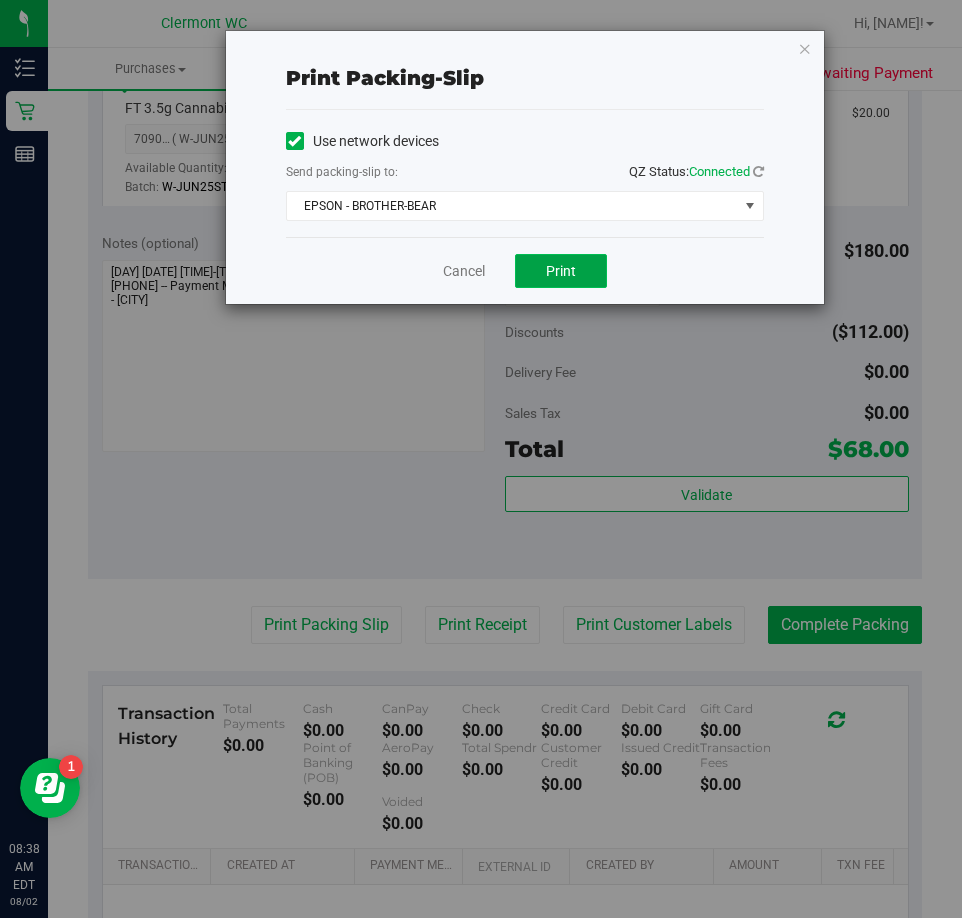 click on "Print" at bounding box center (561, 271) 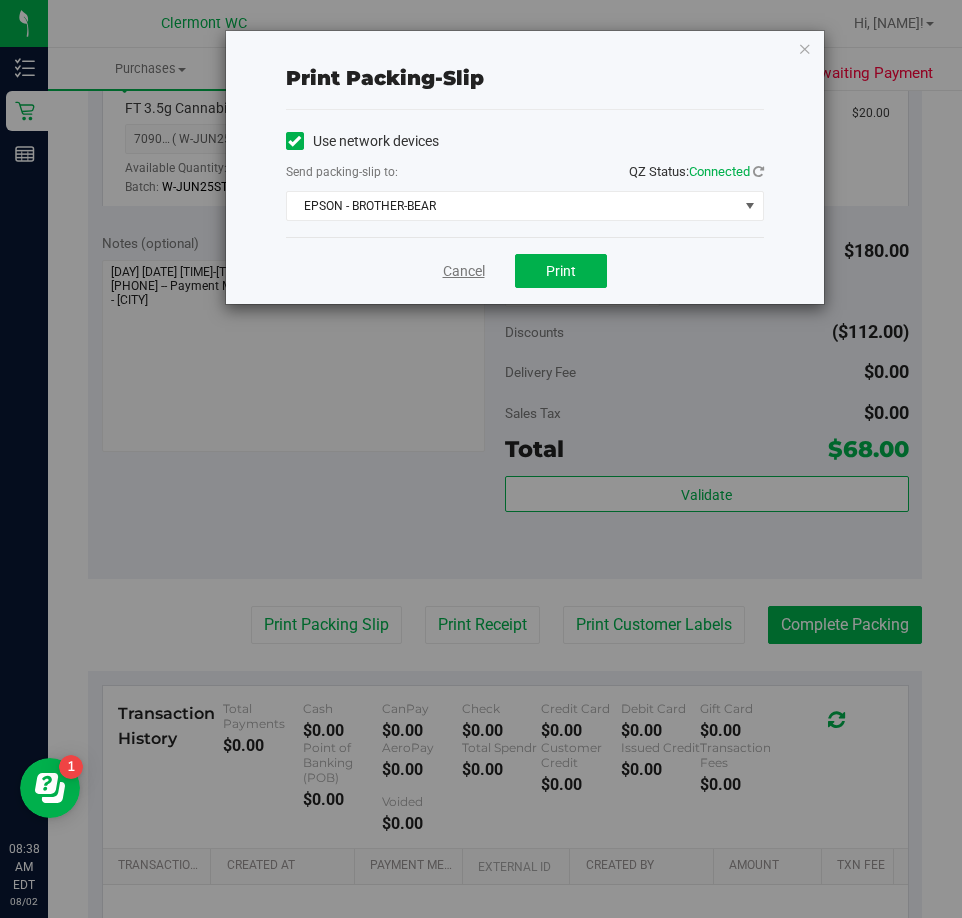 click on "Cancel" at bounding box center [464, 271] 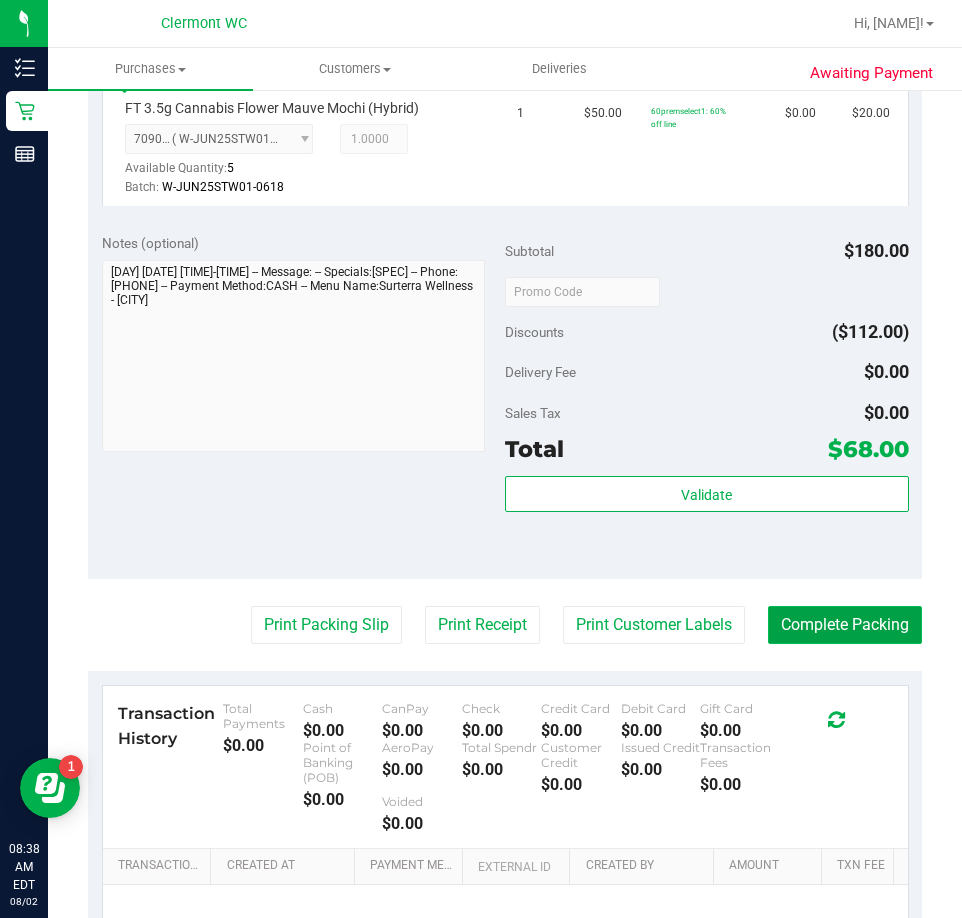 click on "Complete Packing" at bounding box center (845, 625) 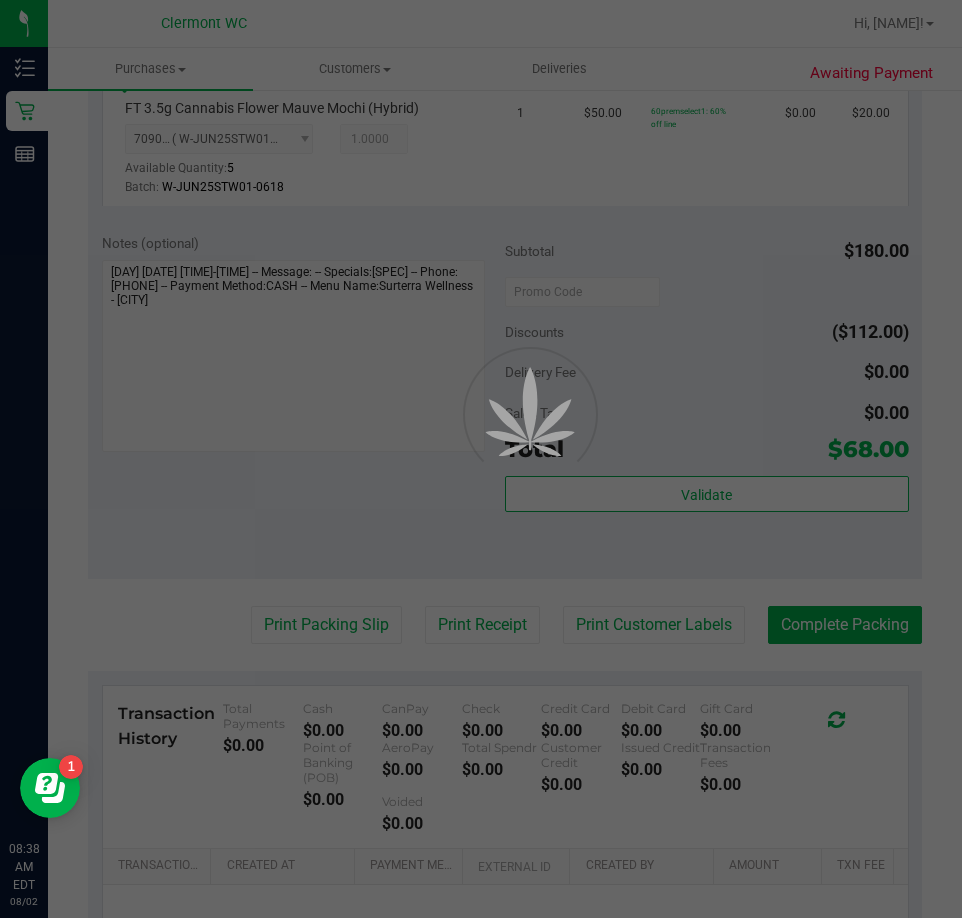 scroll, scrollTop: 0, scrollLeft: 0, axis: both 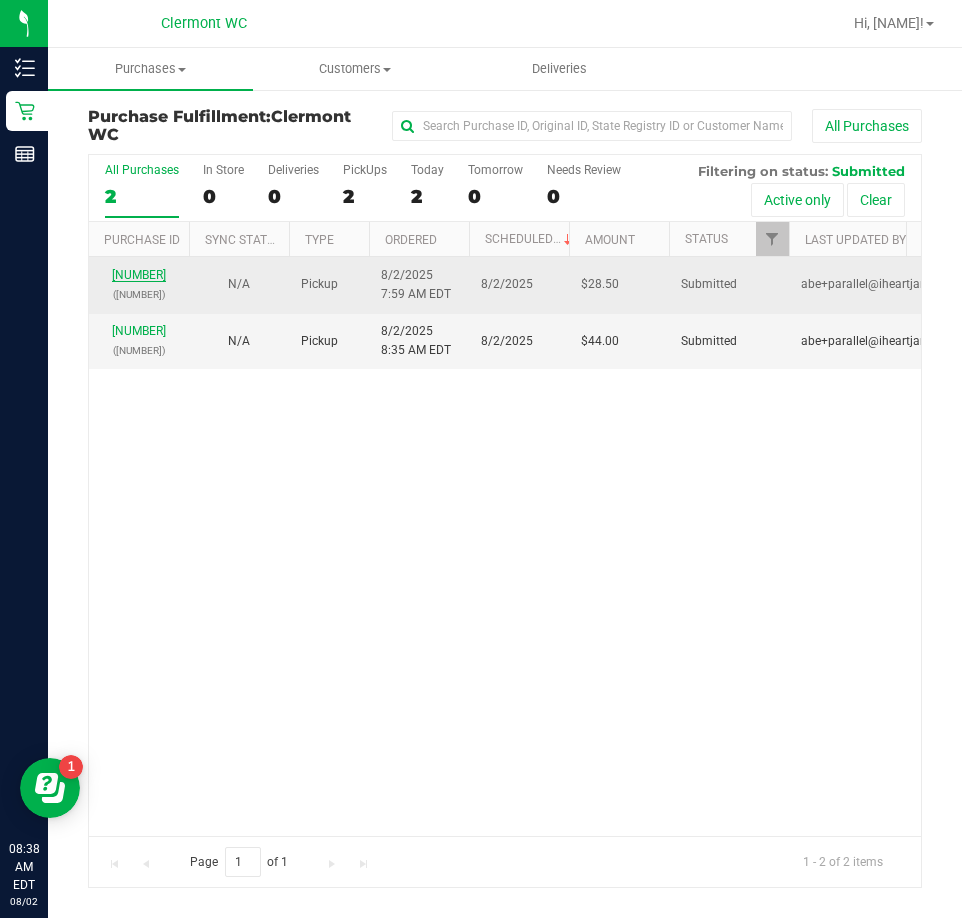 click on "11727958" at bounding box center (139, 275) 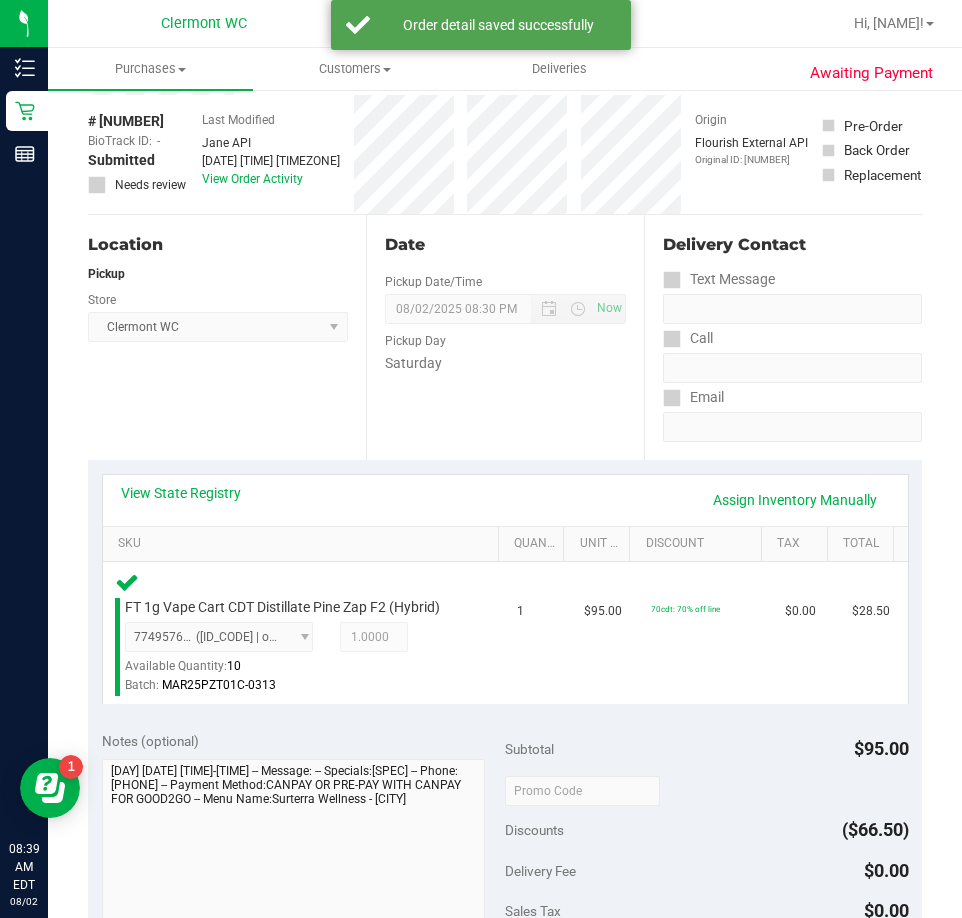 scroll, scrollTop: 200, scrollLeft: 0, axis: vertical 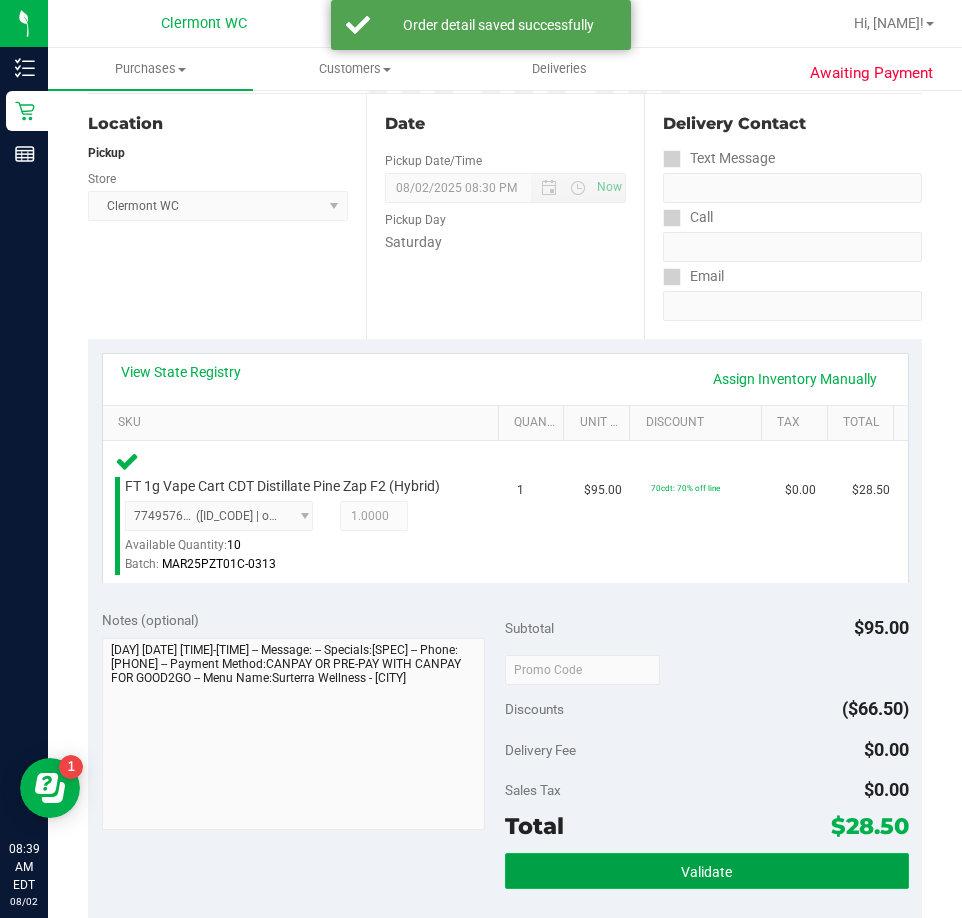 click on "Validate" at bounding box center [706, 872] 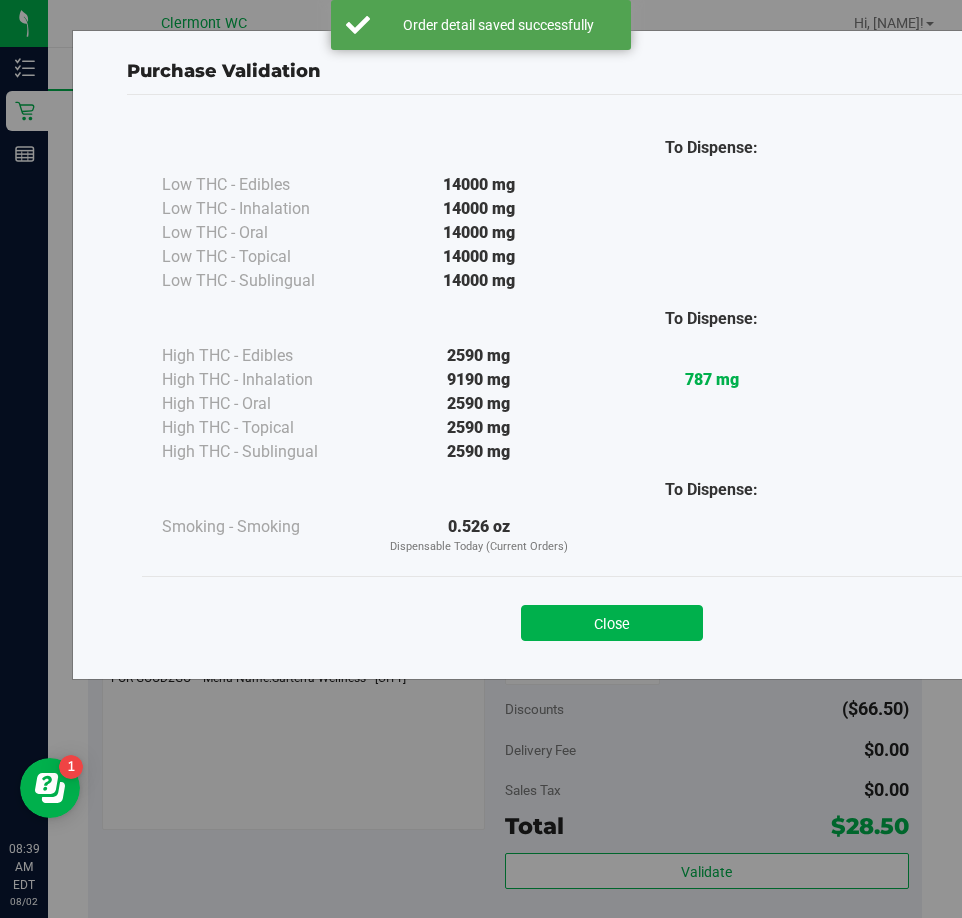 click on "Close" at bounding box center [612, 616] 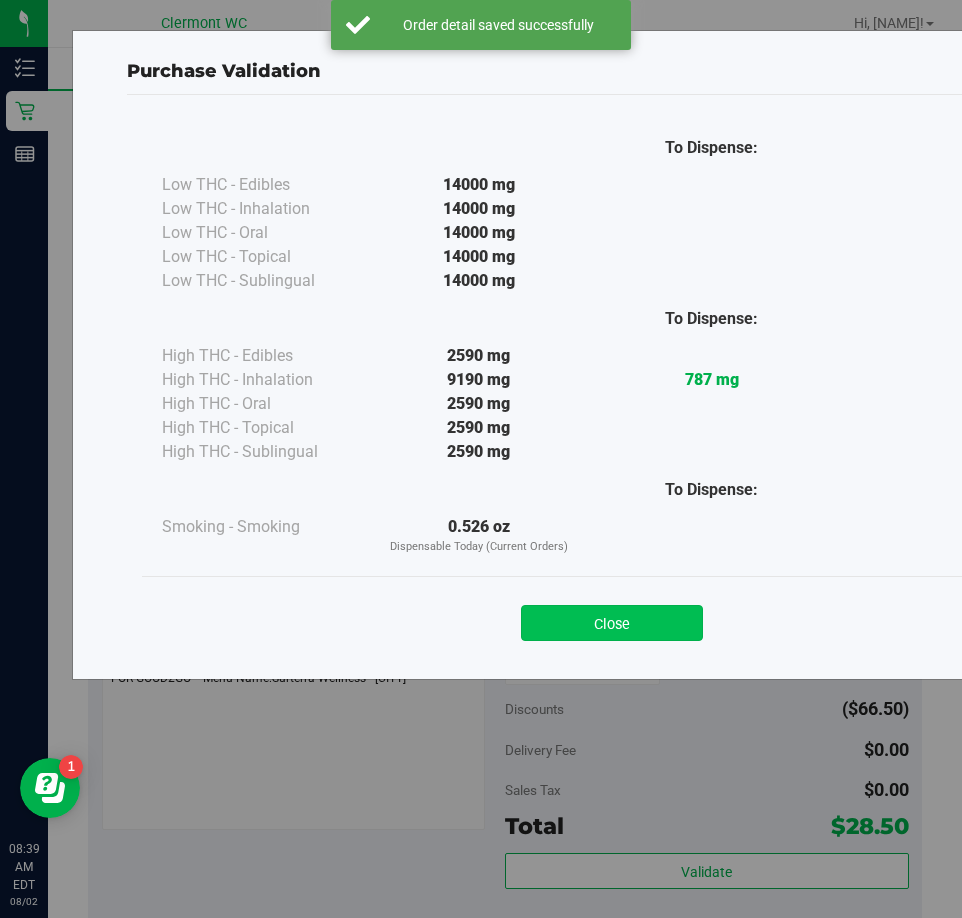 click on "Close" at bounding box center (612, 623) 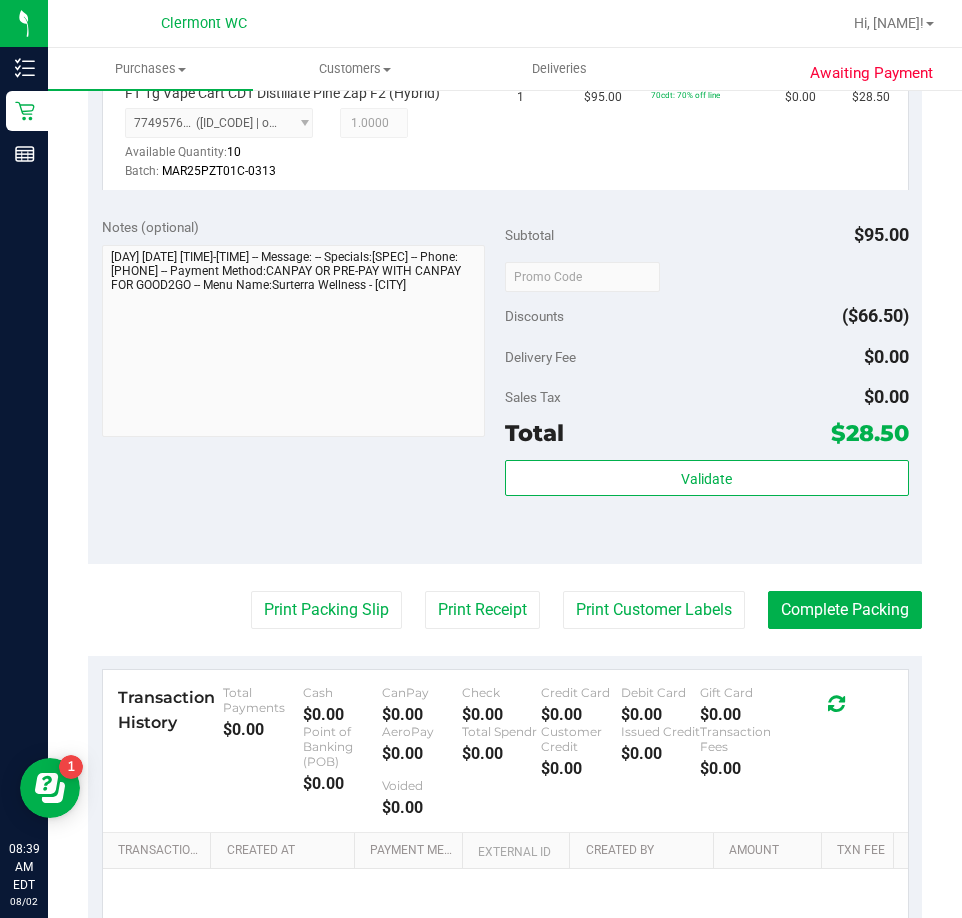 scroll, scrollTop: 600, scrollLeft: 0, axis: vertical 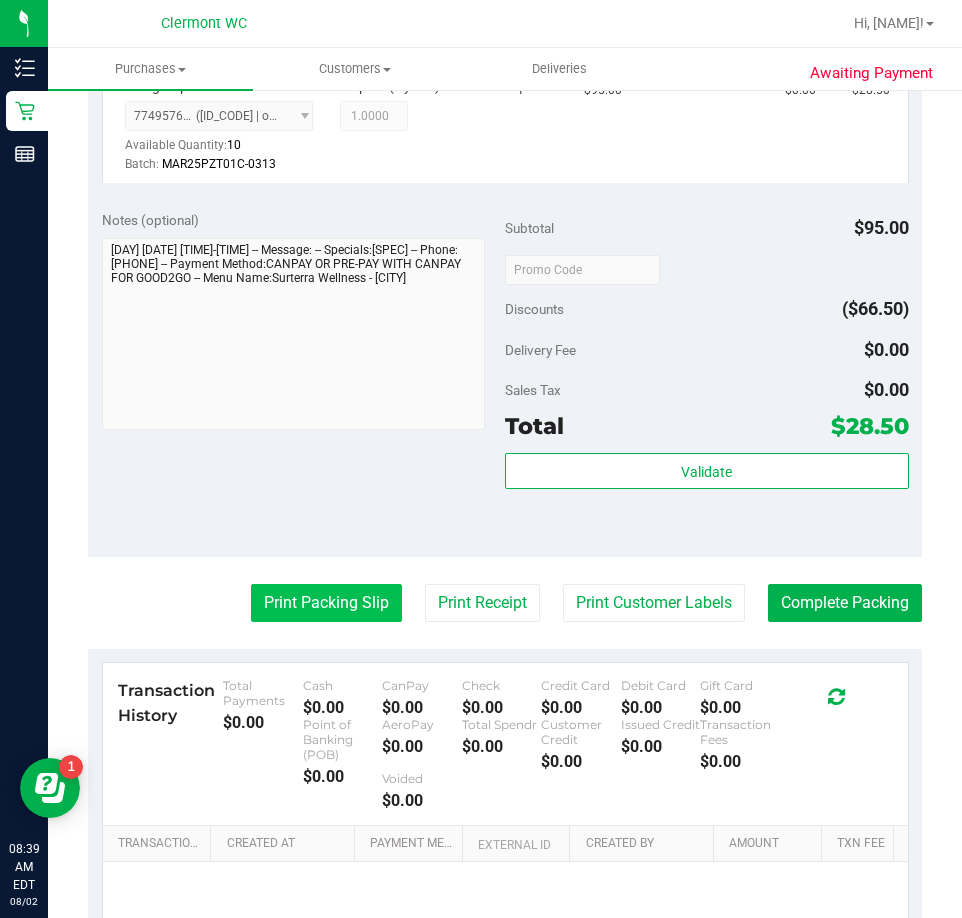 click on "Print Packing Slip" at bounding box center (326, 603) 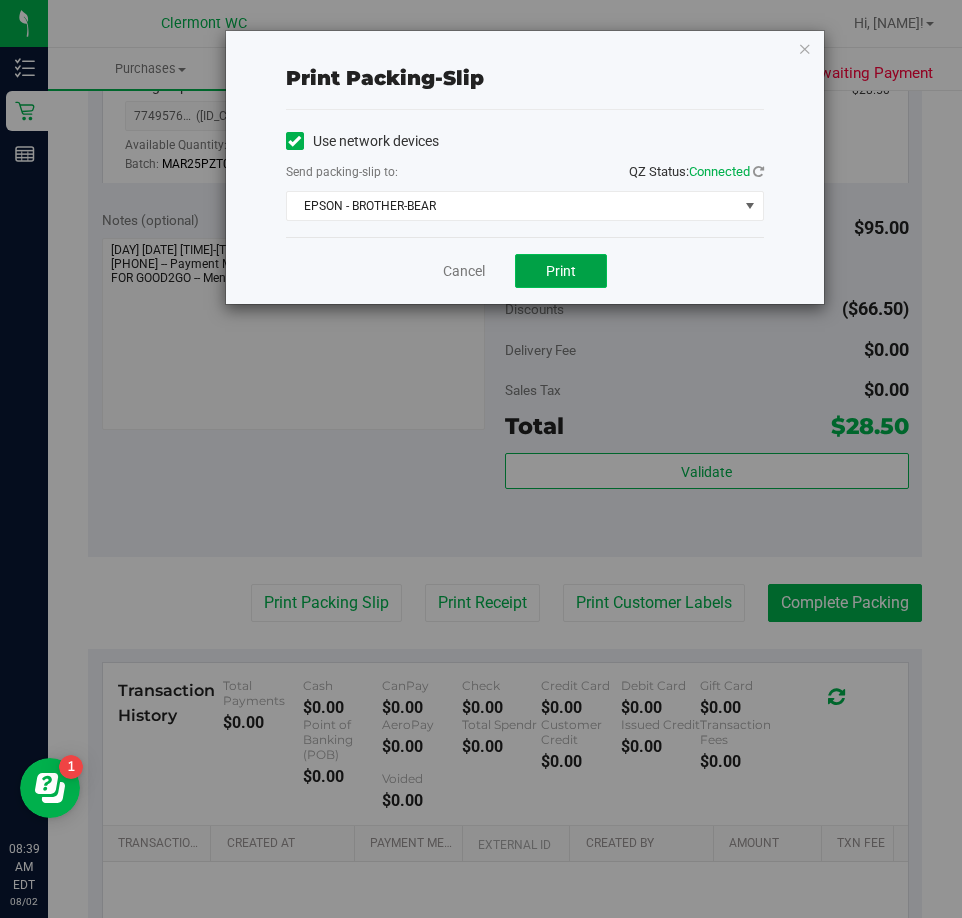click on "Print" at bounding box center [561, 271] 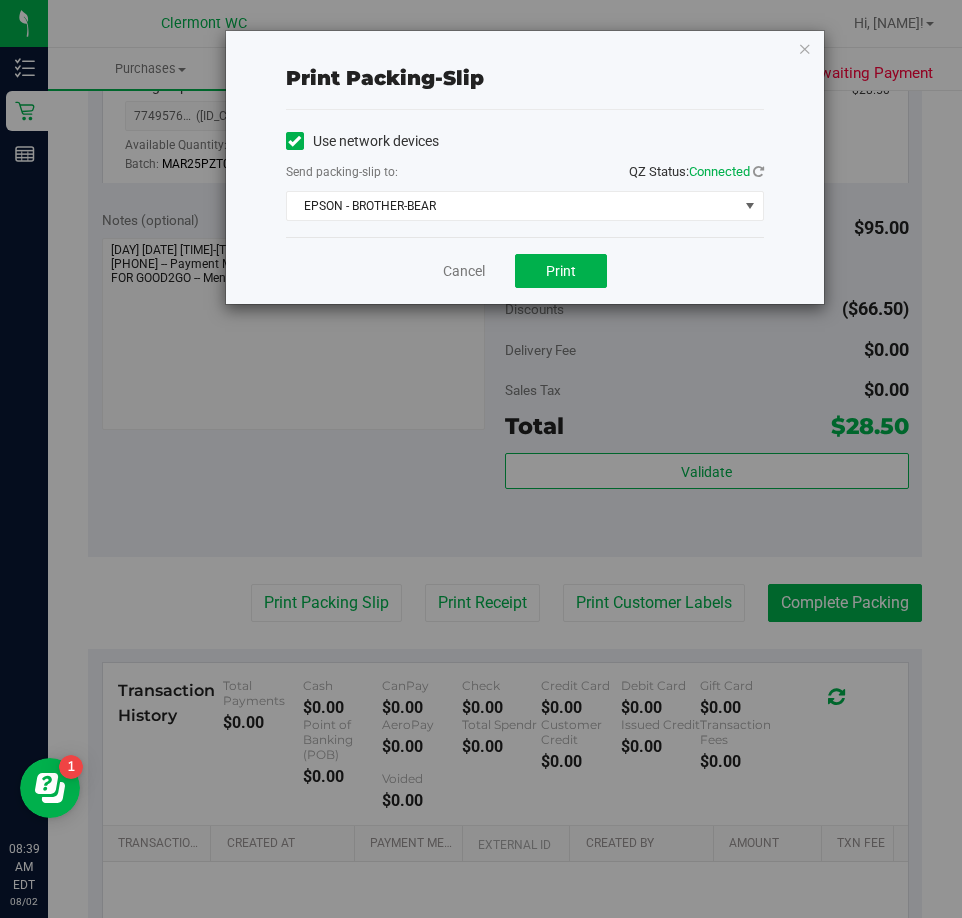 click on "Cancel
Print" at bounding box center (525, 270) 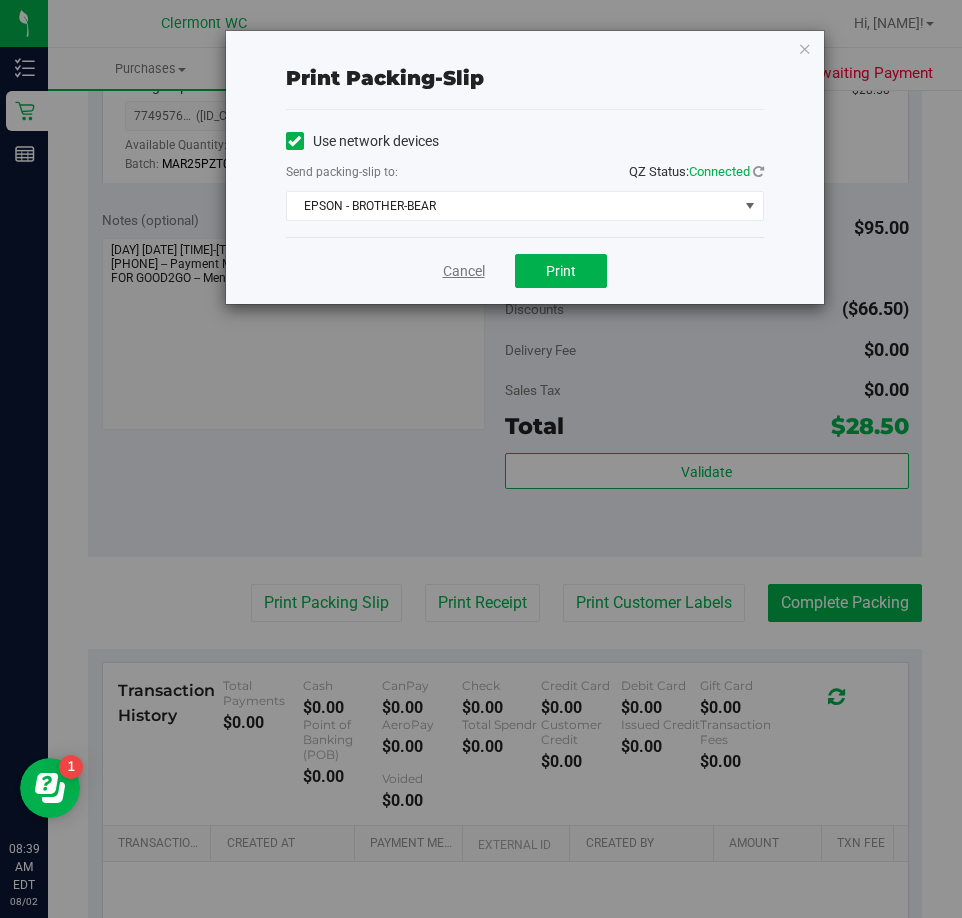 click on "Cancel" at bounding box center (464, 271) 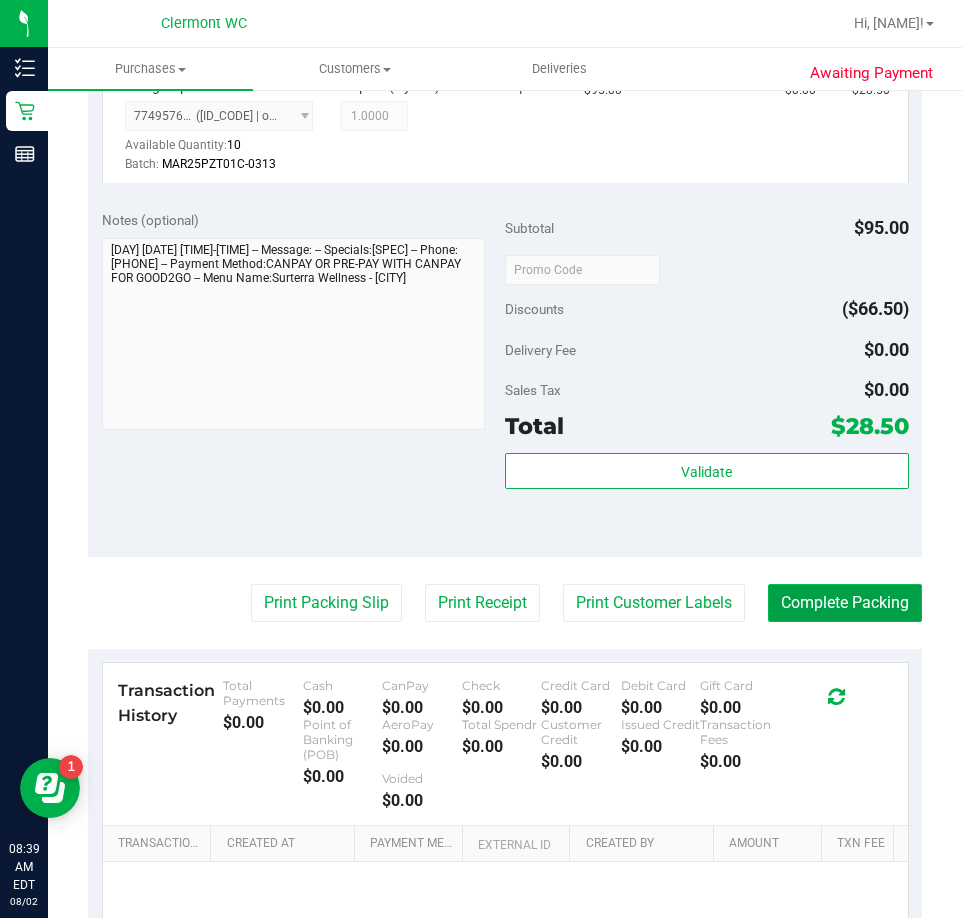 click on "Complete Packing" at bounding box center [845, 603] 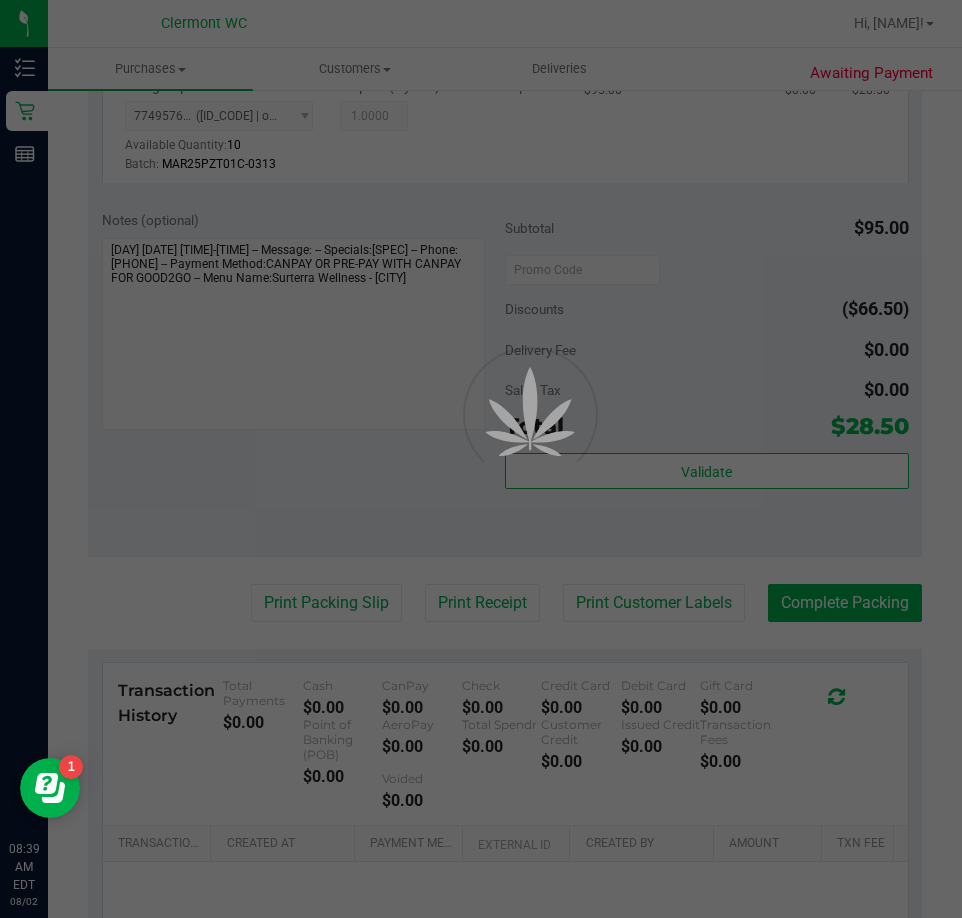 scroll, scrollTop: 0, scrollLeft: 0, axis: both 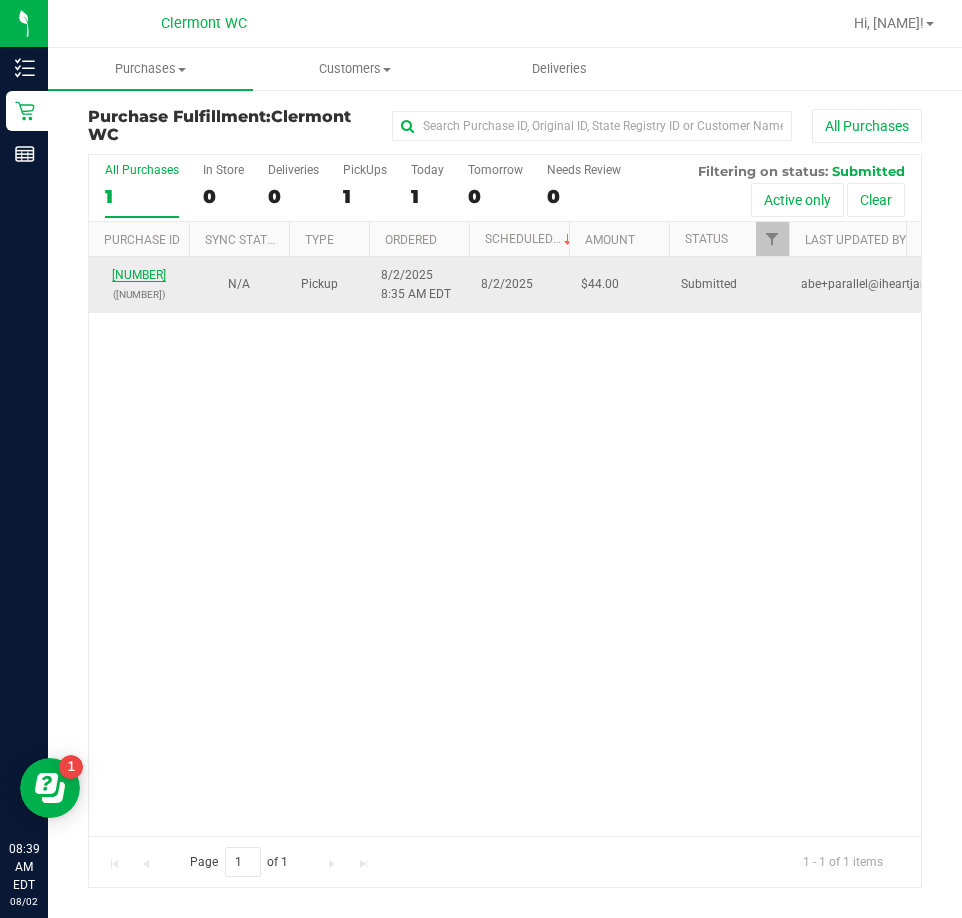 click on "11728028" at bounding box center (139, 275) 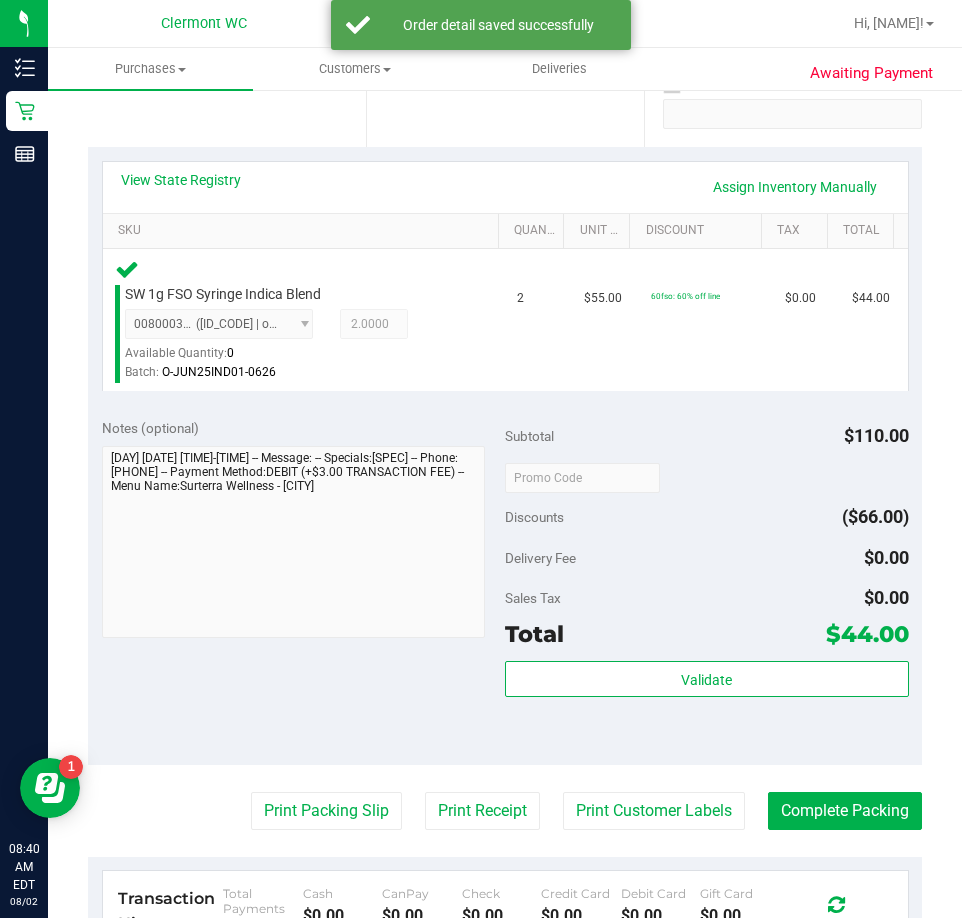 scroll, scrollTop: 432, scrollLeft: 0, axis: vertical 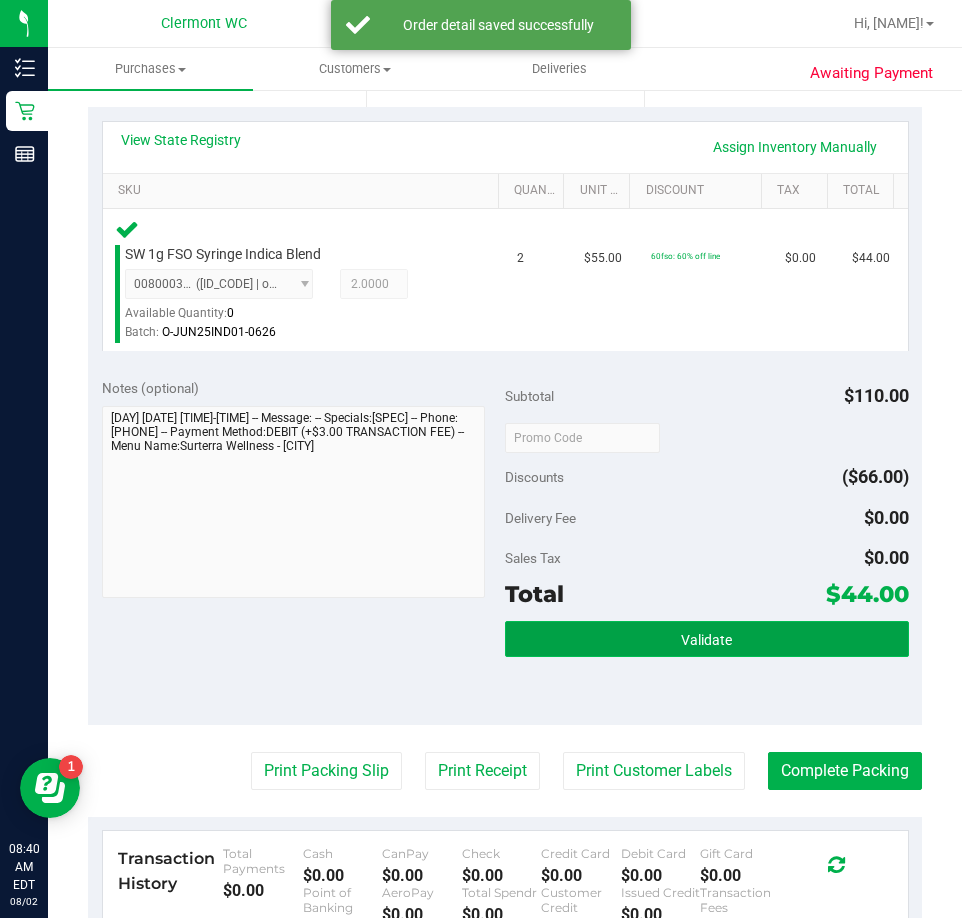 click on "Validate" at bounding box center [707, 639] 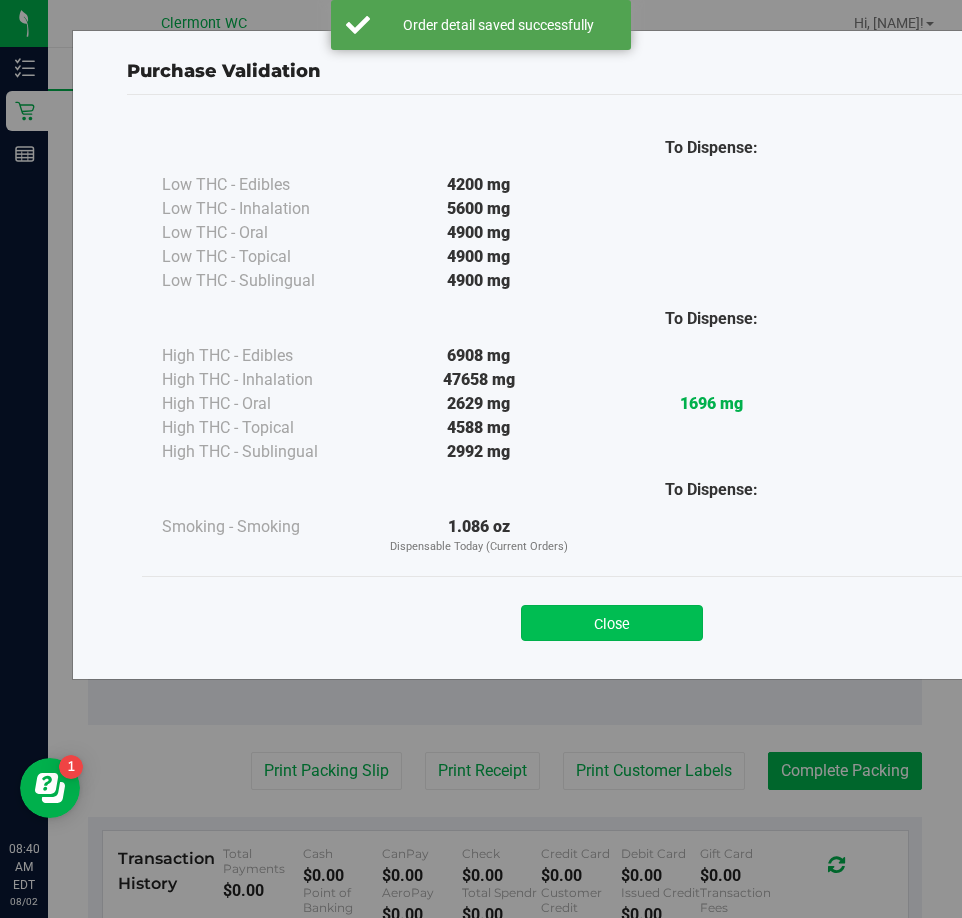 click on "Close" at bounding box center [612, 623] 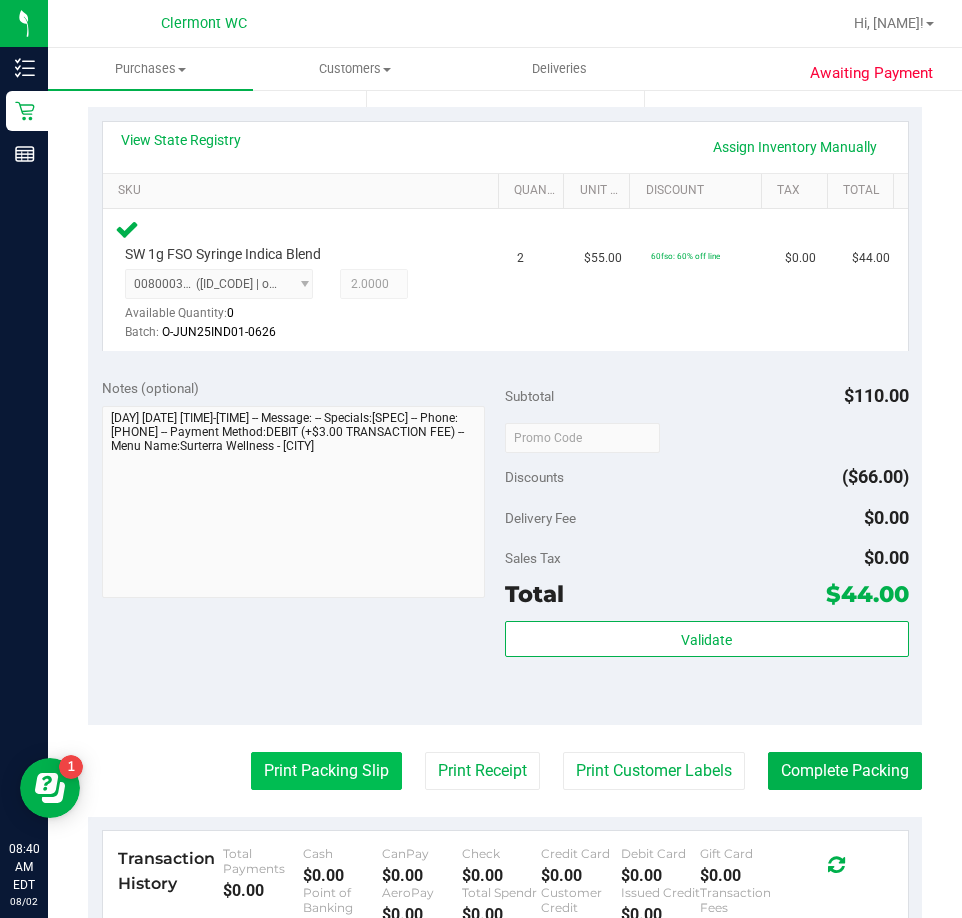 click on "Print Packing Slip" at bounding box center [326, 771] 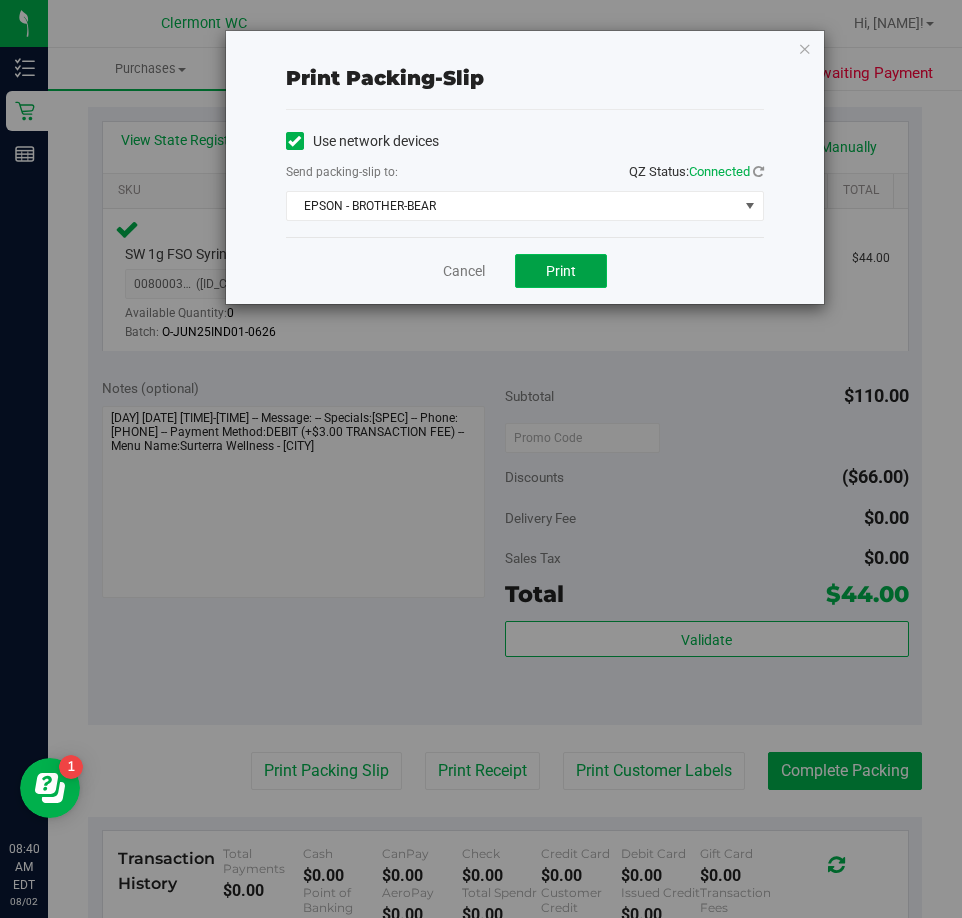 click on "Print" at bounding box center [561, 271] 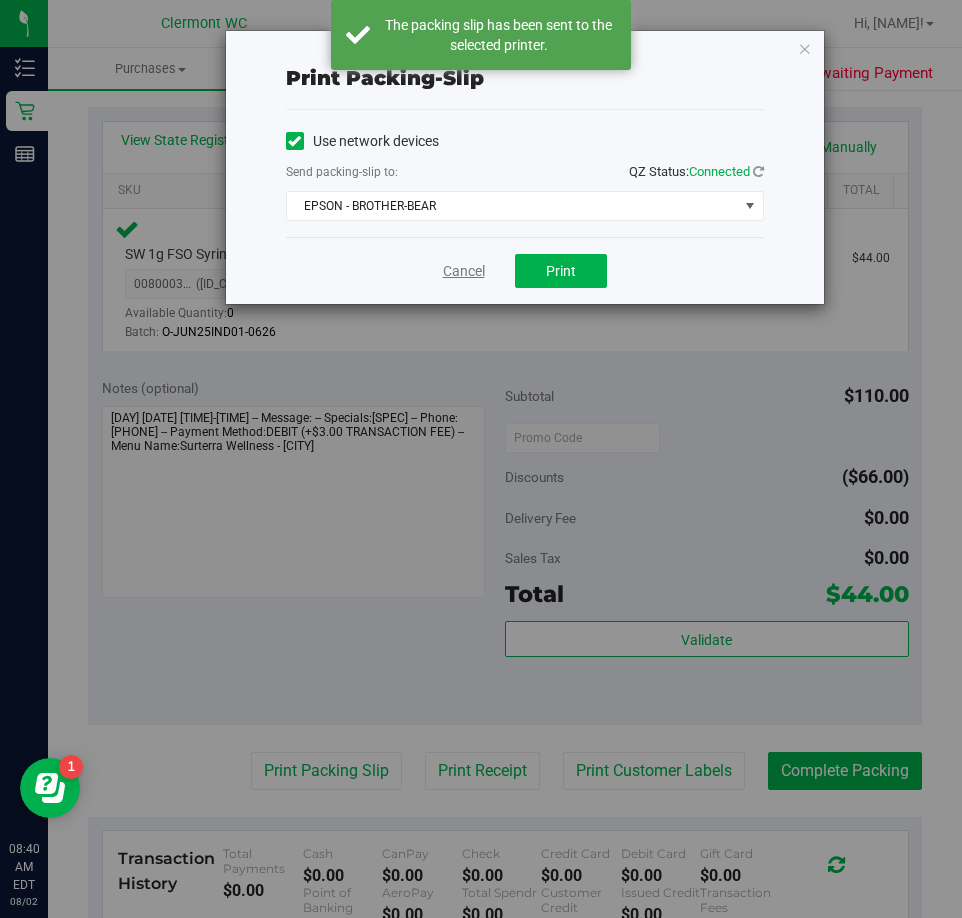 click on "Cancel" at bounding box center [464, 271] 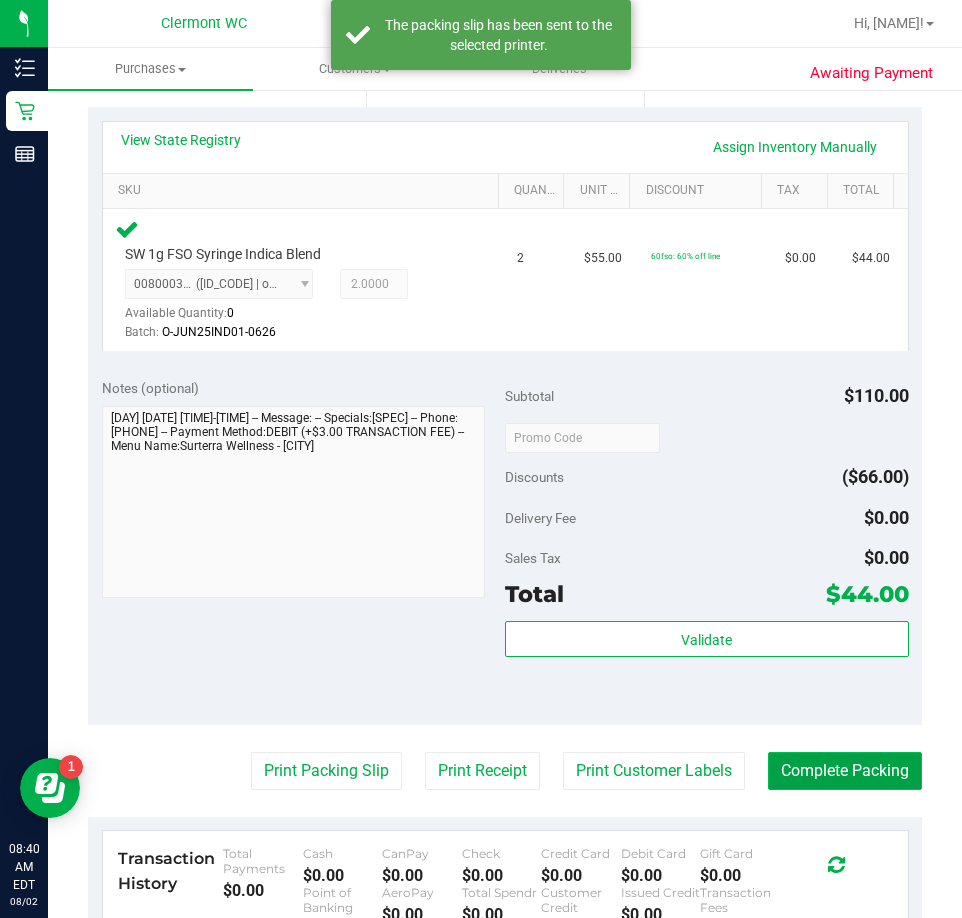 click on "Complete Packing" at bounding box center (845, 771) 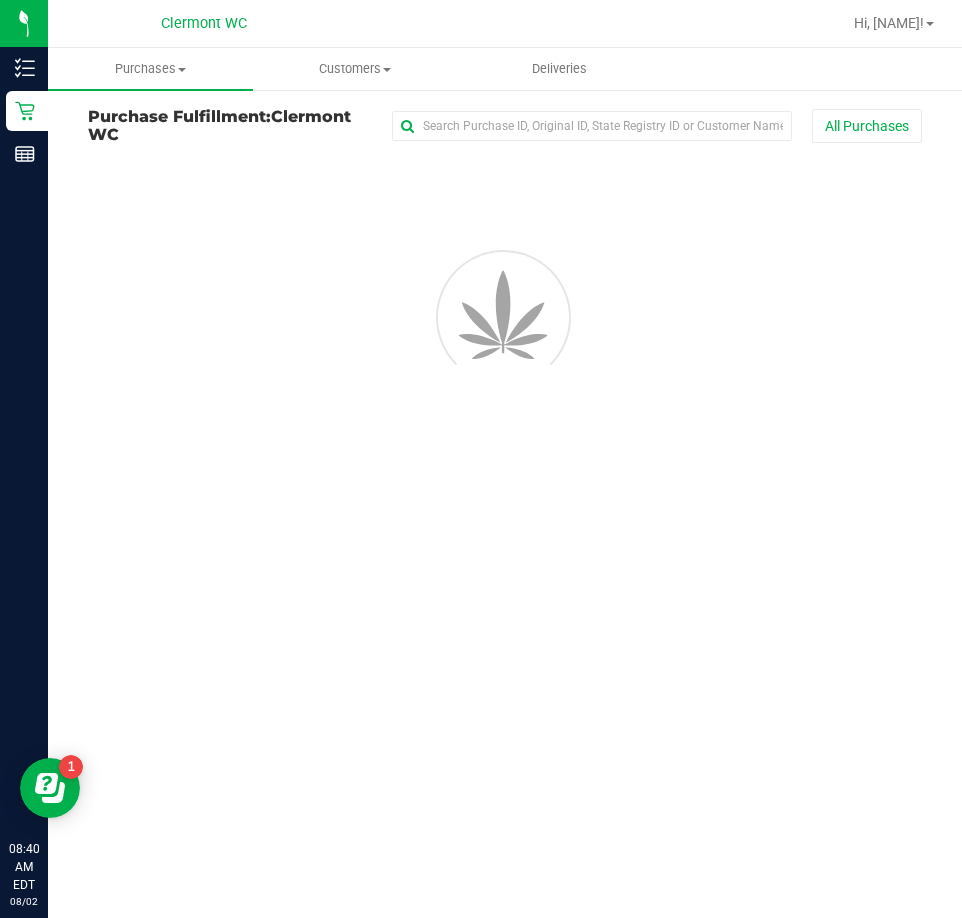 scroll, scrollTop: 0, scrollLeft: 0, axis: both 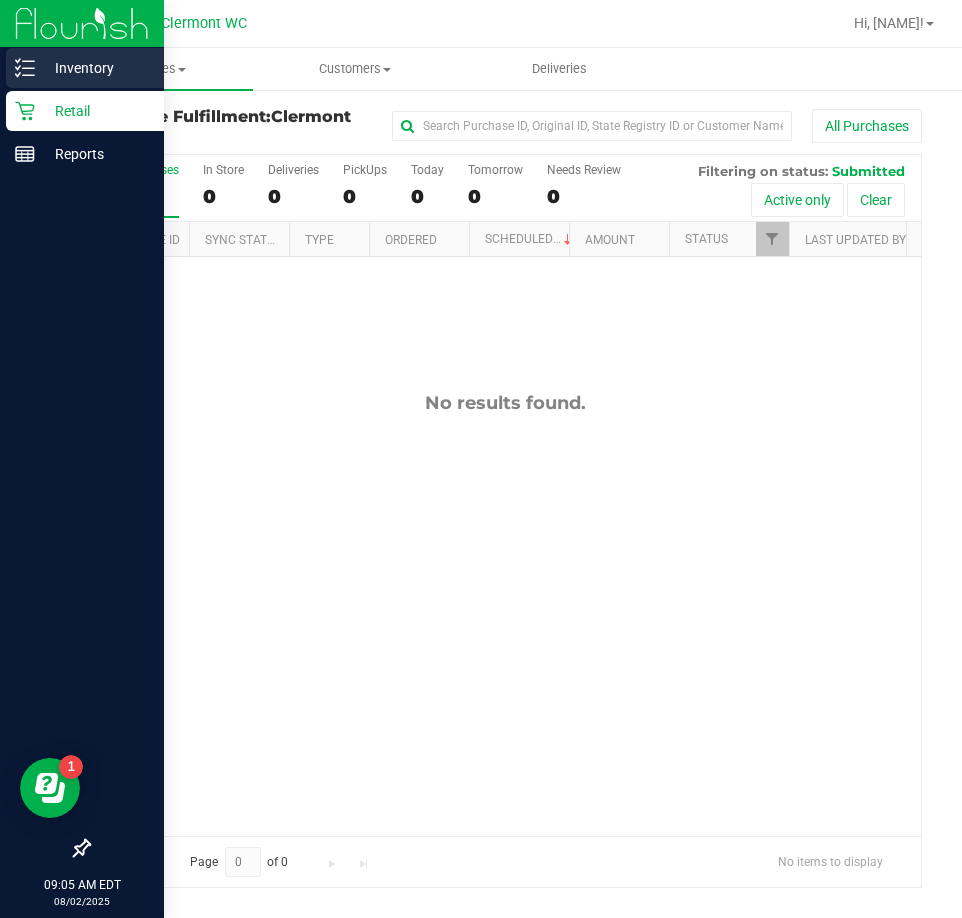 click 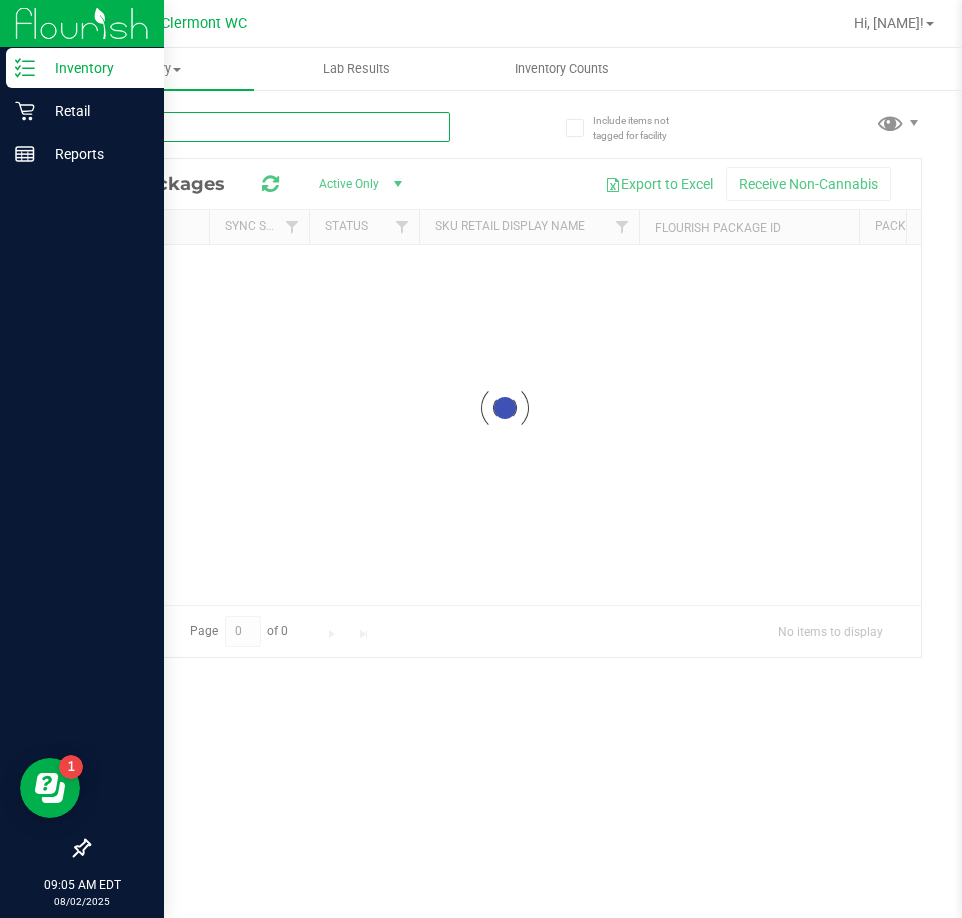 click on "Inventory
All packages
All inventory
Waste log
Lab Results
Inventory Counts" at bounding box center [505, 483] 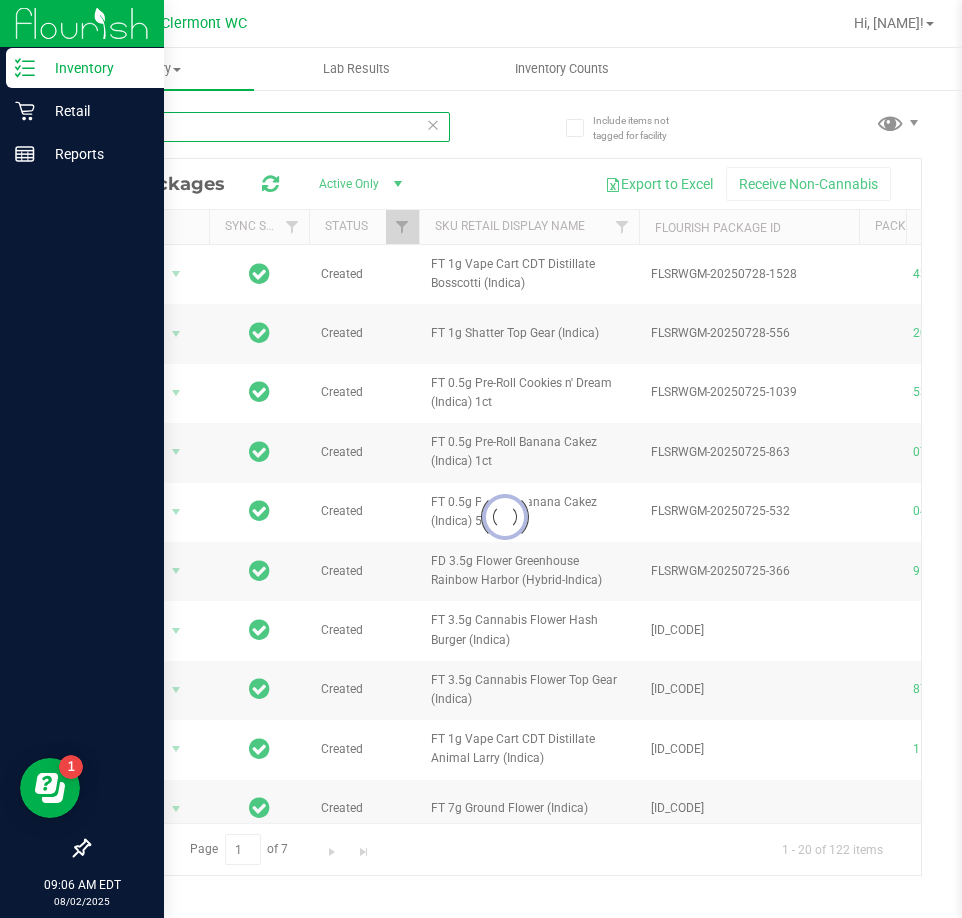 type on "i" 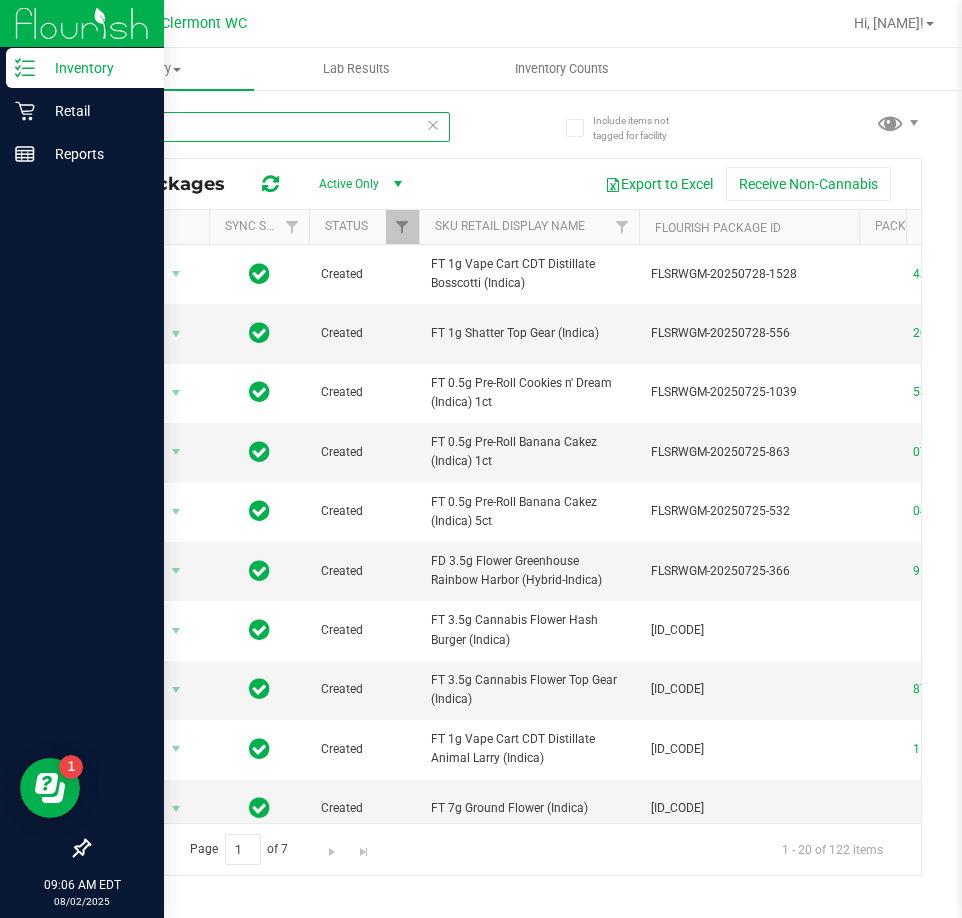type on "fso" 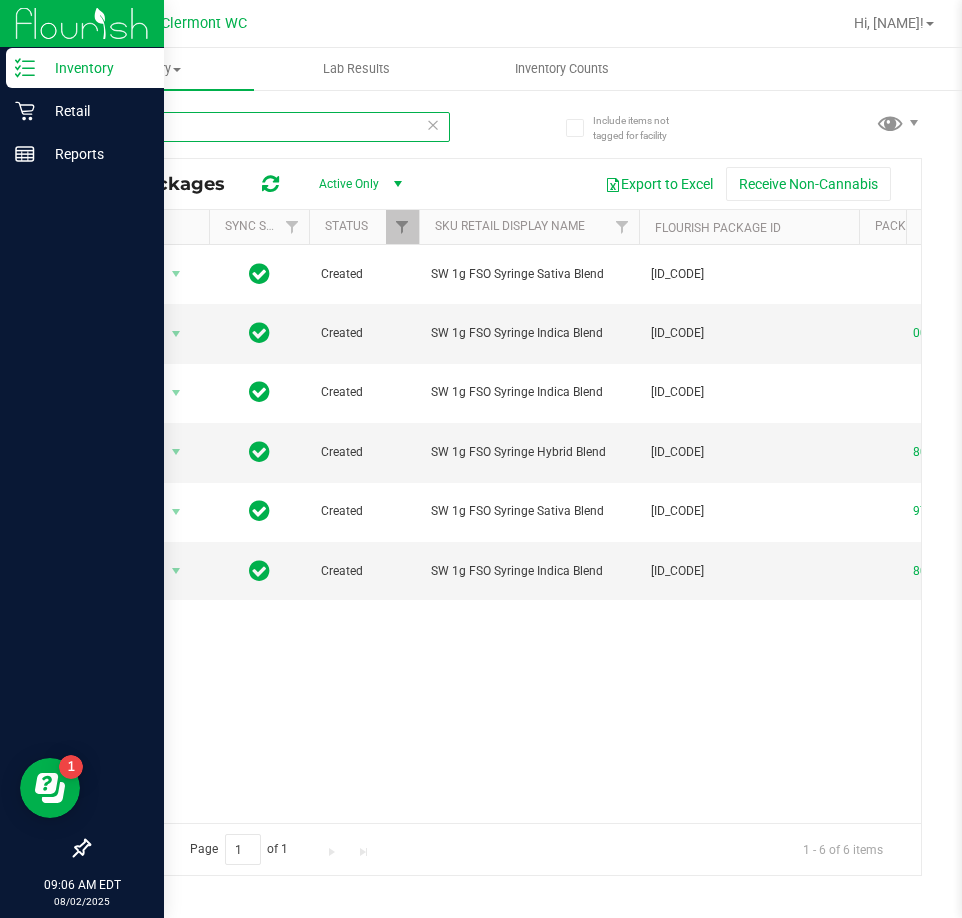 scroll, scrollTop: 0, scrollLeft: 60, axis: horizontal 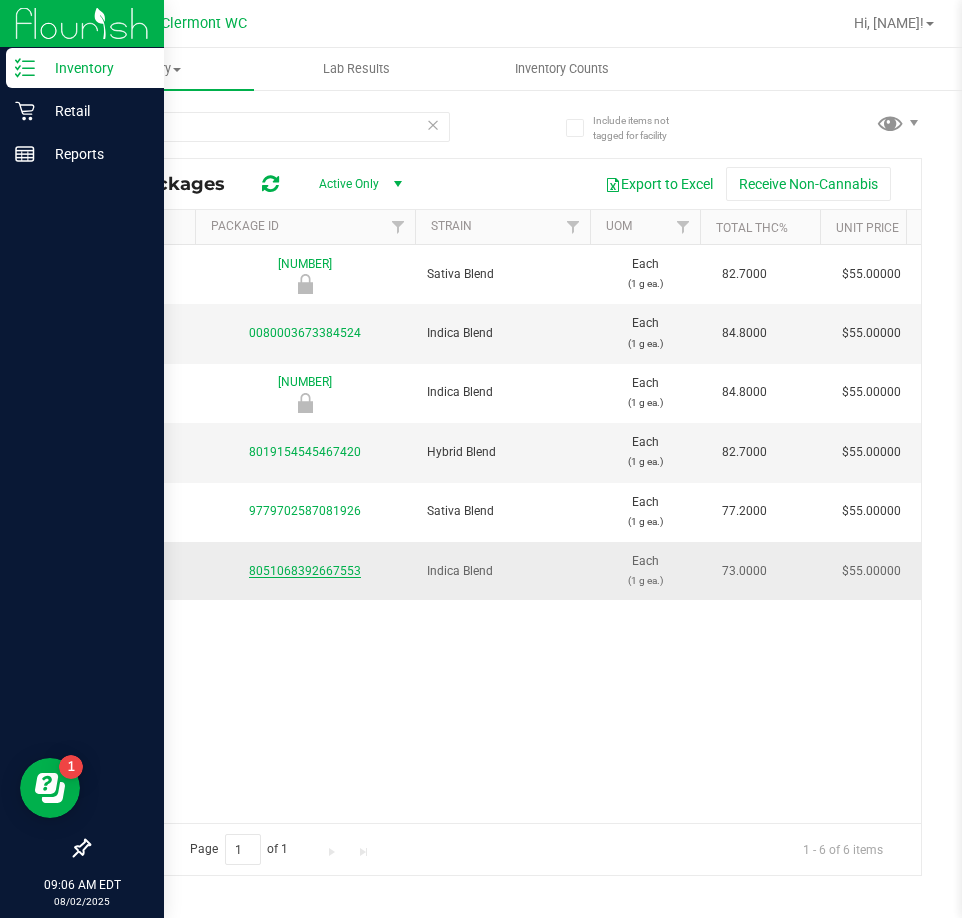 click on "8051068392667553" at bounding box center [305, 571] 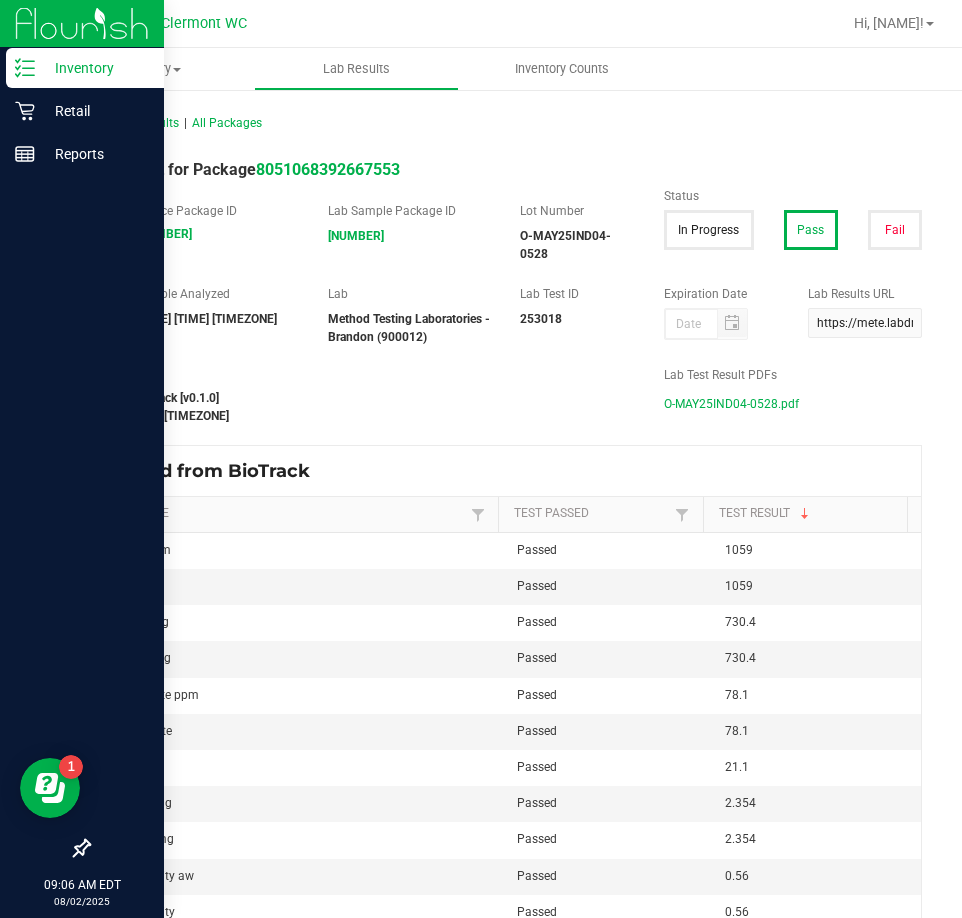 click on "O-MAY25IND04-0528.pdf" at bounding box center (731, 404) 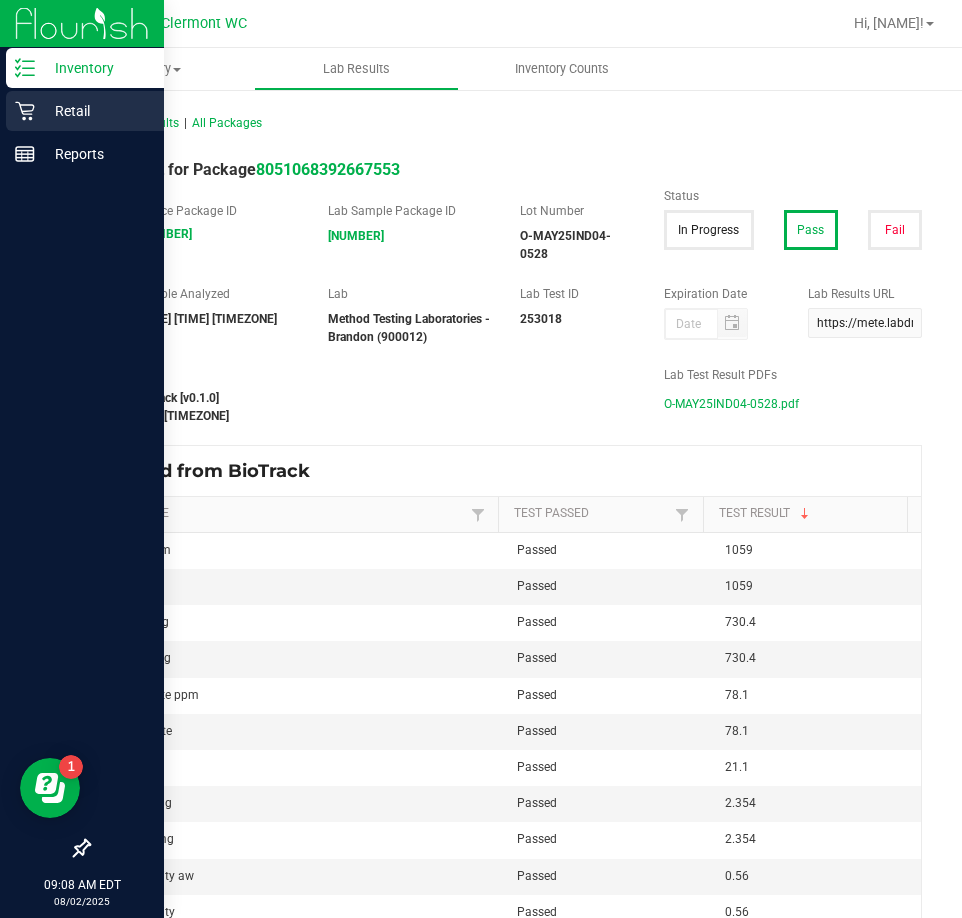 click on "Retail" at bounding box center [85, 111] 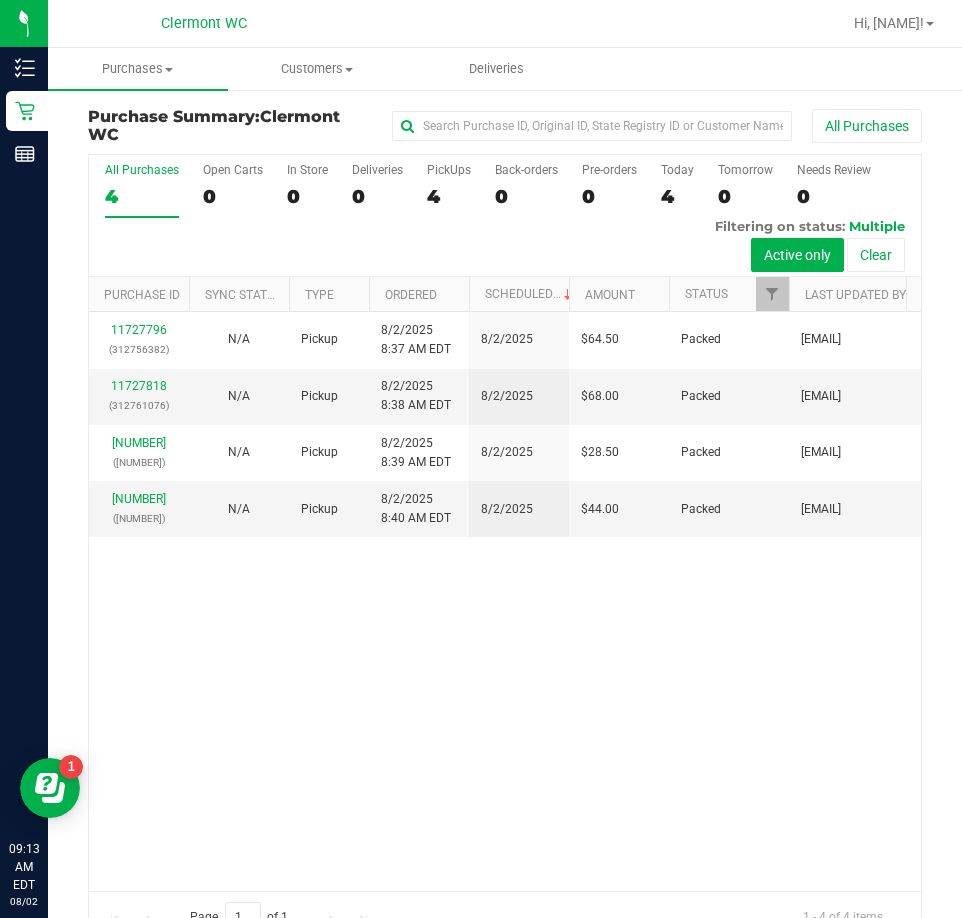 click on "All Purchases
4
Open Carts
0
In Store
0
Deliveries
0
PickUps
4
Back-orders
0
Pre-orders
0
Today
4
Tomorrow
0" at bounding box center [505, 548] 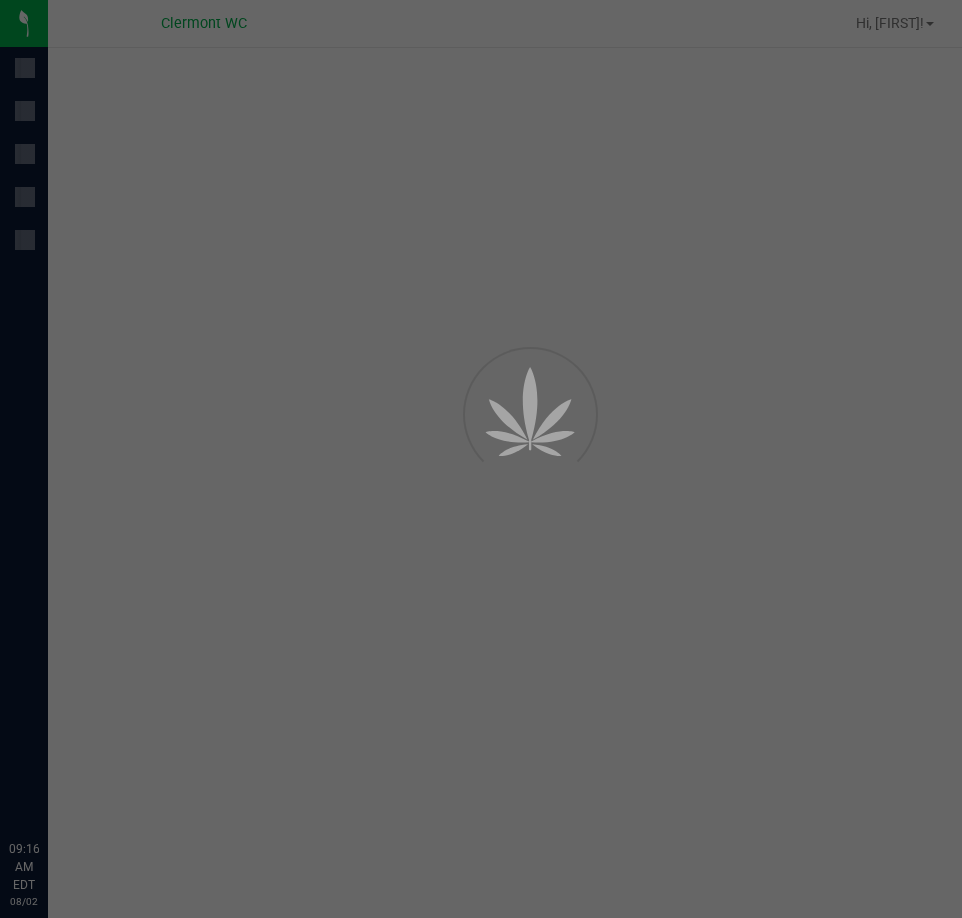 scroll, scrollTop: 0, scrollLeft: 0, axis: both 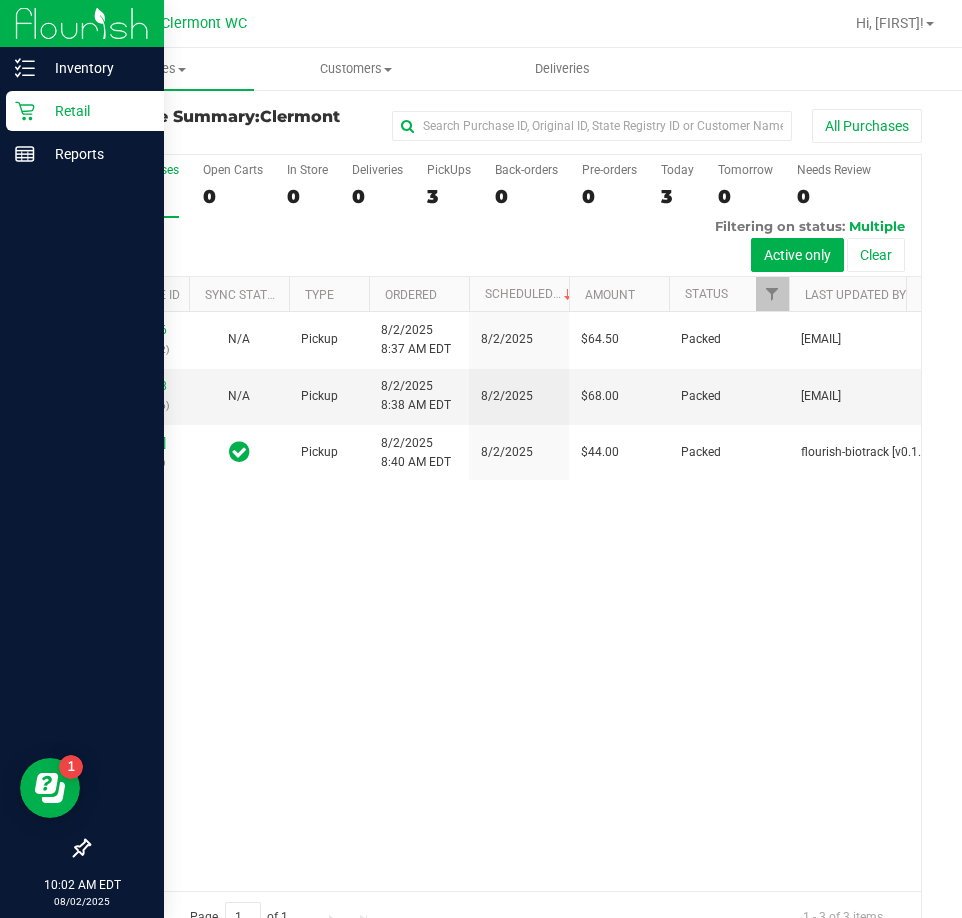 click on "Retail" at bounding box center (85, 111) 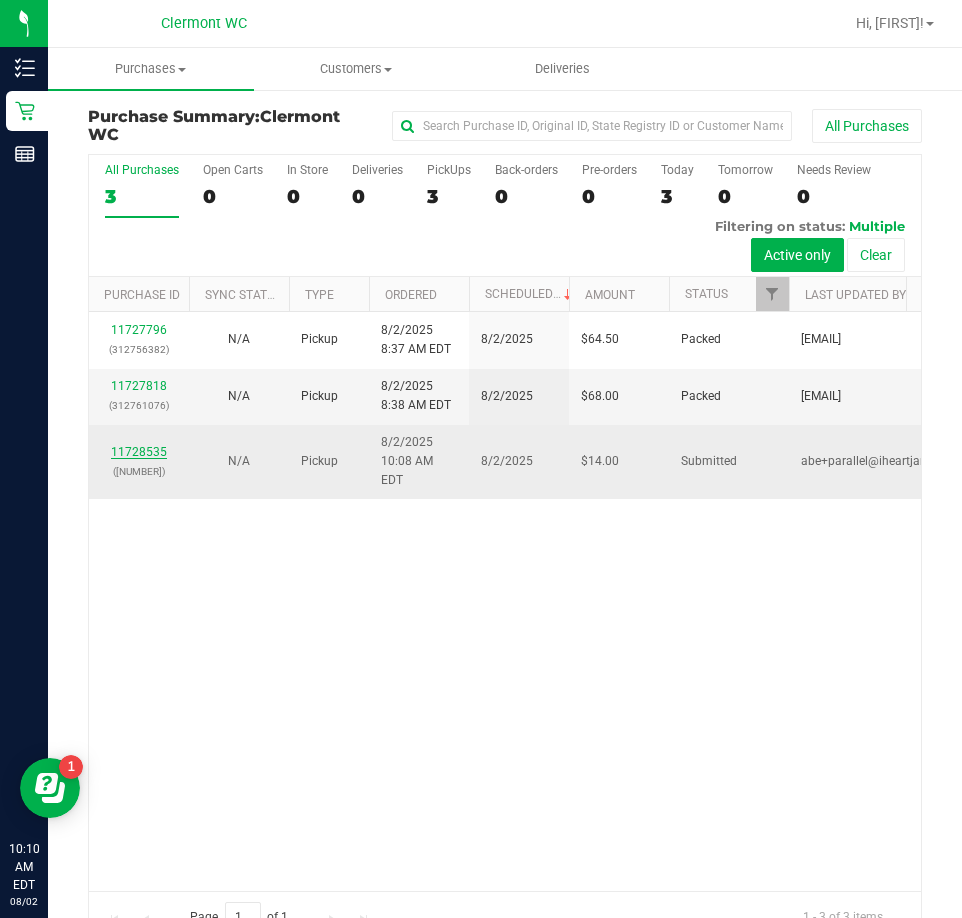 click on "11728535" at bounding box center (139, 452) 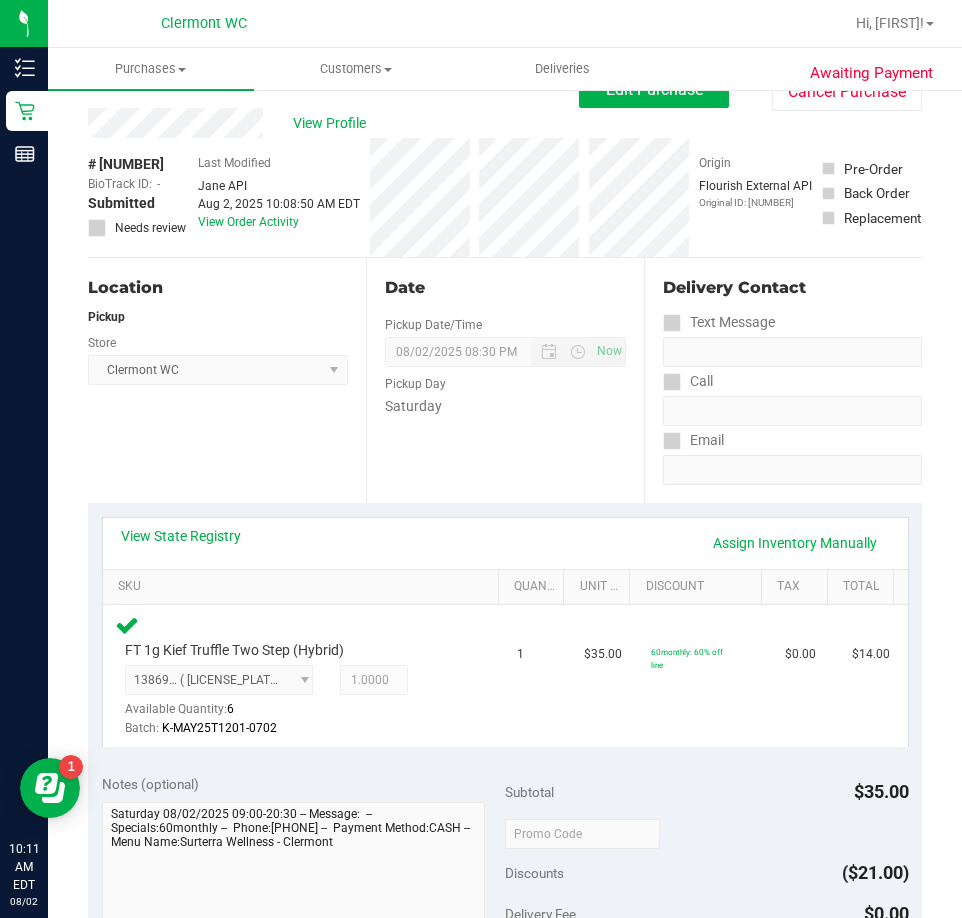 scroll, scrollTop: 336, scrollLeft: 0, axis: vertical 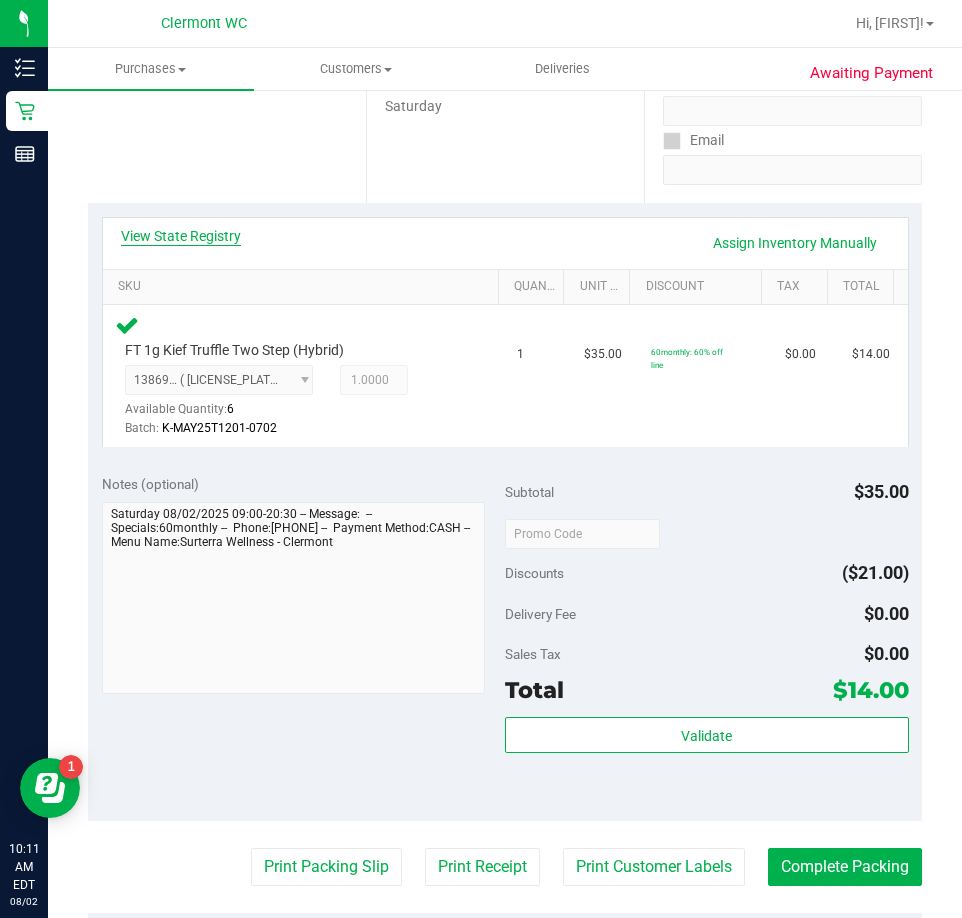 click on "View State Registry" at bounding box center (181, 236) 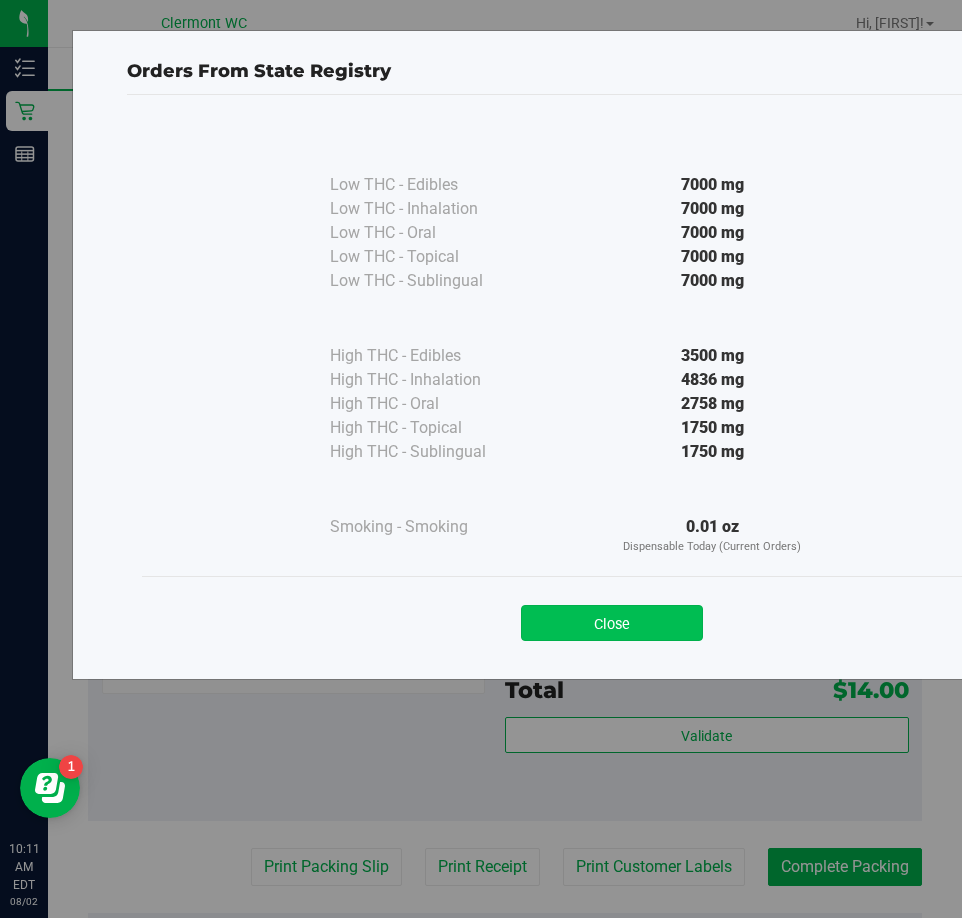 click on "Close" at bounding box center [612, 623] 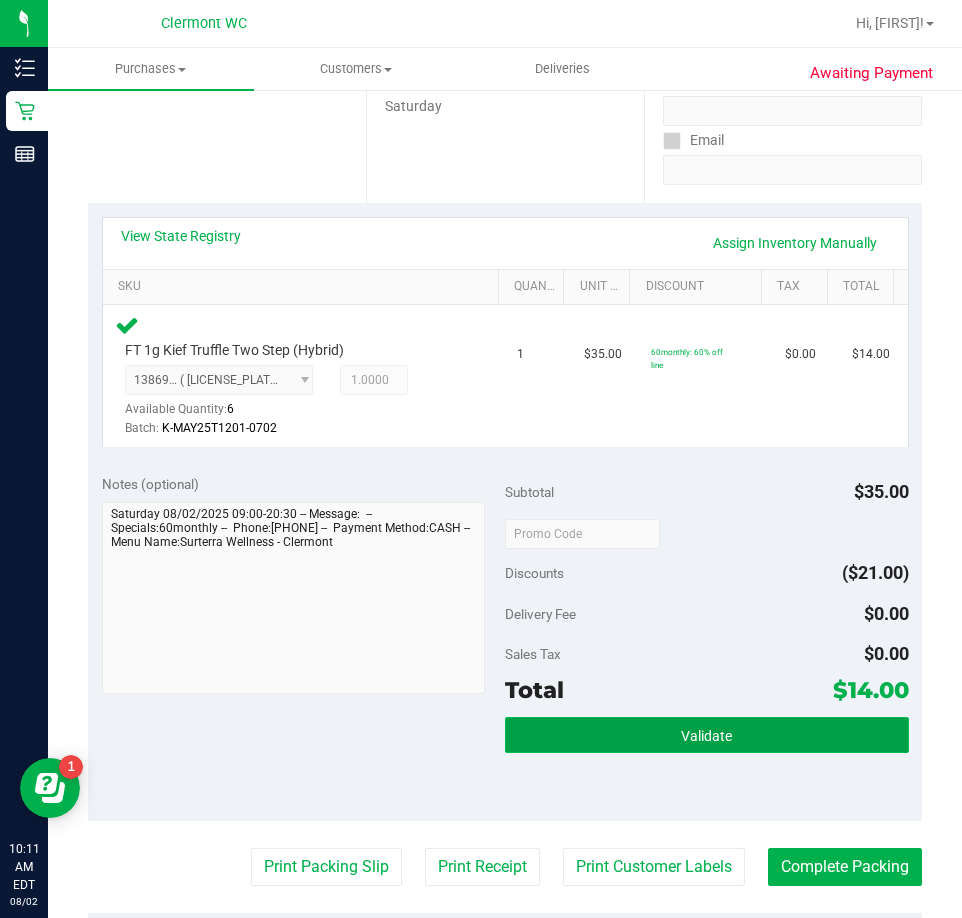 click on "Validate" at bounding box center [707, 735] 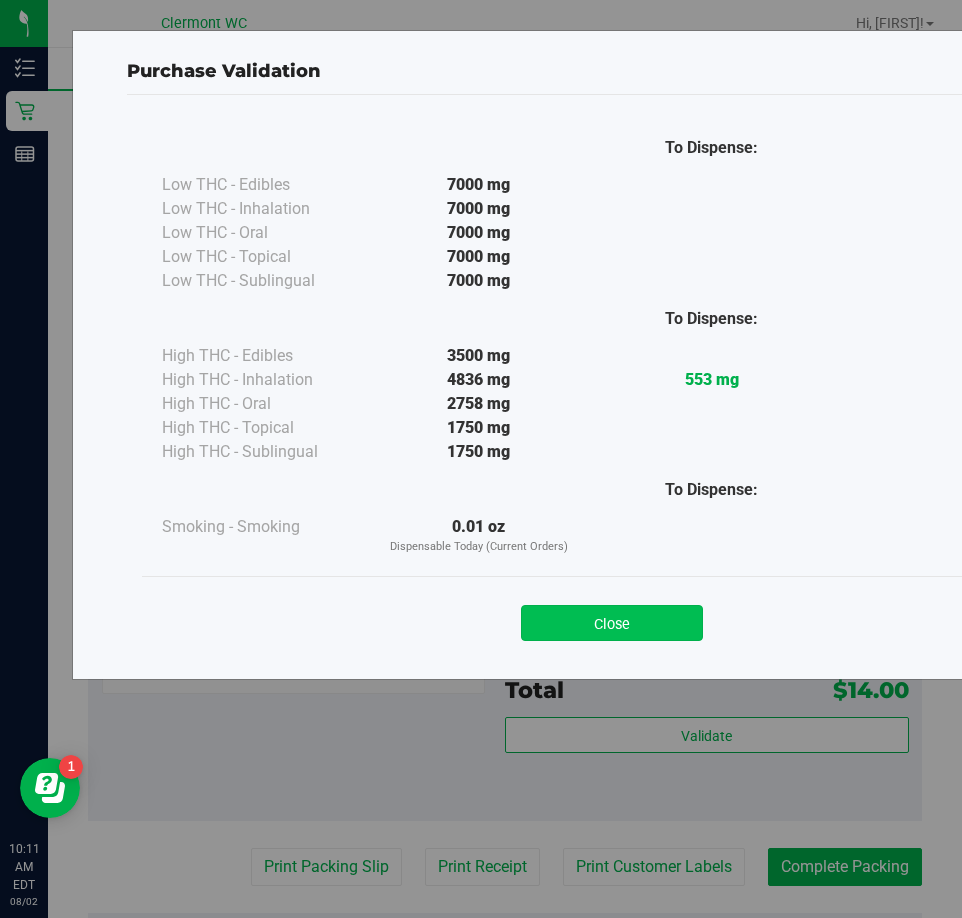 click on "Close" at bounding box center [612, 623] 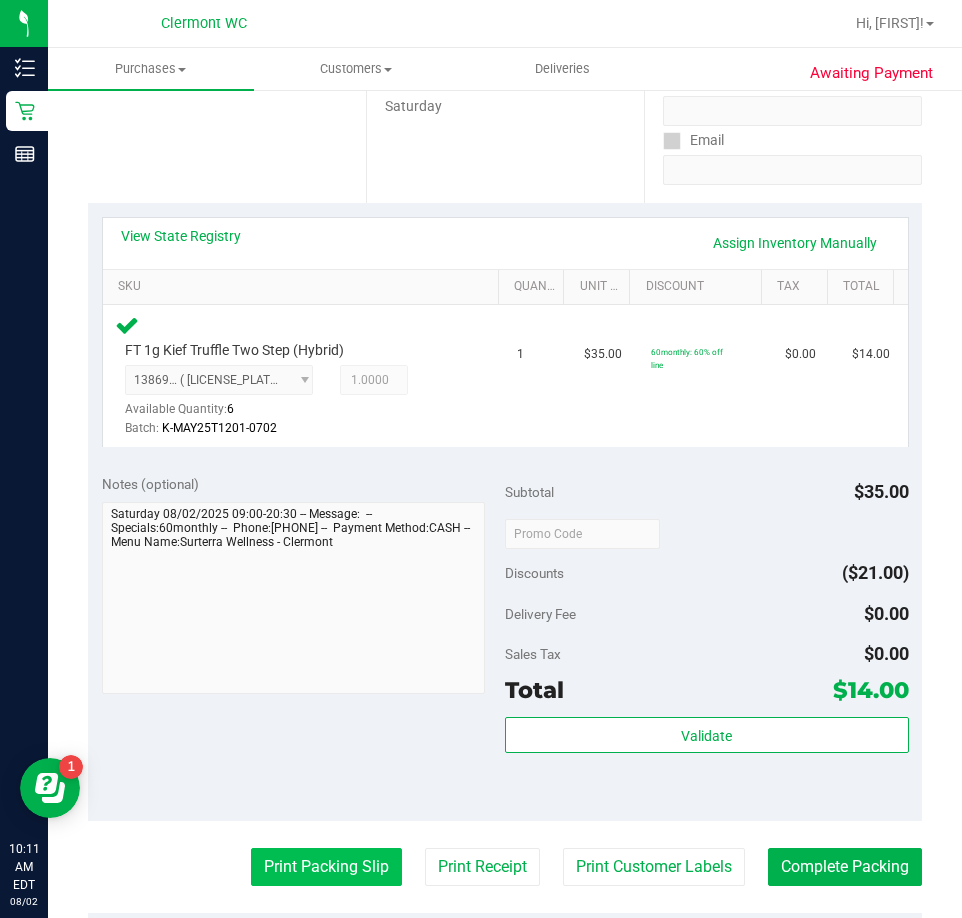 click on "Print Packing Slip" at bounding box center [326, 867] 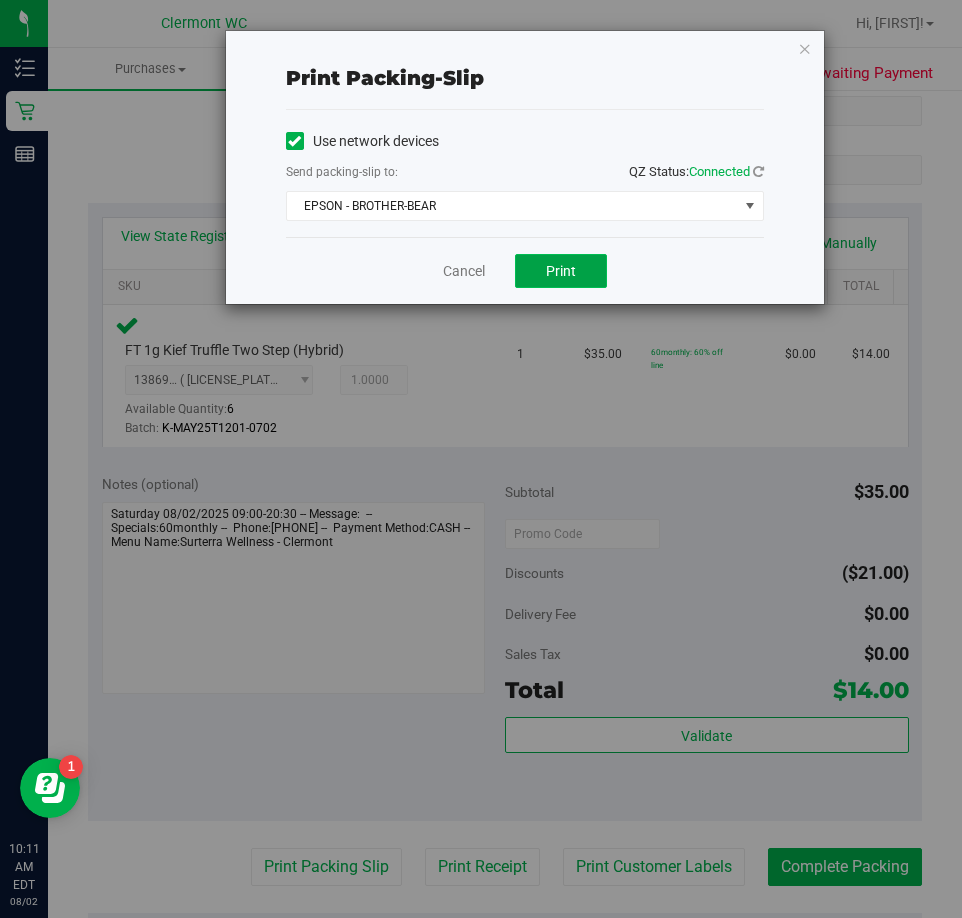 click on "Print" at bounding box center (561, 271) 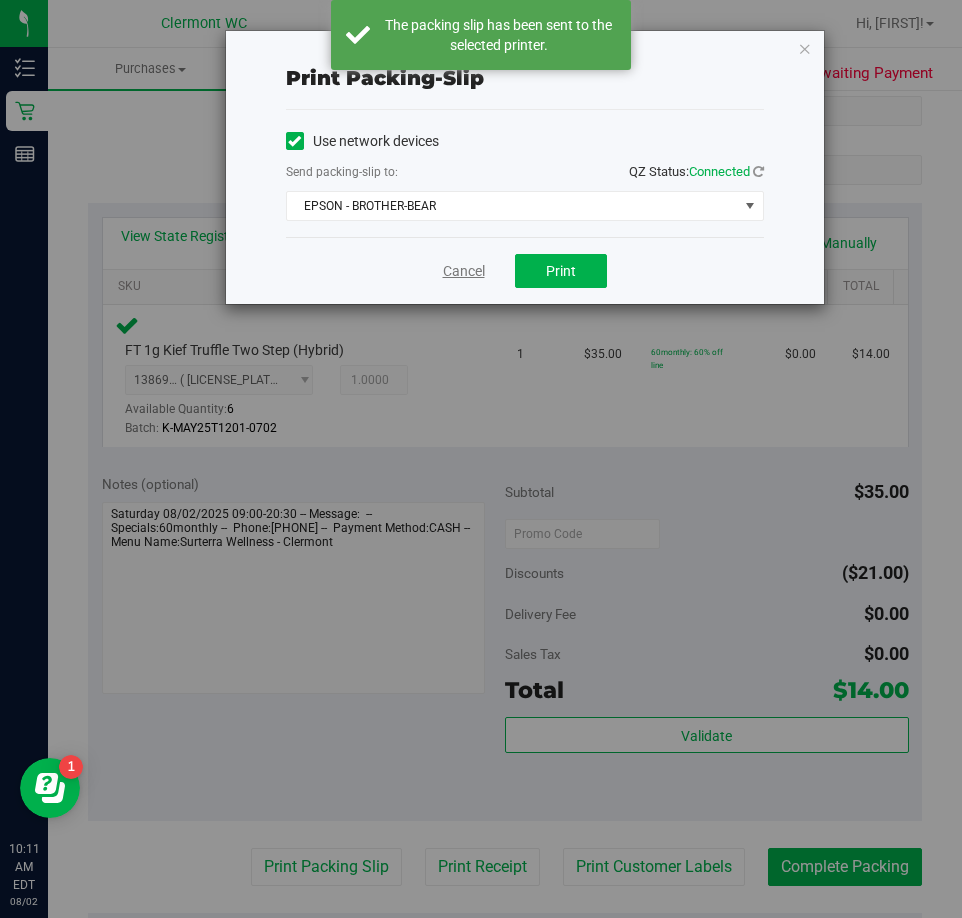 click on "Cancel" at bounding box center (464, 271) 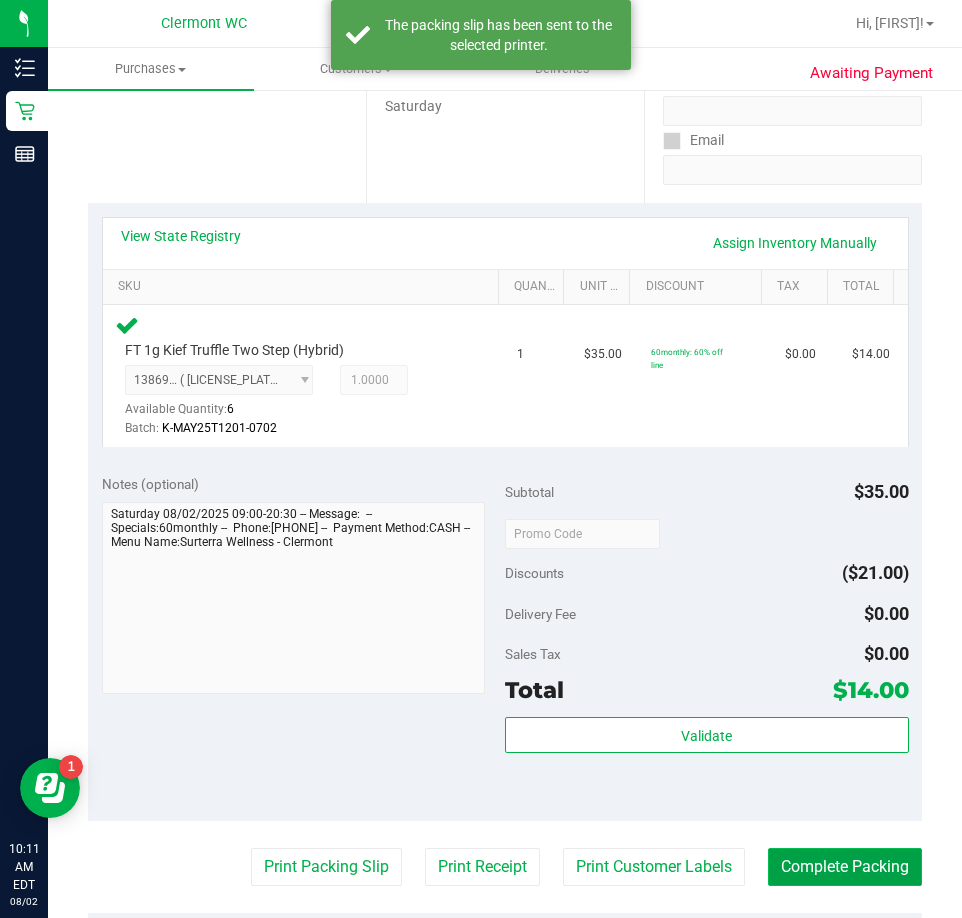 click on "Complete Packing" at bounding box center (845, 867) 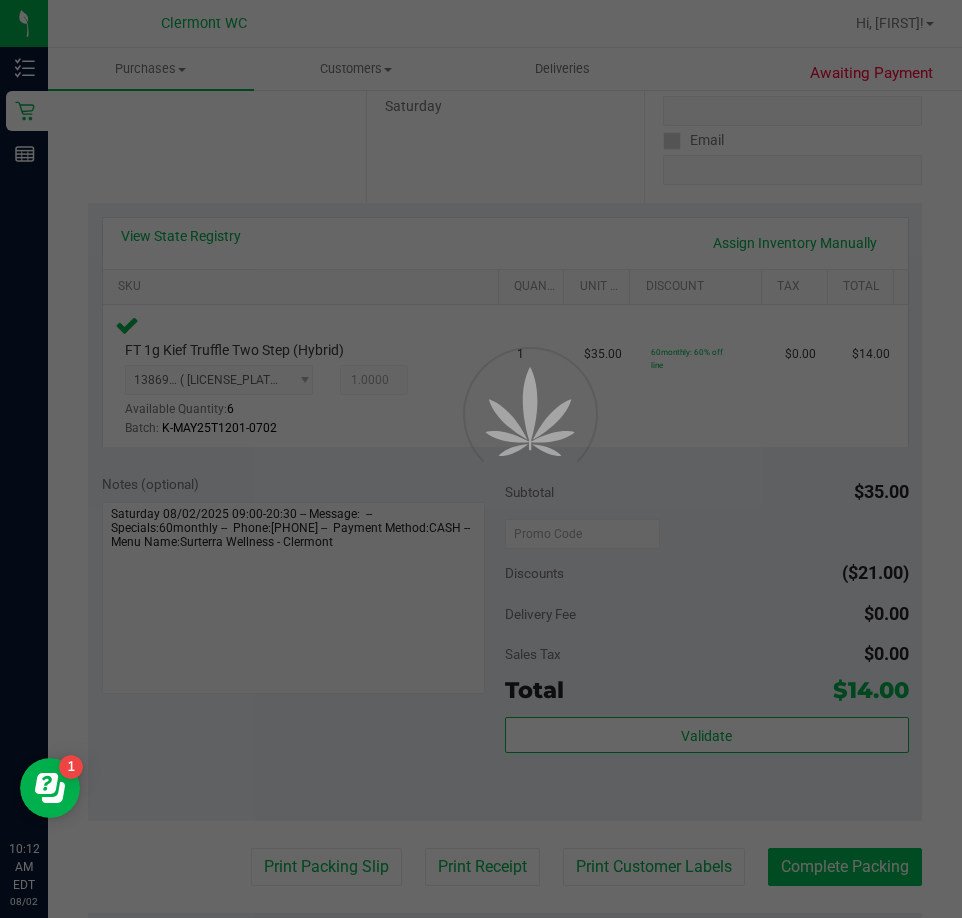 scroll, scrollTop: 0, scrollLeft: 0, axis: both 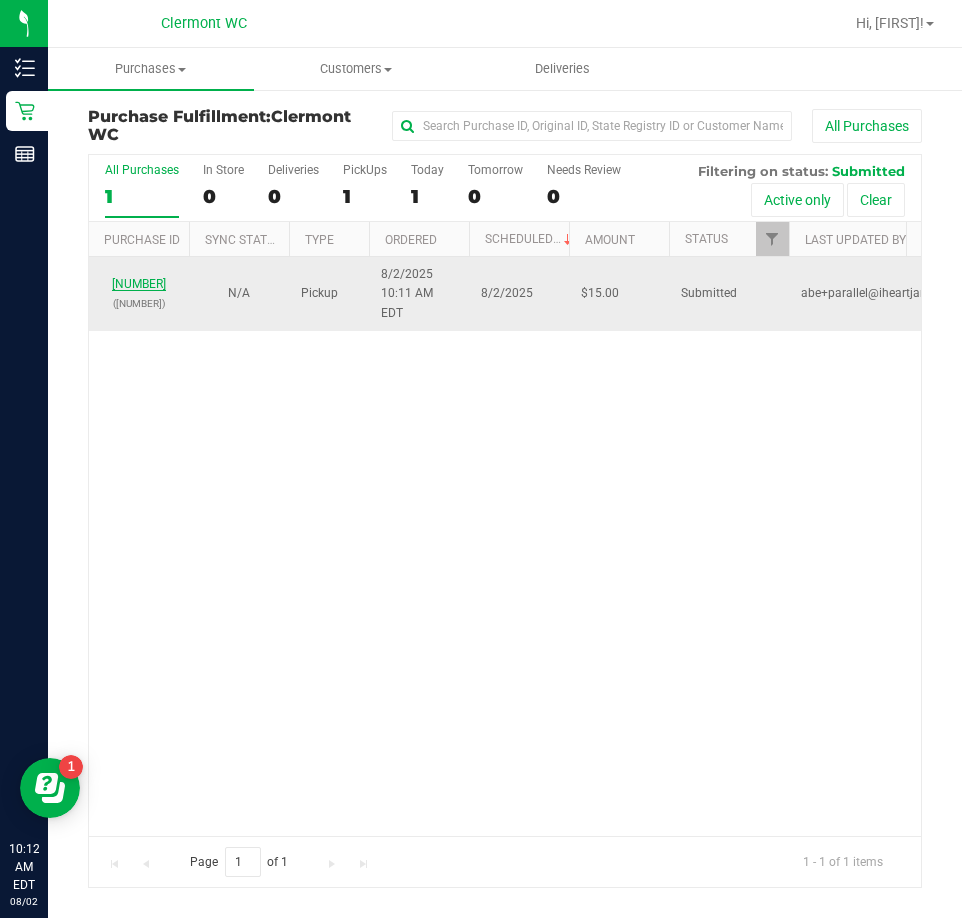 click on "11728560" at bounding box center (139, 284) 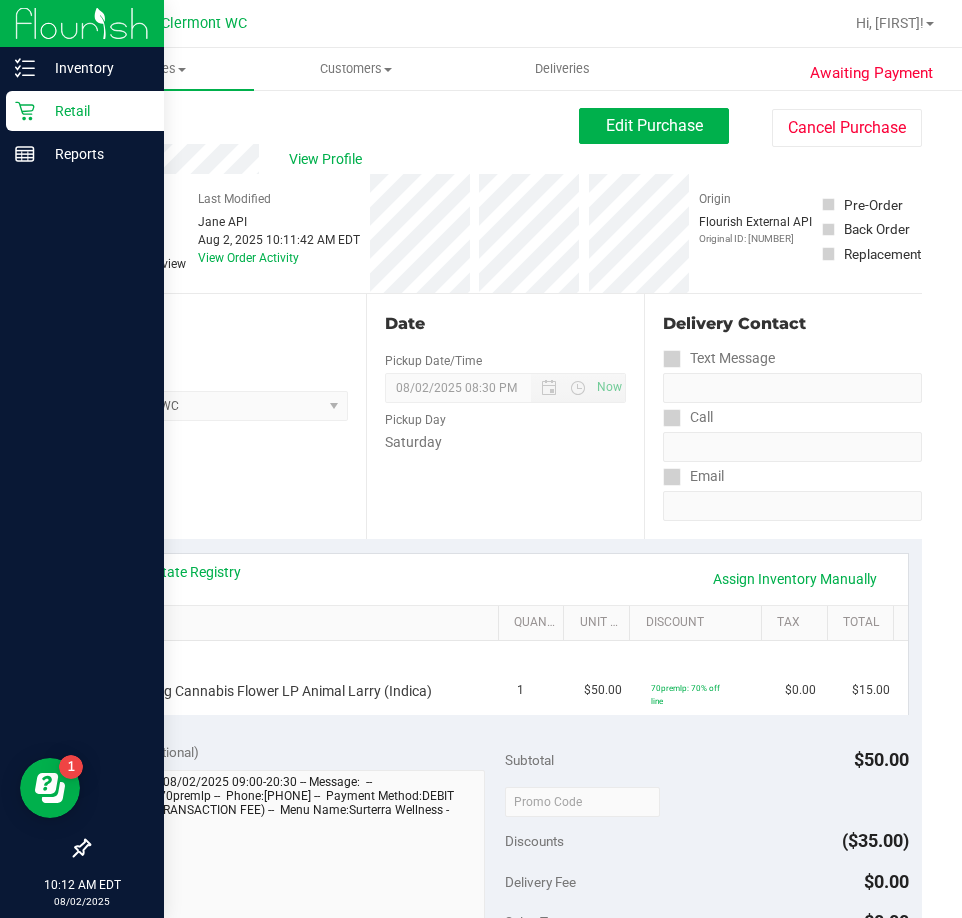 click on "Retail" at bounding box center [85, 111] 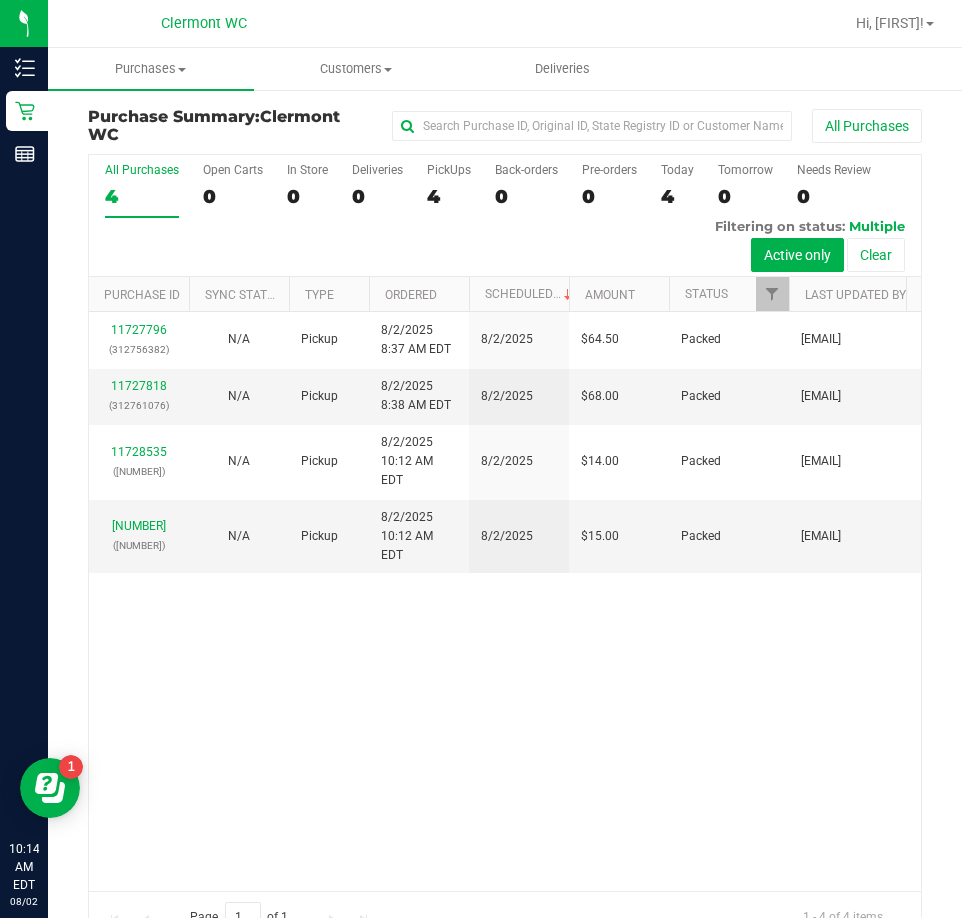 click on "11727796
(312756382)
N/A
Pickup 8/2/2025 8:37 AM EDT 8/2/2025
$64.50
Packed cbillings@liveparallel.com
11727818
(312761076)
N/A
Pickup 8/2/2025 8:38 AM EDT 8/2/2025
$68.00
Packed cbillings@liveparallel.com
11728535
(312788129)
N/A
Pickup 8/2/2025 10:12 AM EDT 8/2/2025
$14.00
Packed cbillings@liveparallel.com
11728560" at bounding box center [505, 601] 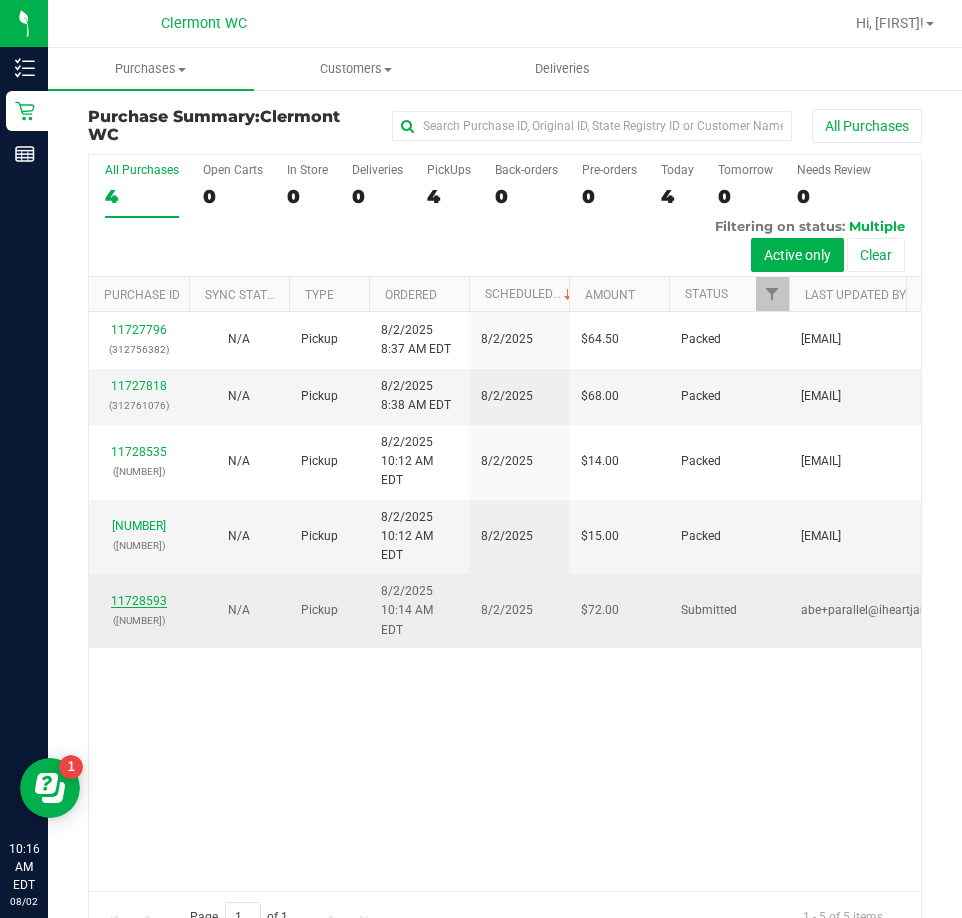 click on "11728593" at bounding box center [139, 601] 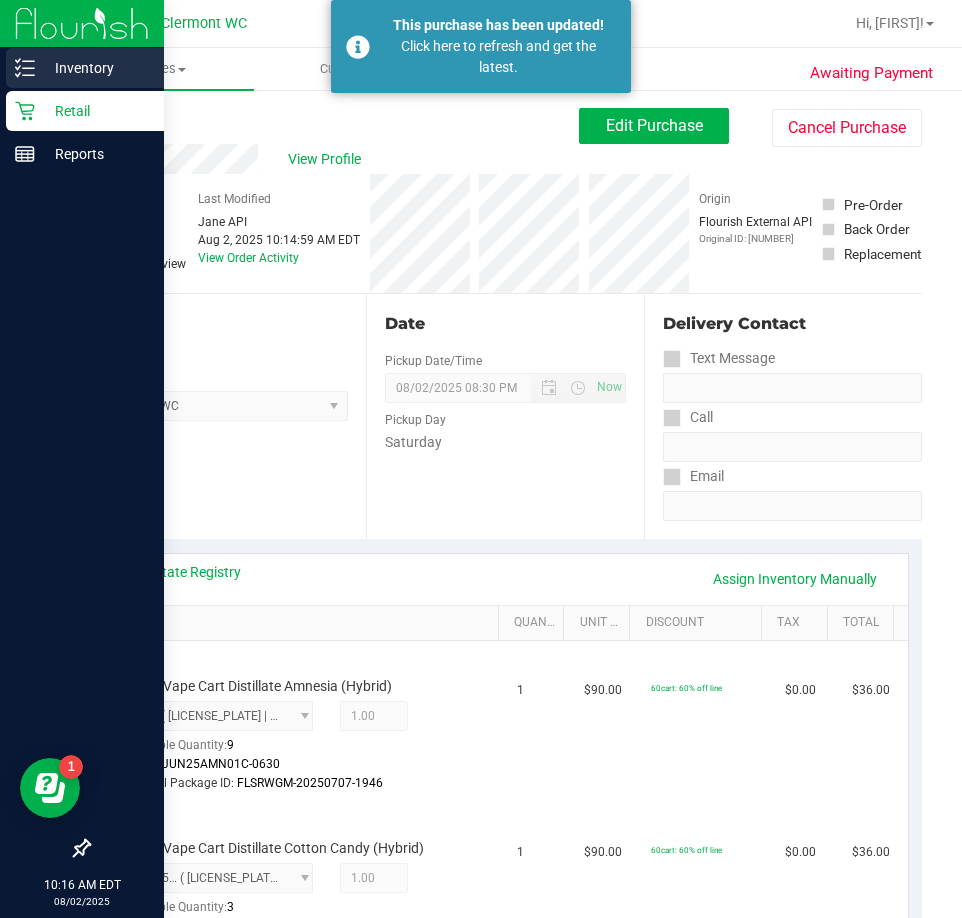 click on "Inventory" at bounding box center (85, 68) 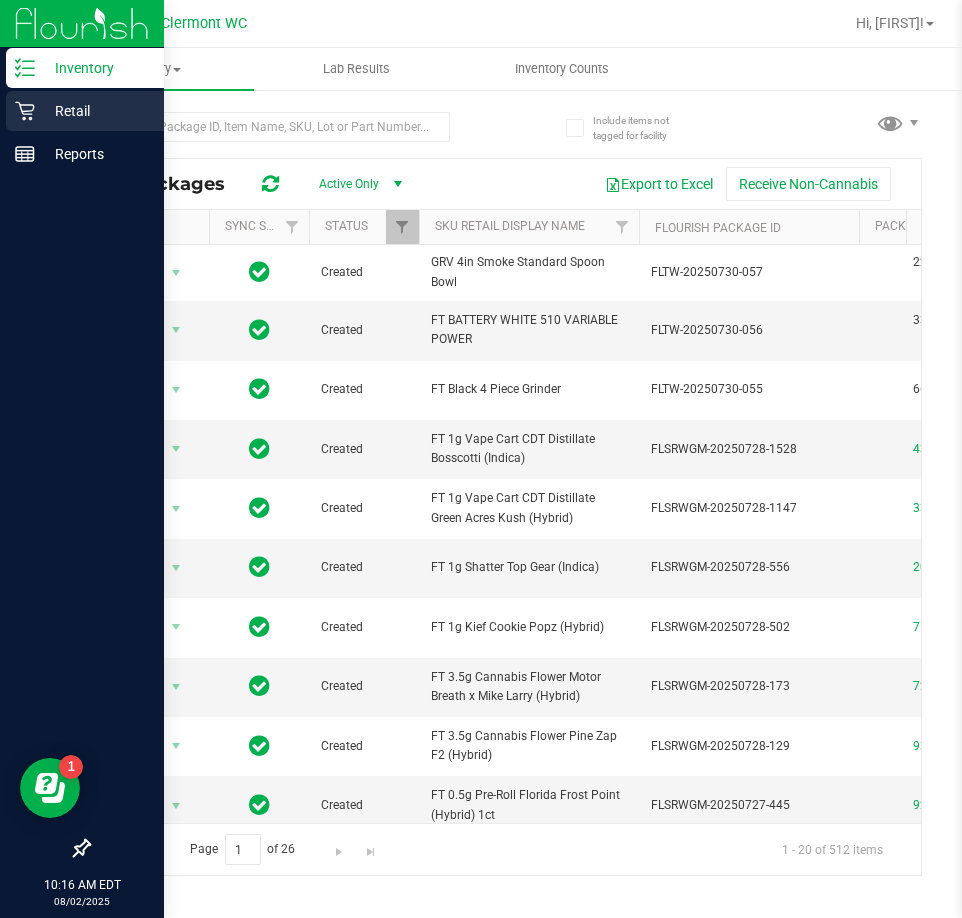 click 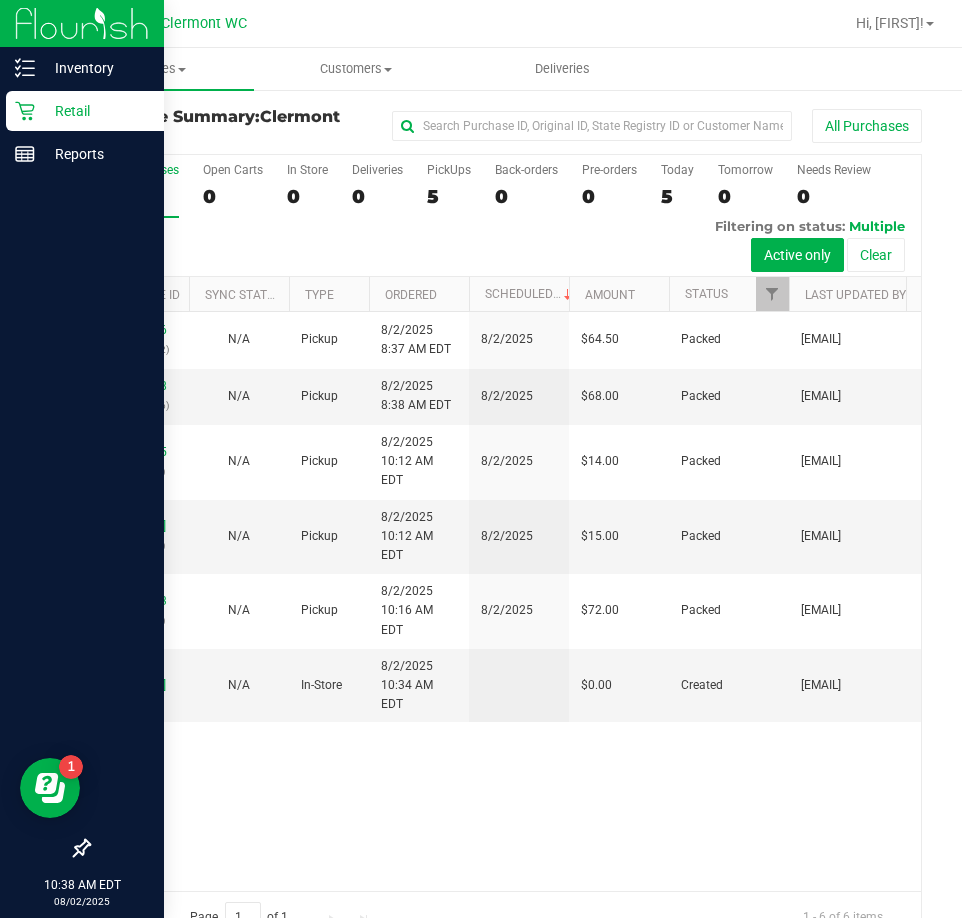 click 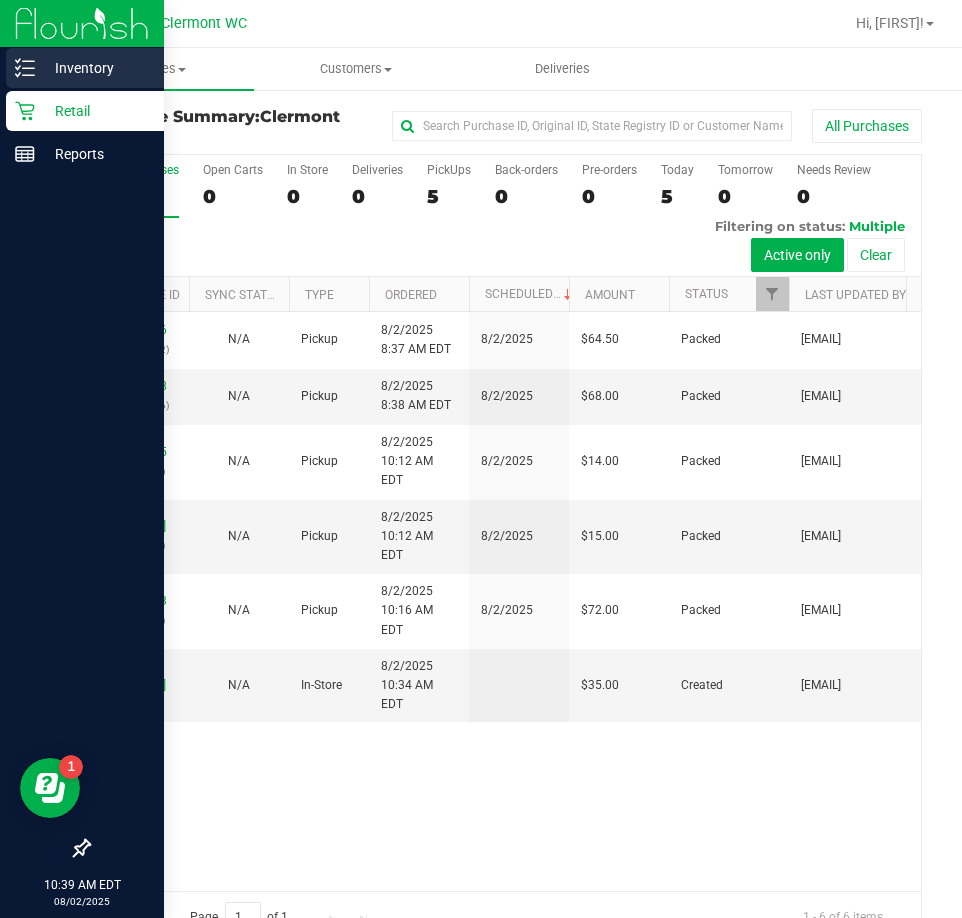 click on "Inventory" at bounding box center [82, 69] 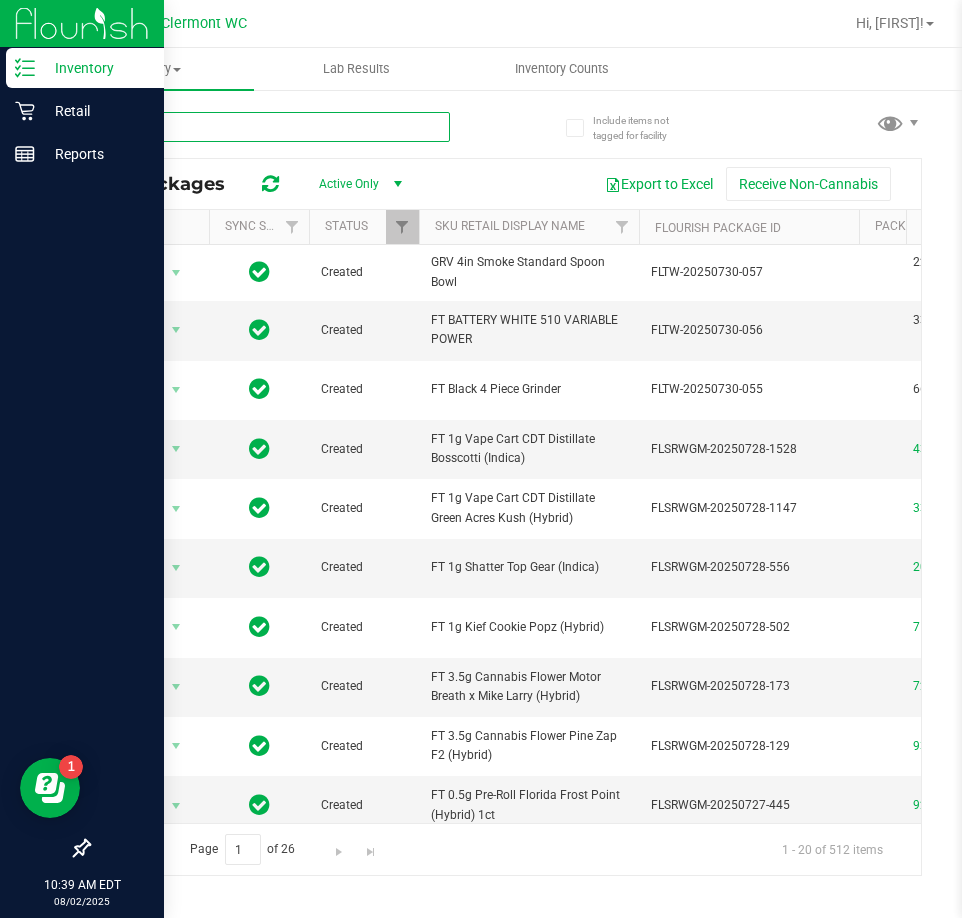 click at bounding box center (269, 127) 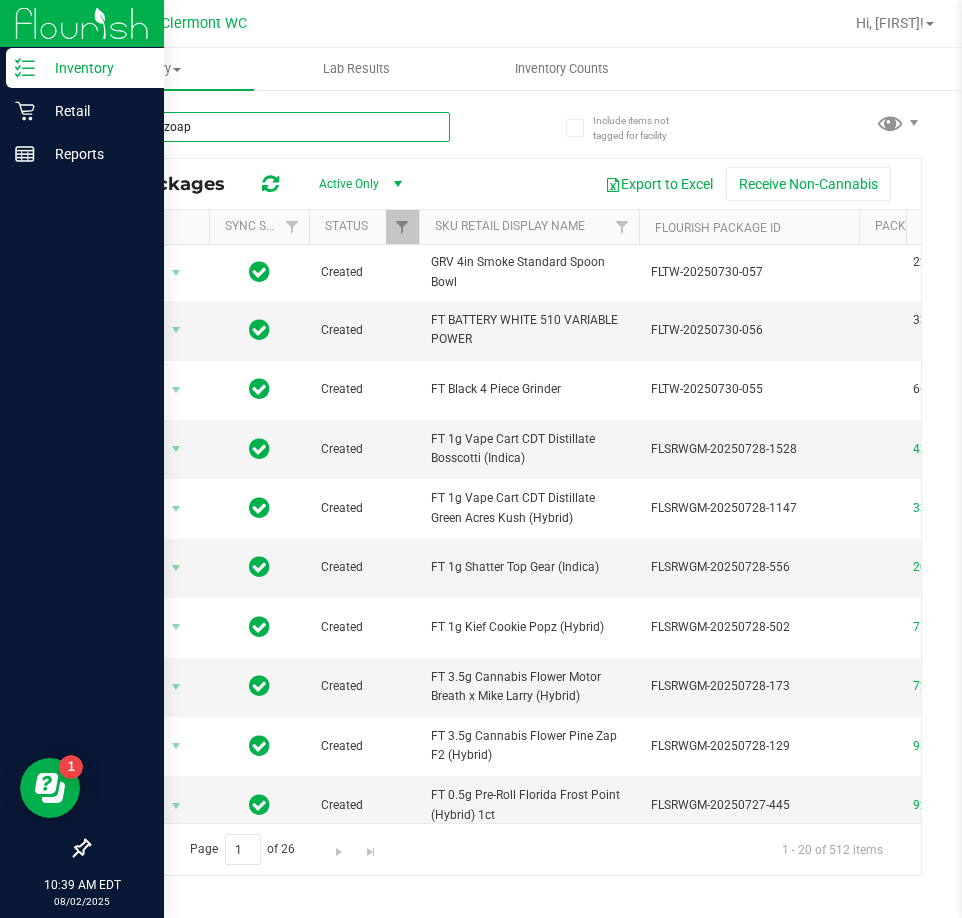 type on "banana zoap" 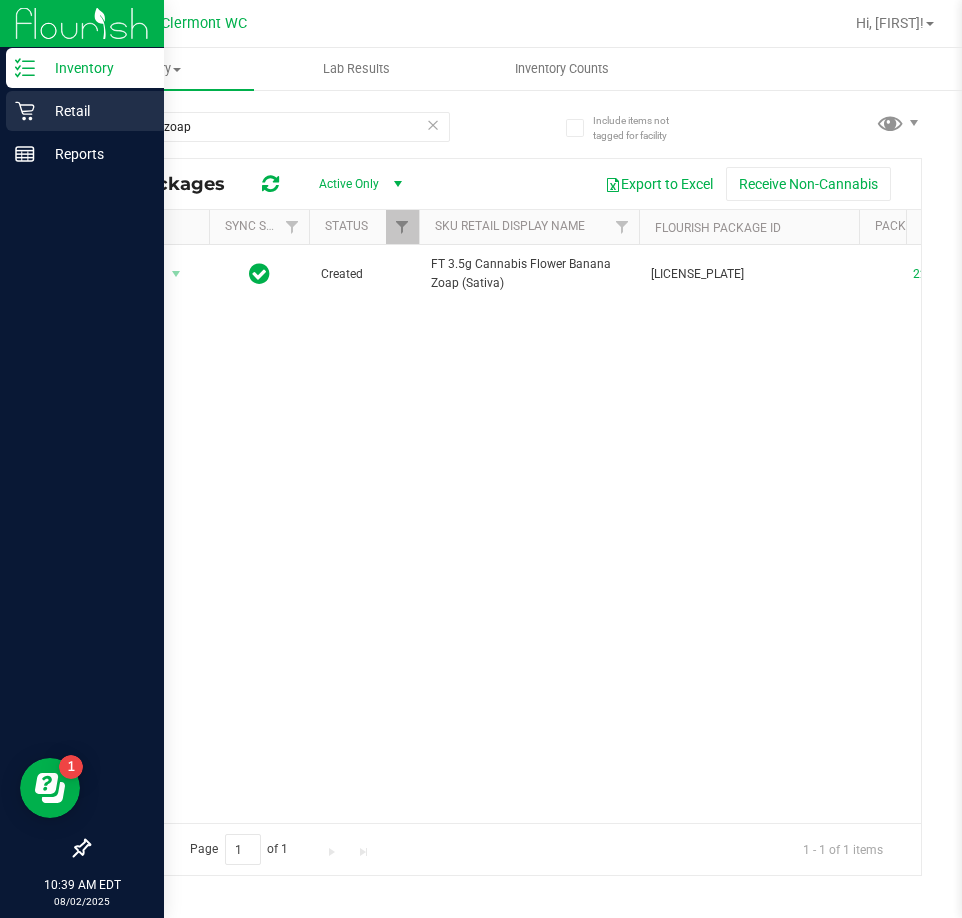 click 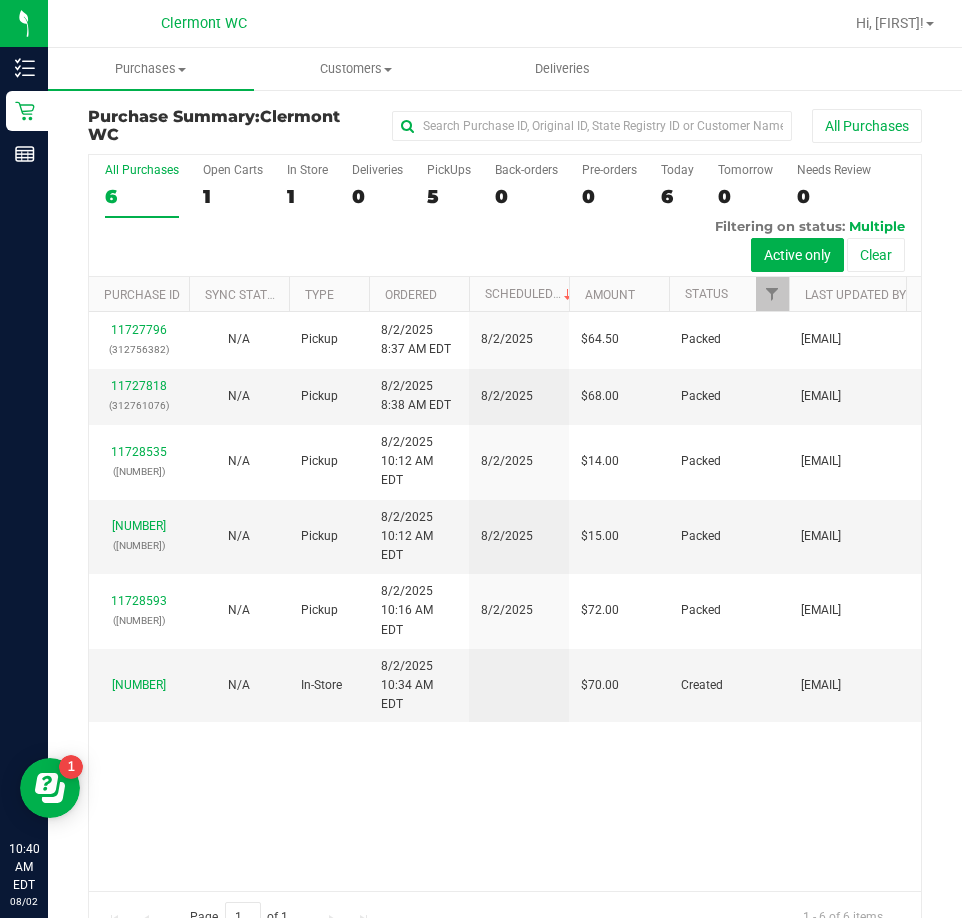 drag, startPoint x: 936, startPoint y: 248, endPoint x: 950, endPoint y: 238, distance: 17.20465 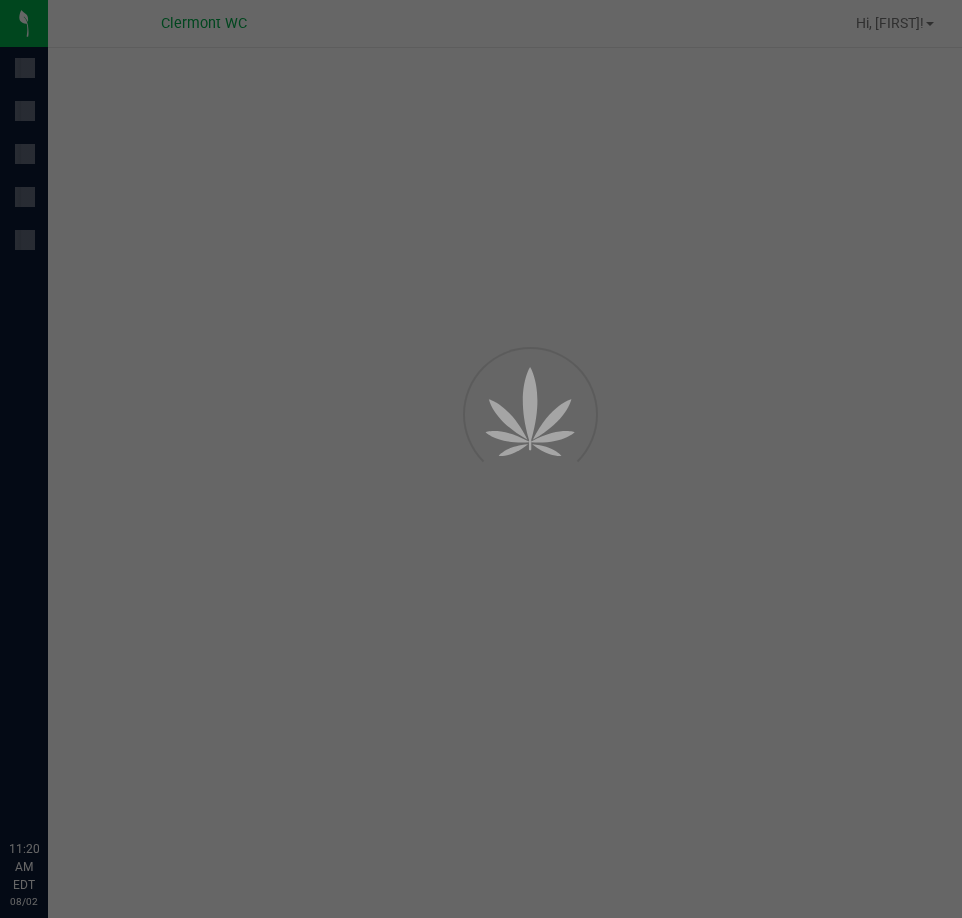 scroll, scrollTop: 0, scrollLeft: 0, axis: both 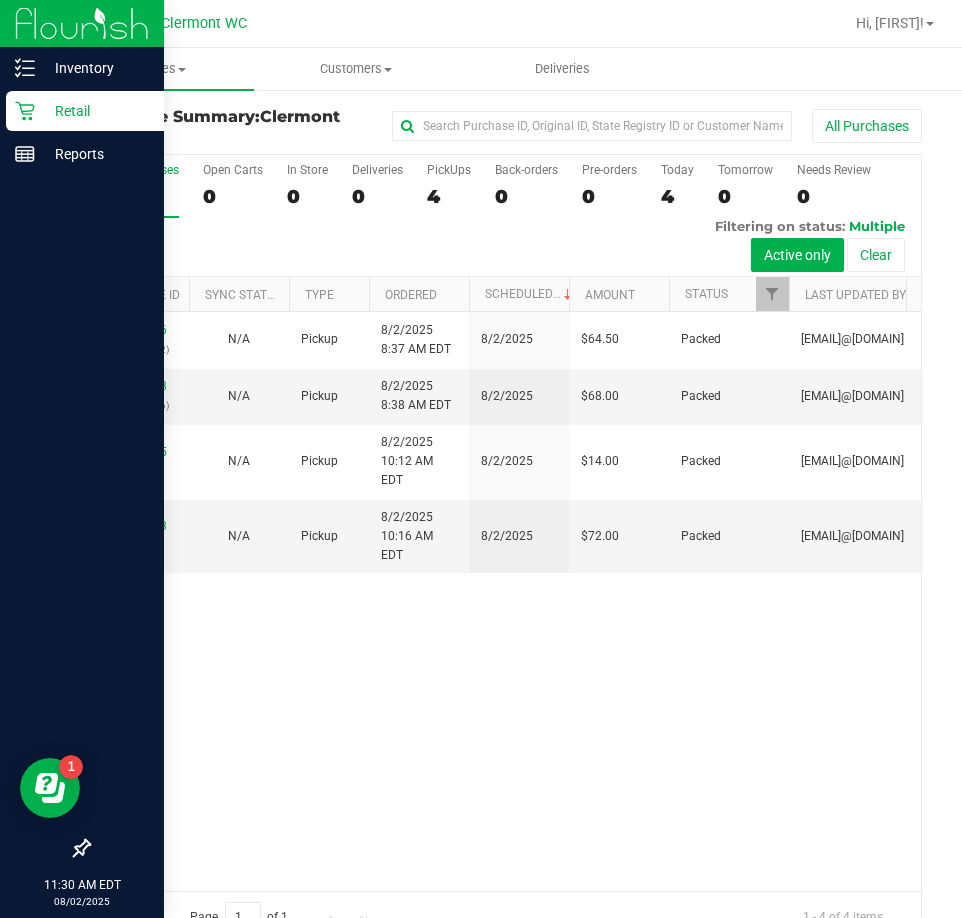 click 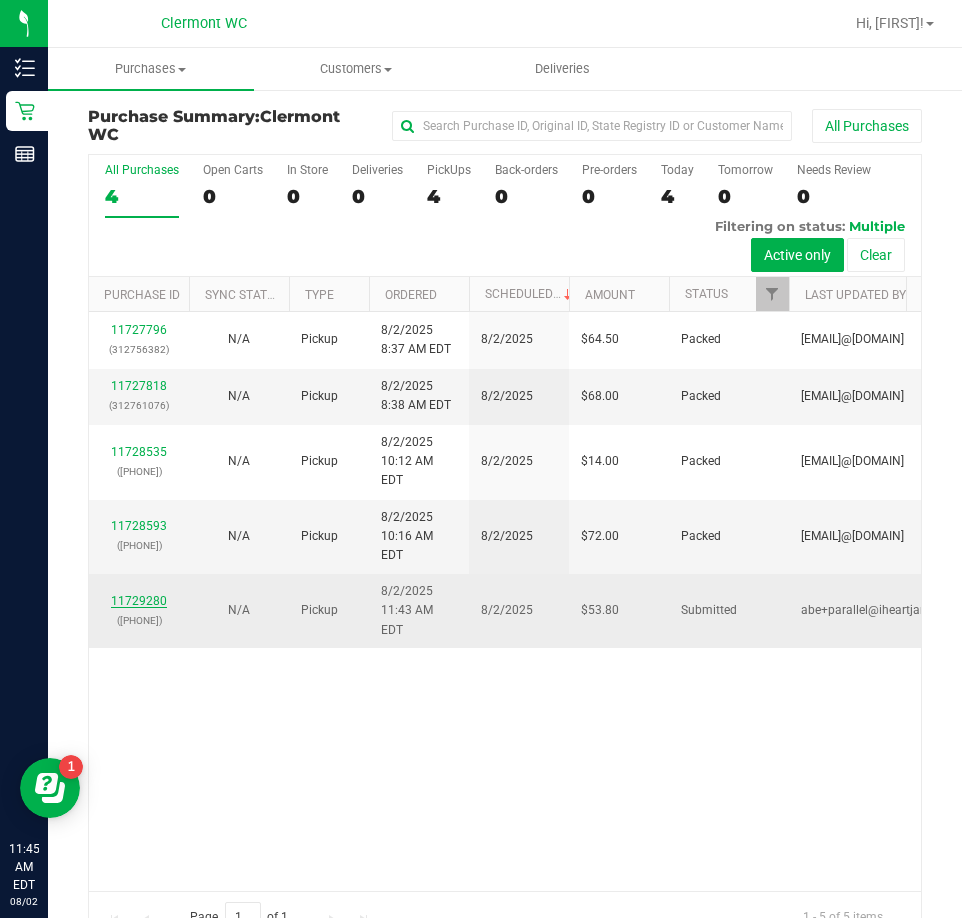click on "11729280" at bounding box center [139, 601] 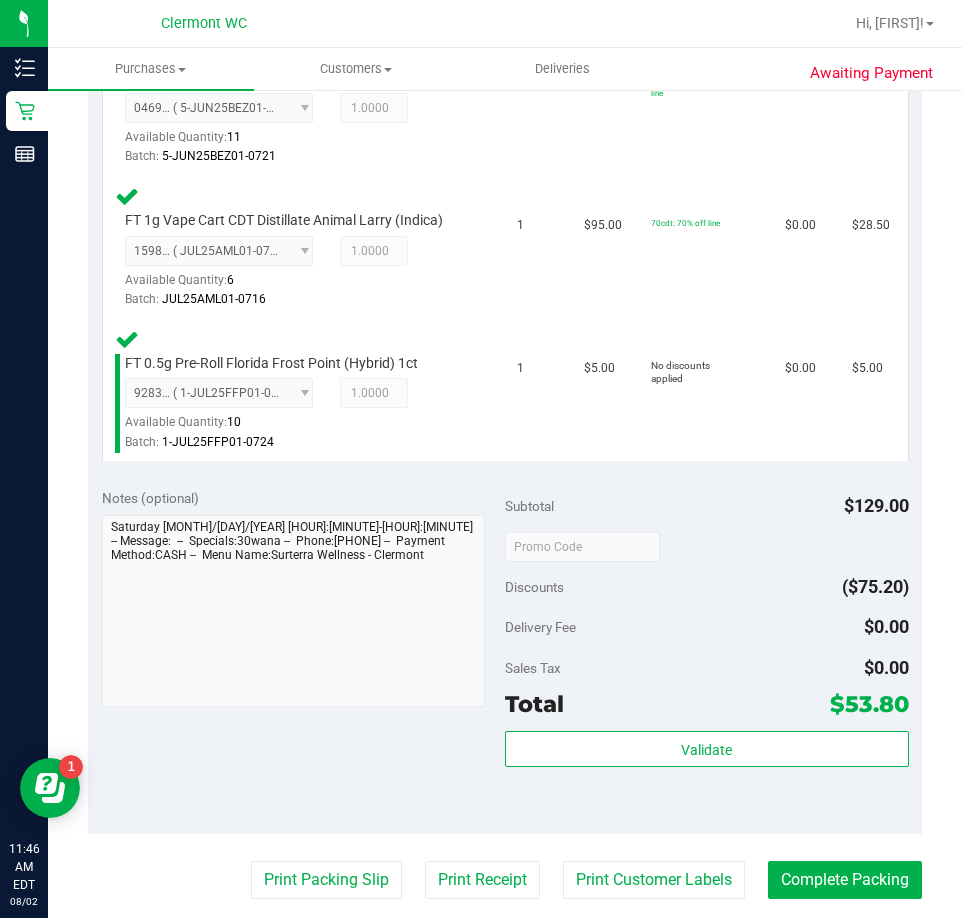 scroll, scrollTop: 789, scrollLeft: 0, axis: vertical 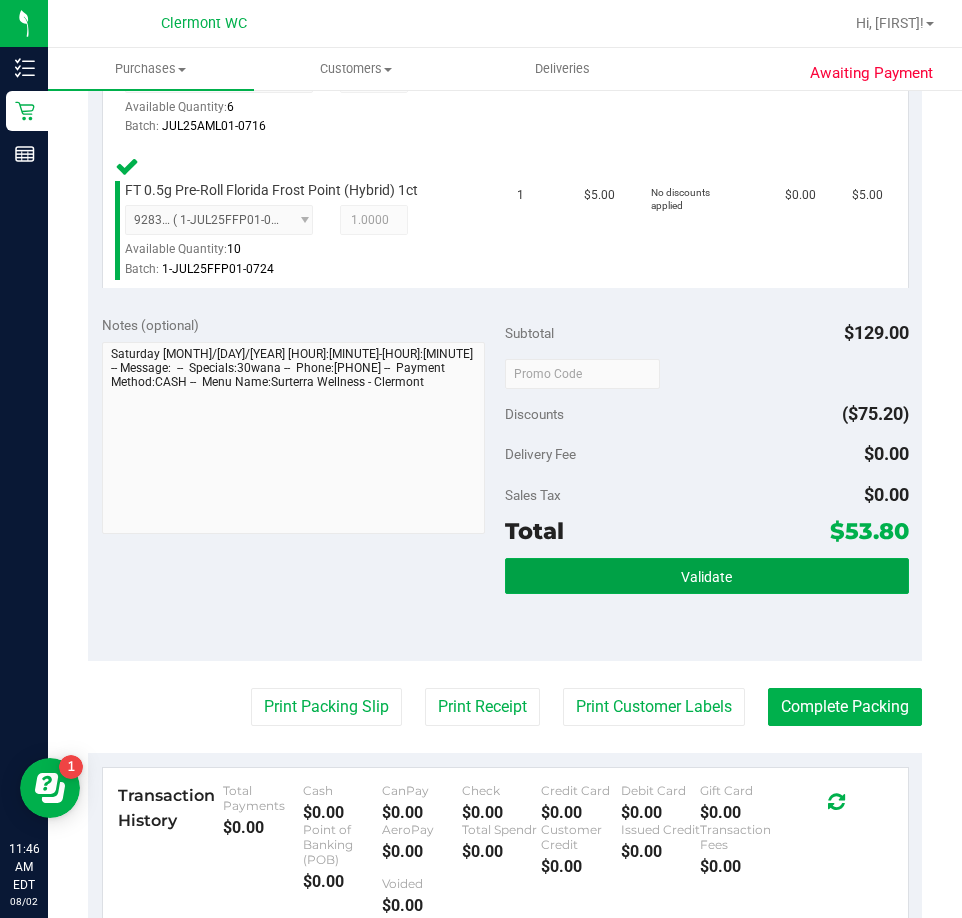 click on "Subtotal
$129.00
Discounts
($75.20)
Delivery Fee
$0.00
Sales Tax
$0.00
Total
$53.80
Validate" at bounding box center [707, 481] 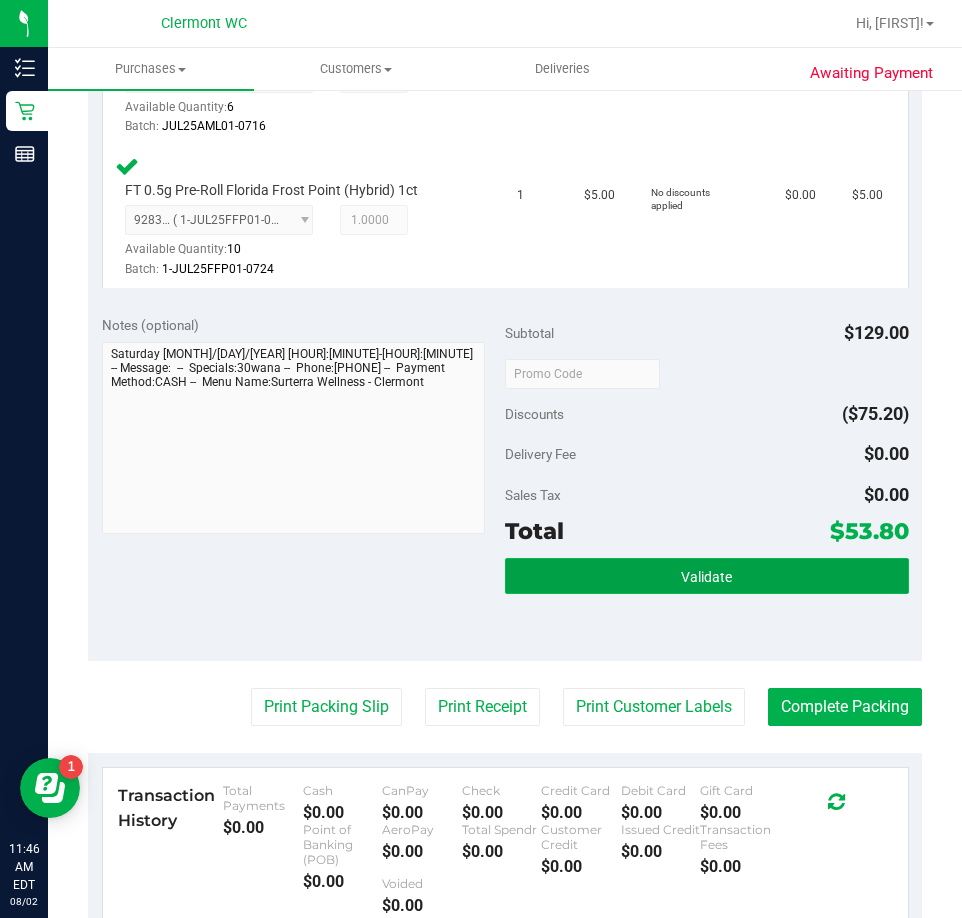 click on "Validate" at bounding box center (707, 576) 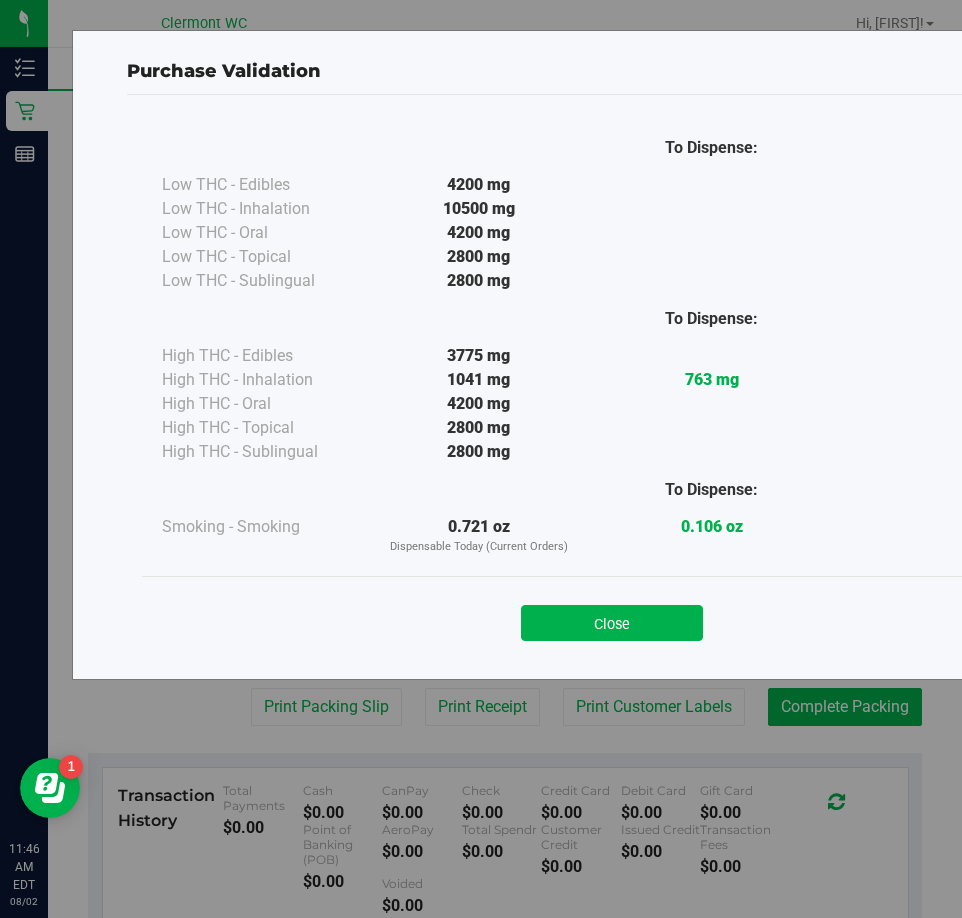 click on "Close" at bounding box center (612, 617) 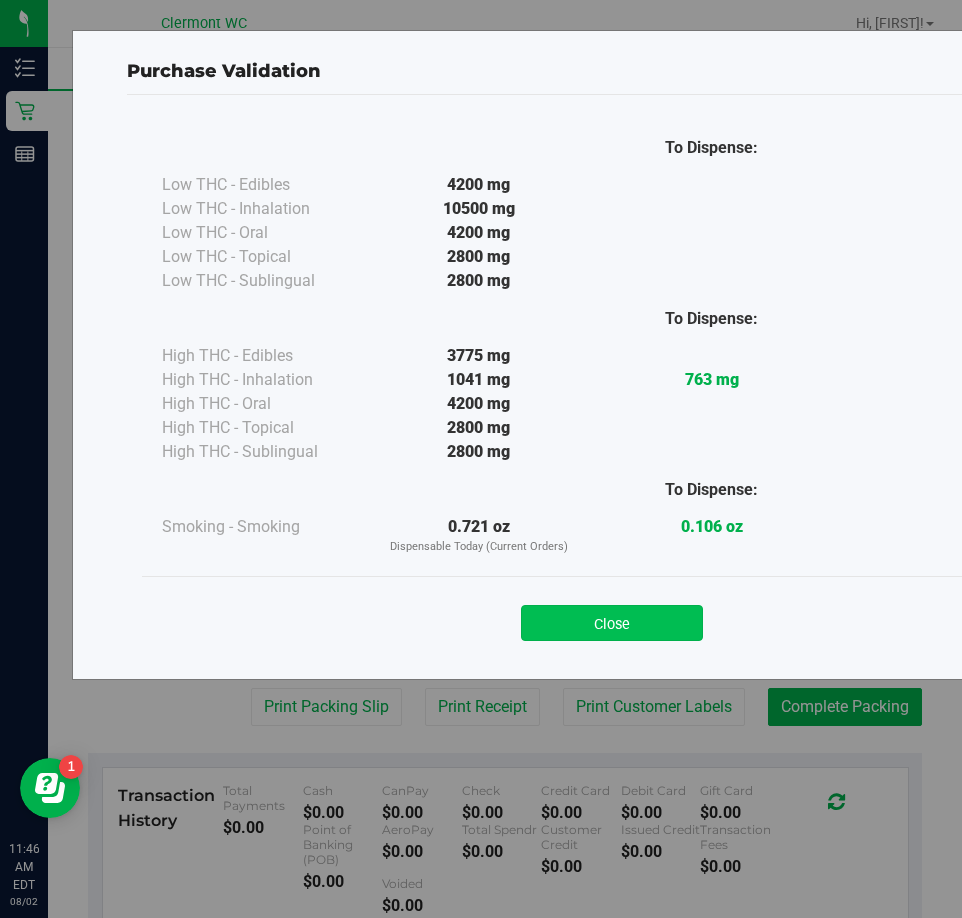 click on "Close" at bounding box center (612, 623) 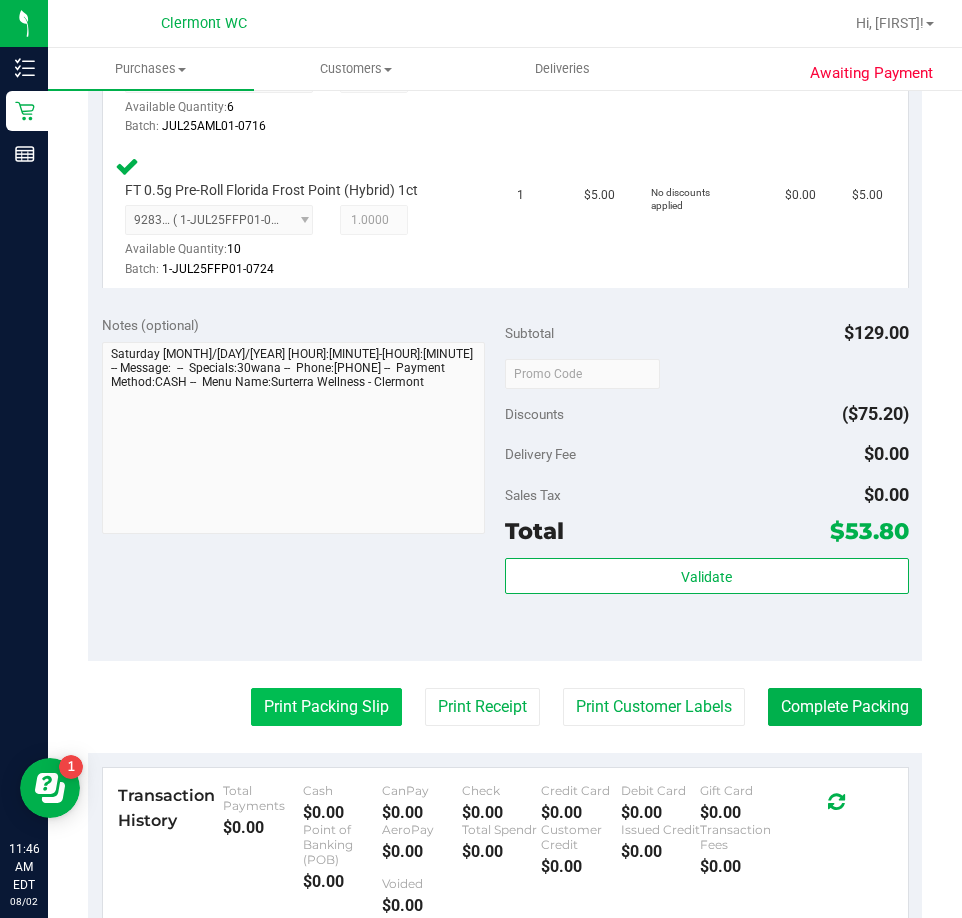 click on "Print Packing Slip" at bounding box center [326, 707] 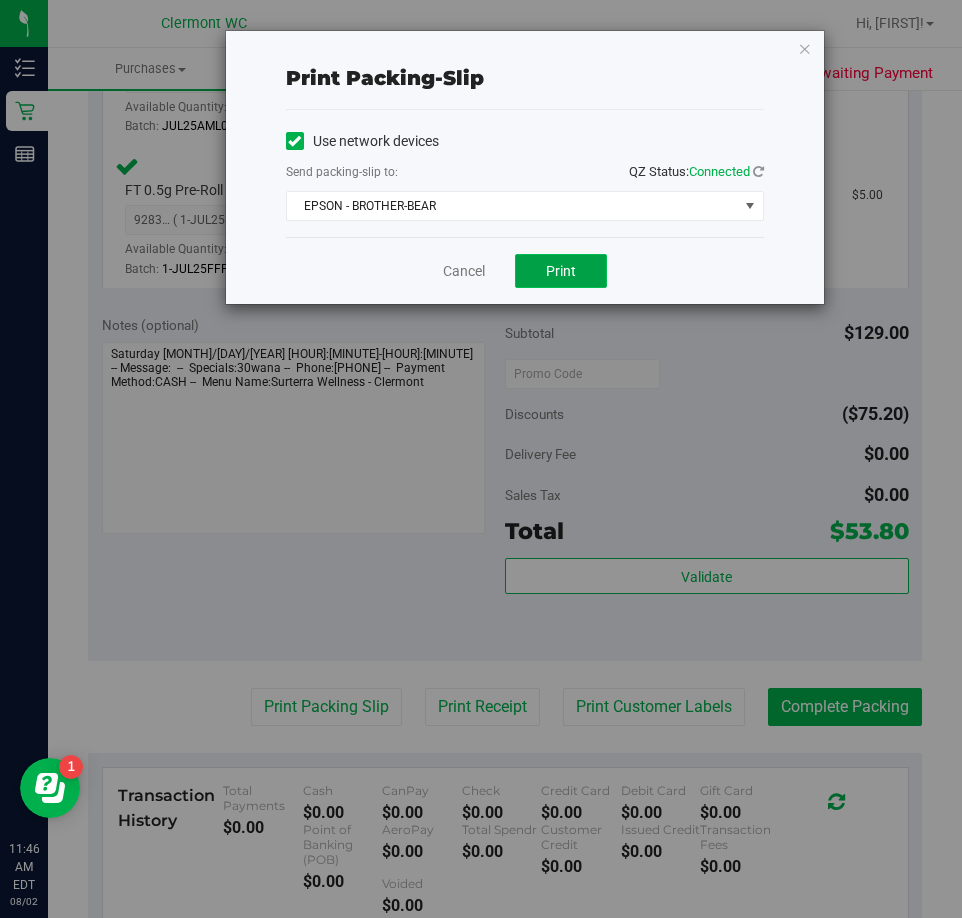 click on "Print" at bounding box center (561, 271) 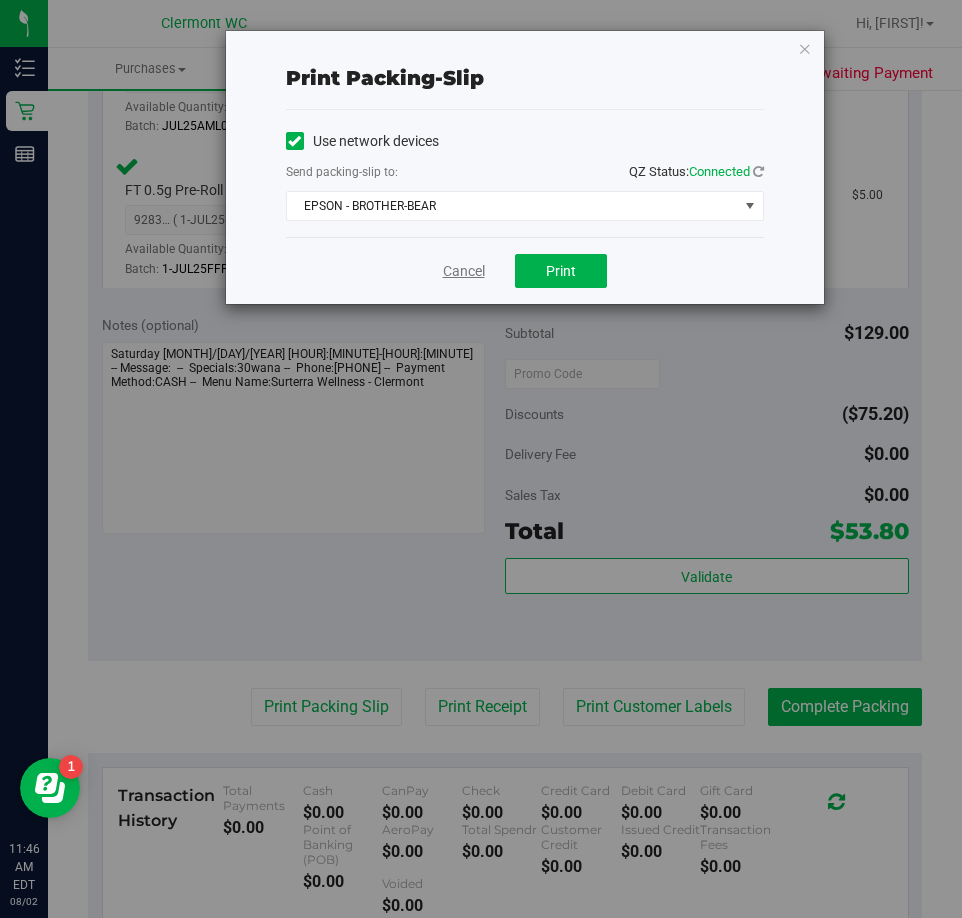 click on "Cancel" at bounding box center (464, 271) 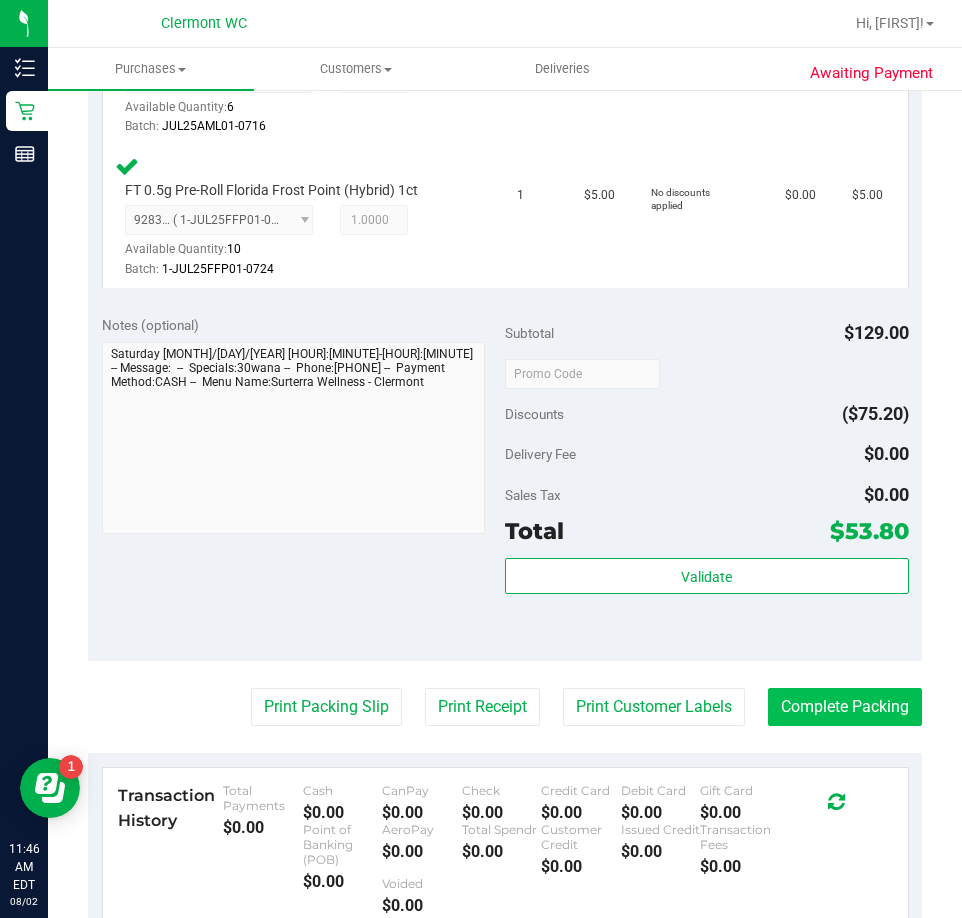 click on "Complete Packing" at bounding box center [845, 707] 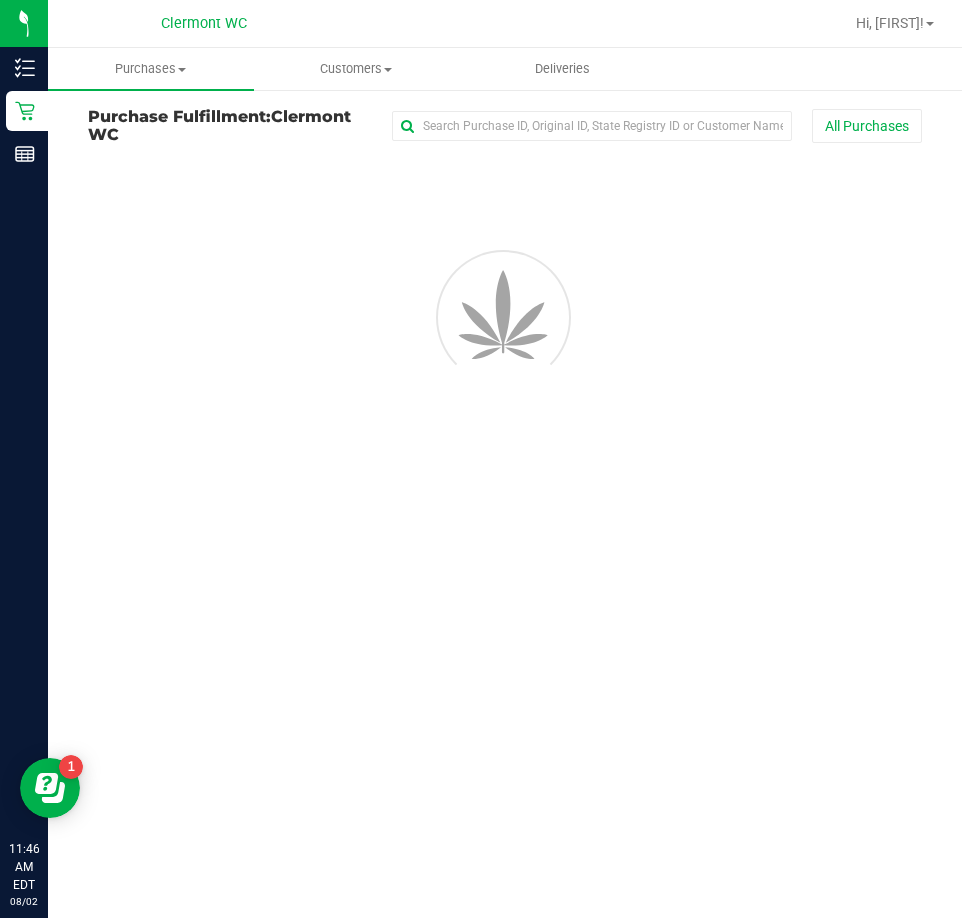 scroll, scrollTop: 0, scrollLeft: 0, axis: both 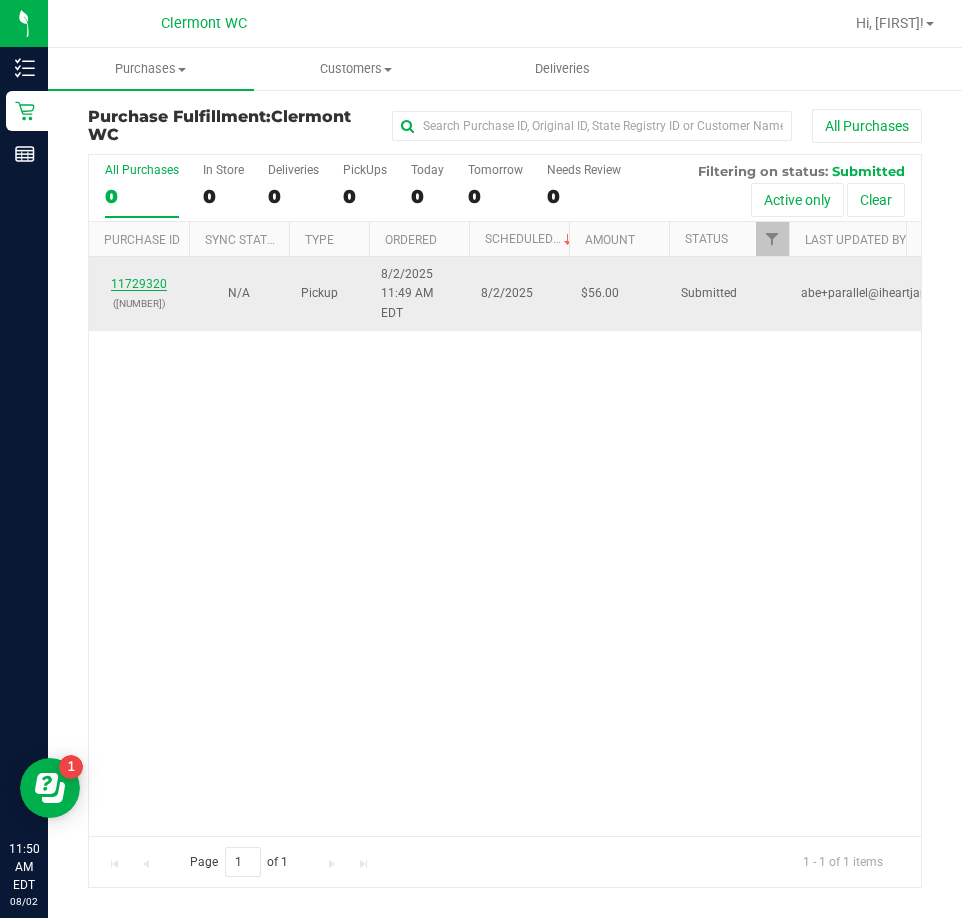 click on "11729320" at bounding box center (139, 284) 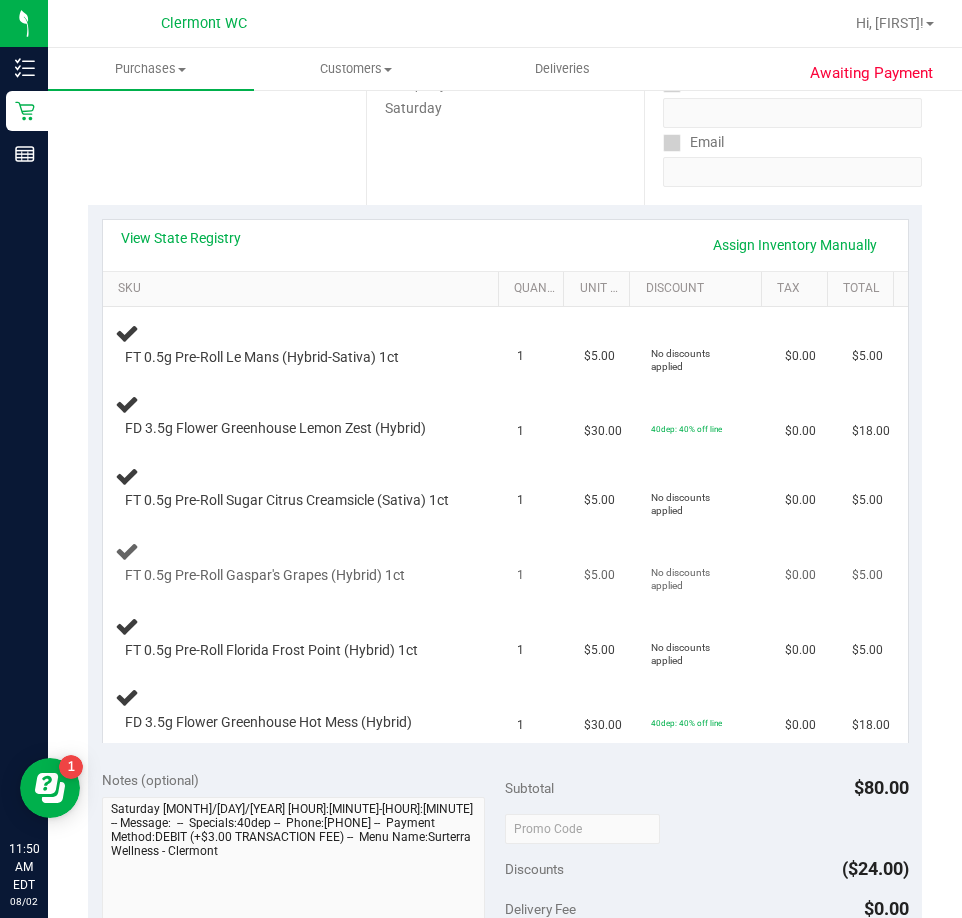 scroll, scrollTop: 400, scrollLeft: 0, axis: vertical 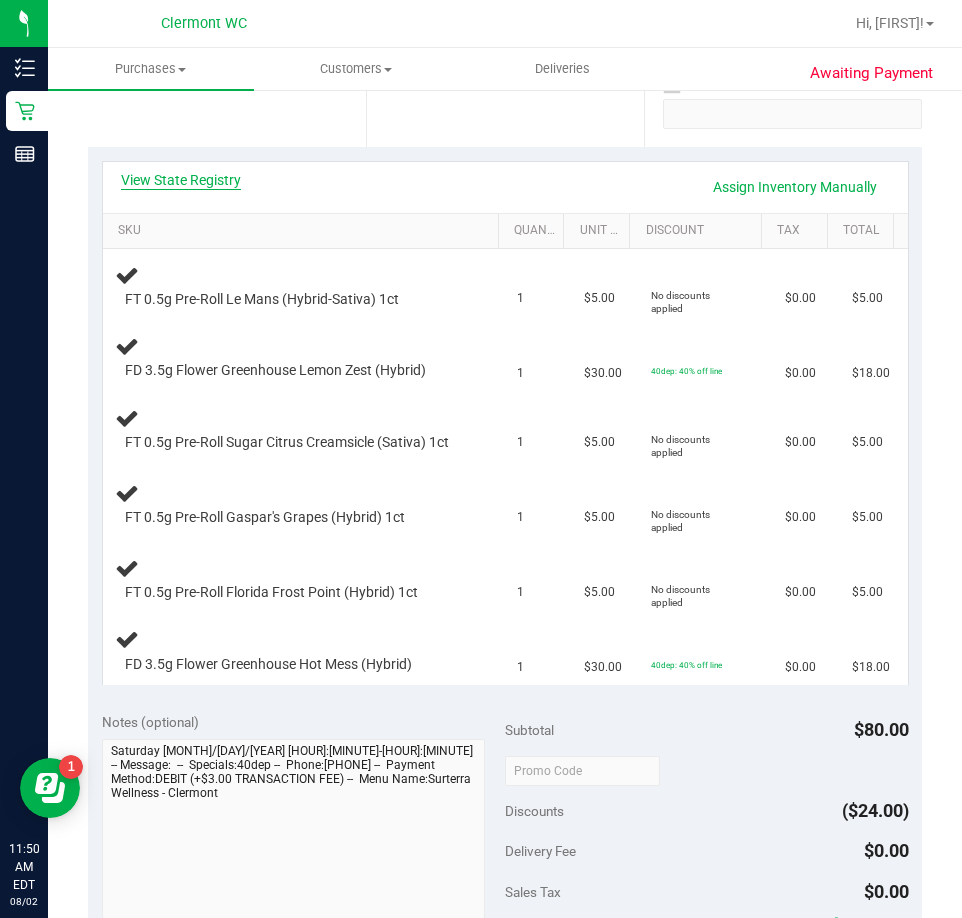 click on "View State Registry" at bounding box center [181, 180] 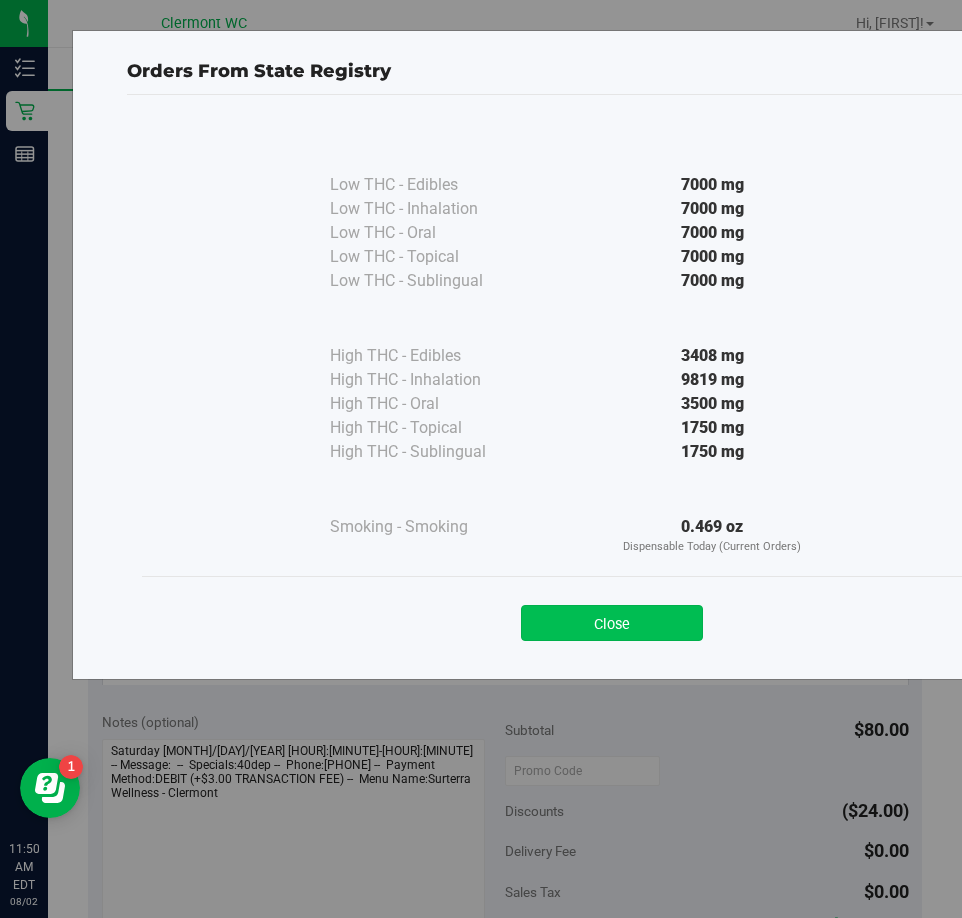 click on "Close" at bounding box center [612, 623] 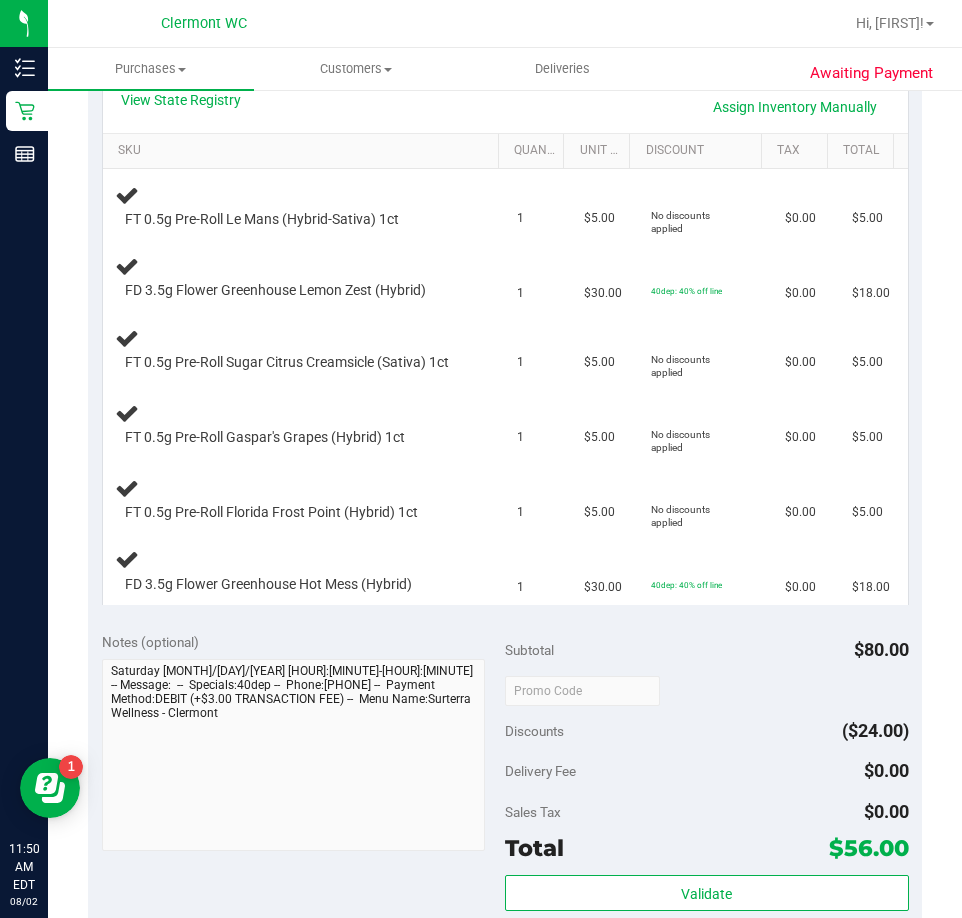 scroll, scrollTop: 600, scrollLeft: 0, axis: vertical 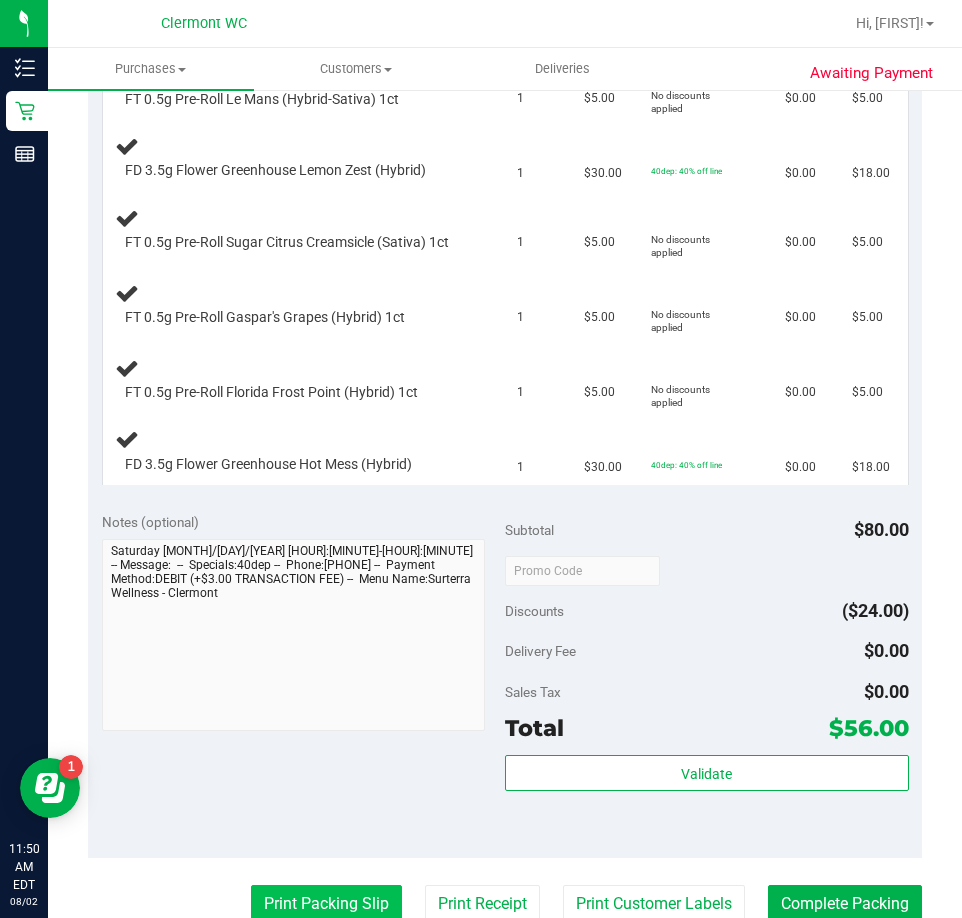 click on "Print Packing Slip" at bounding box center (326, 904) 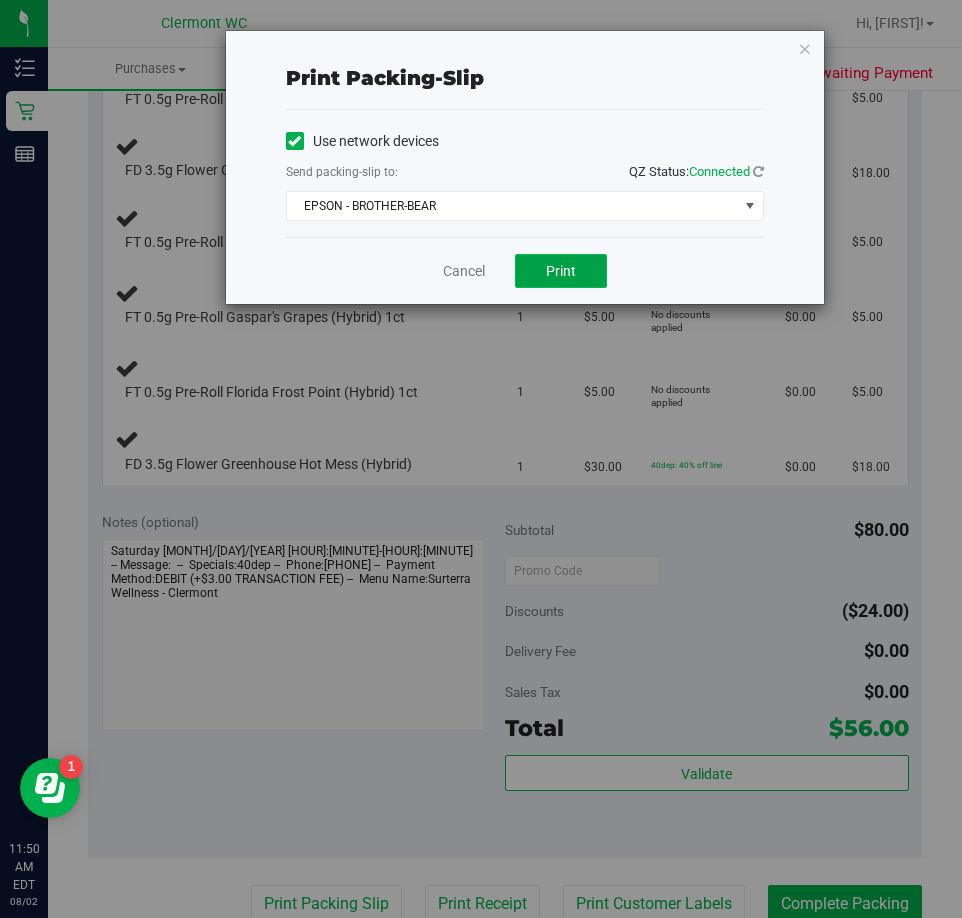 click on "Print" at bounding box center [561, 271] 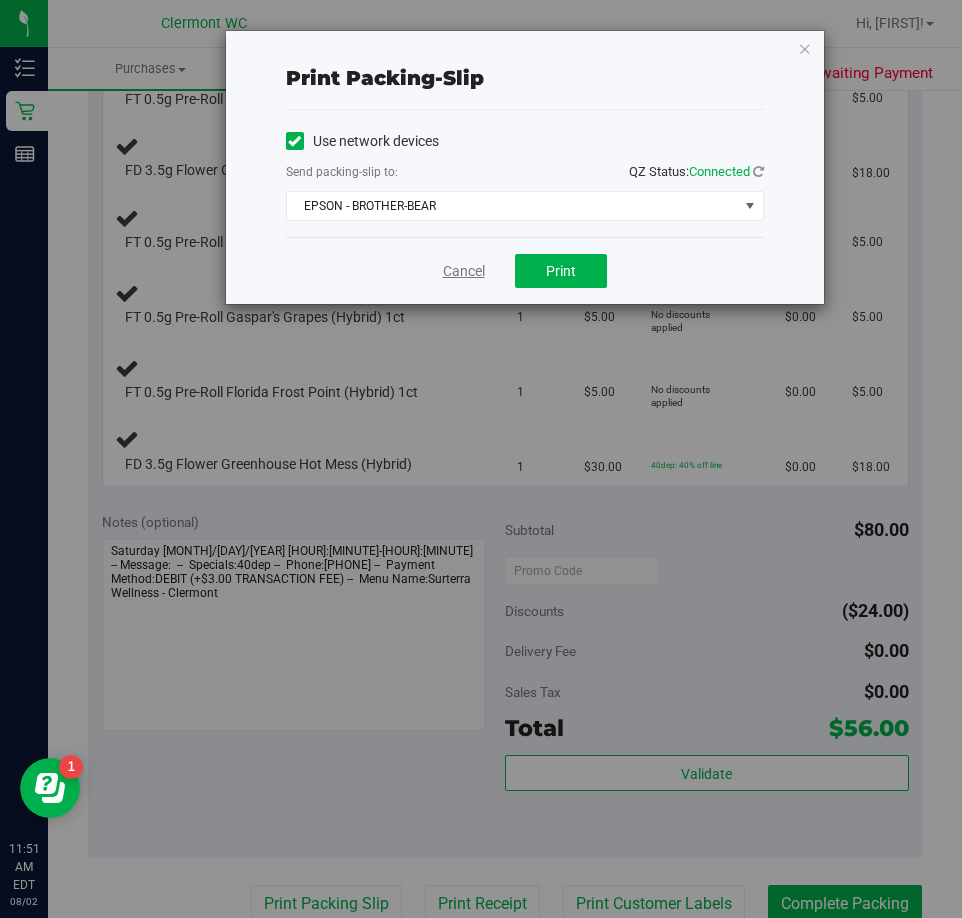 click on "Cancel" at bounding box center (464, 271) 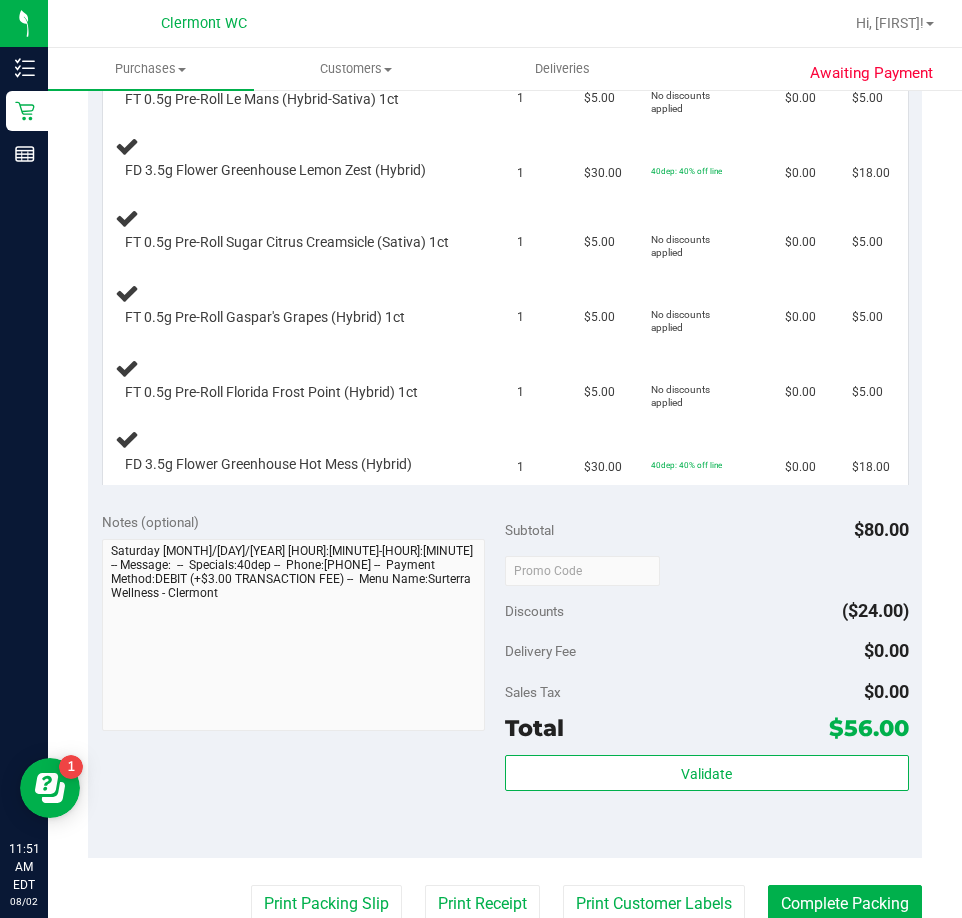 scroll, scrollTop: 500, scrollLeft: 0, axis: vertical 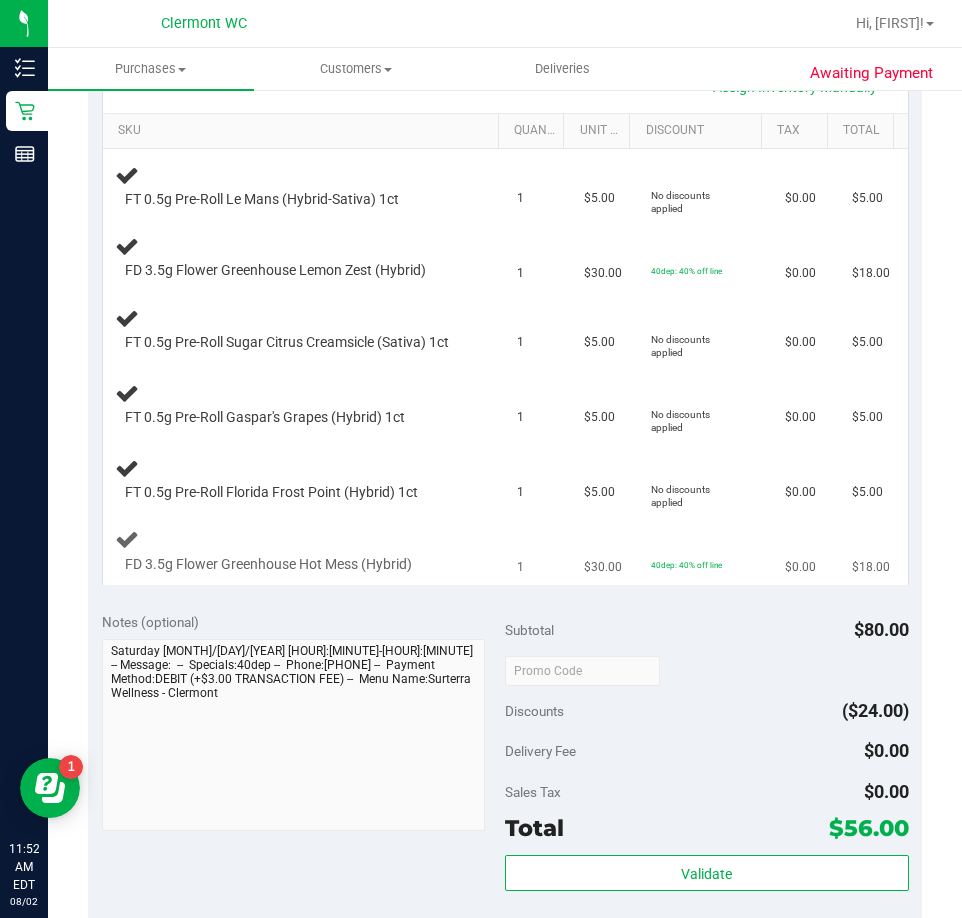 type 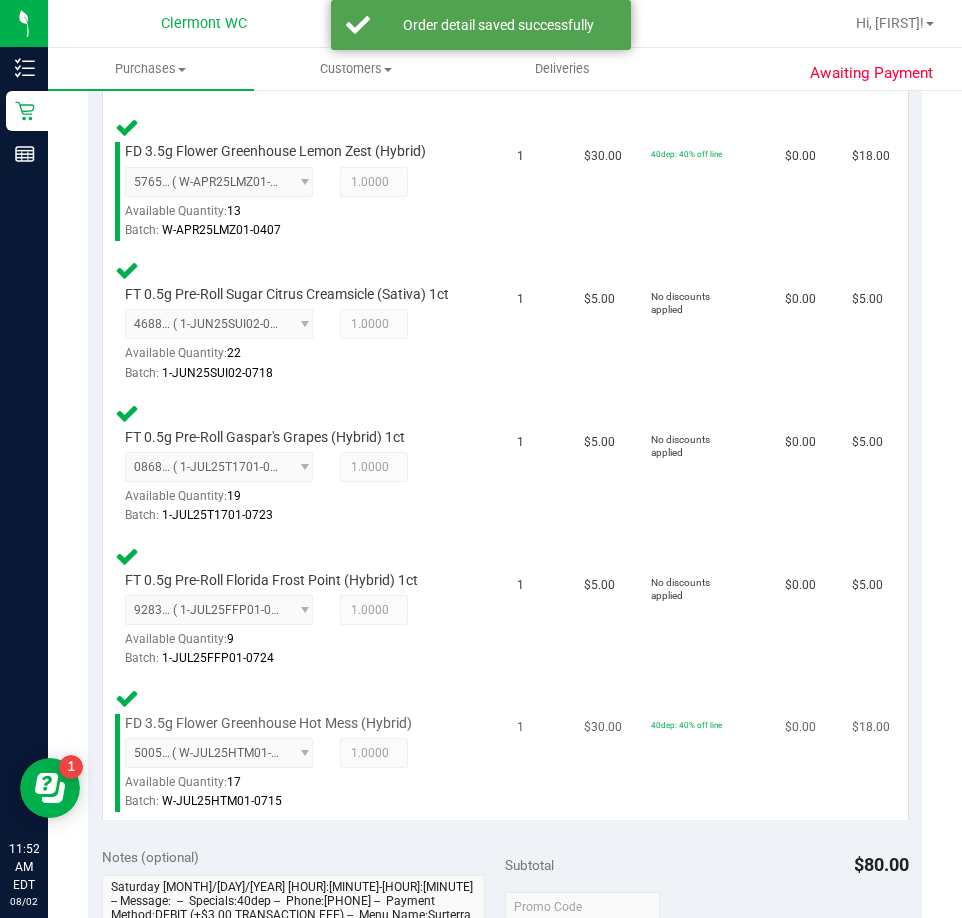 scroll, scrollTop: 900, scrollLeft: 0, axis: vertical 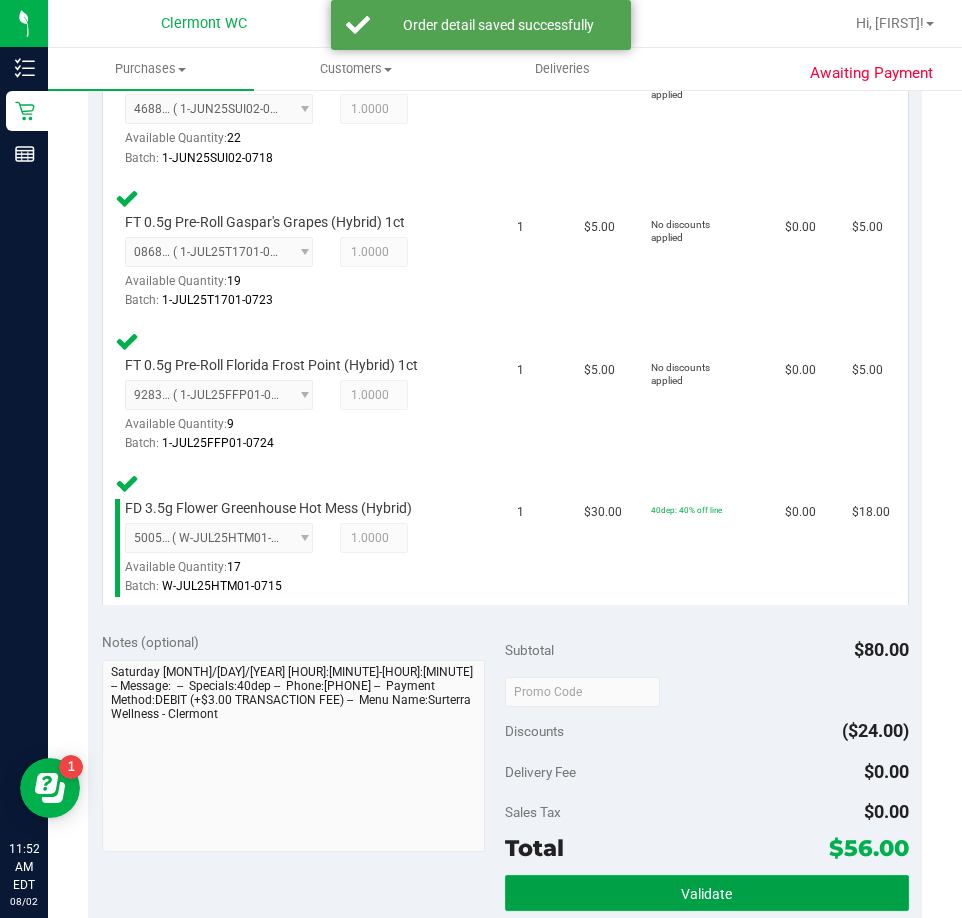 click on "Validate" at bounding box center (707, 893) 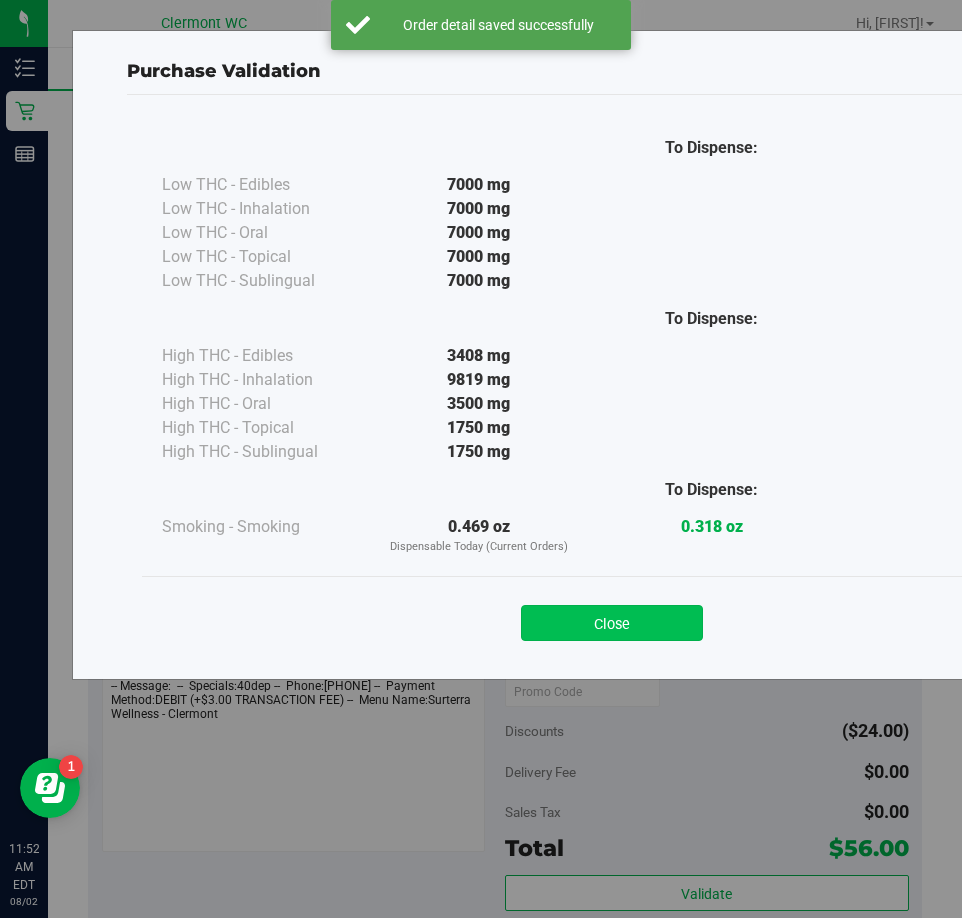 click on "Close" at bounding box center [612, 623] 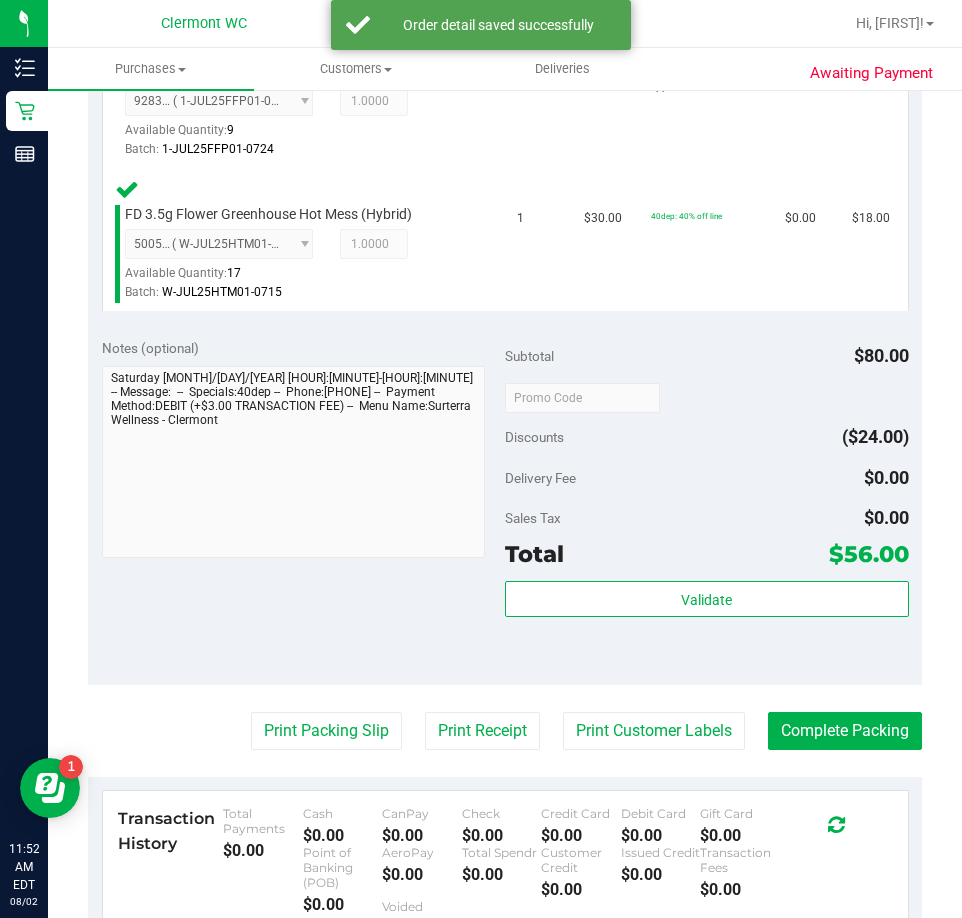 scroll, scrollTop: 1200, scrollLeft: 0, axis: vertical 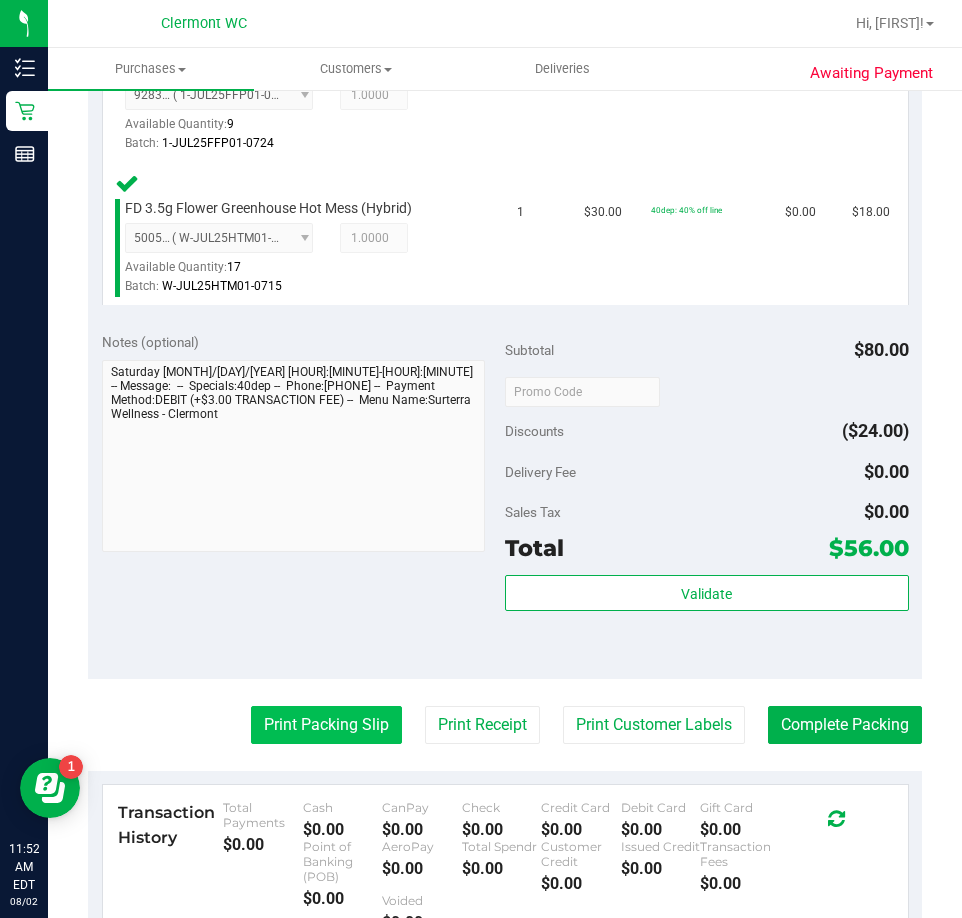 click on "Print Packing Slip" at bounding box center [326, 725] 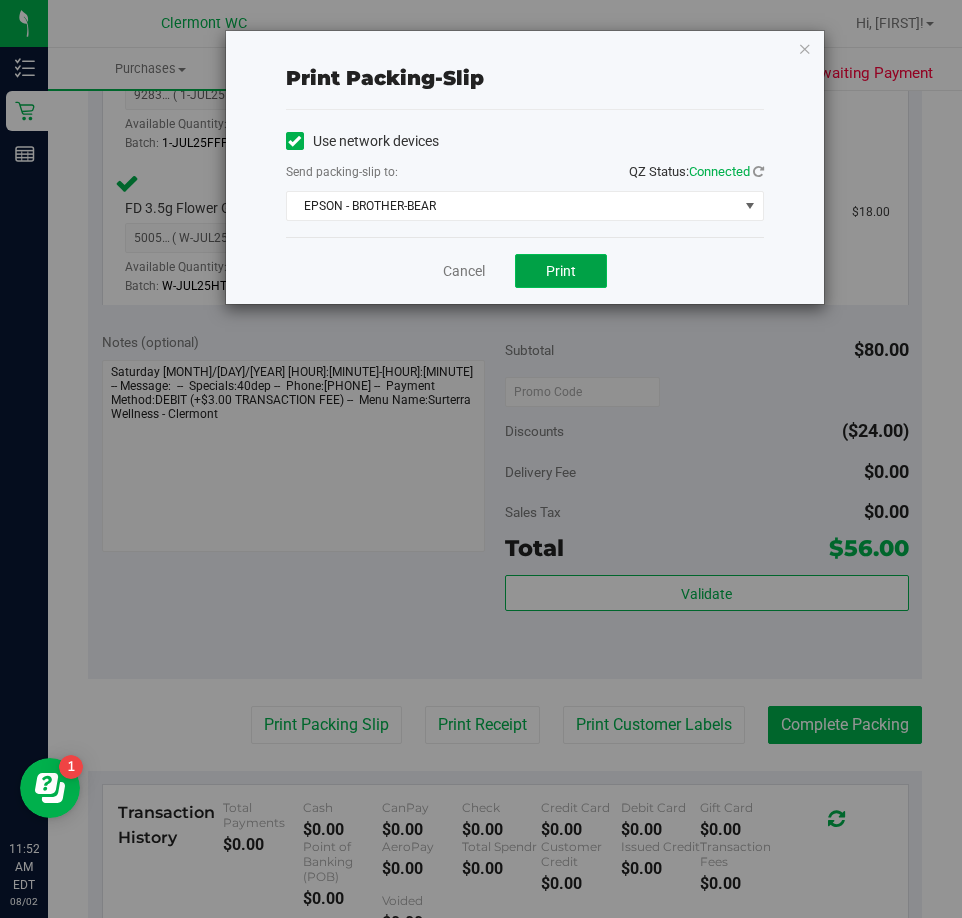 click on "Print" at bounding box center (561, 271) 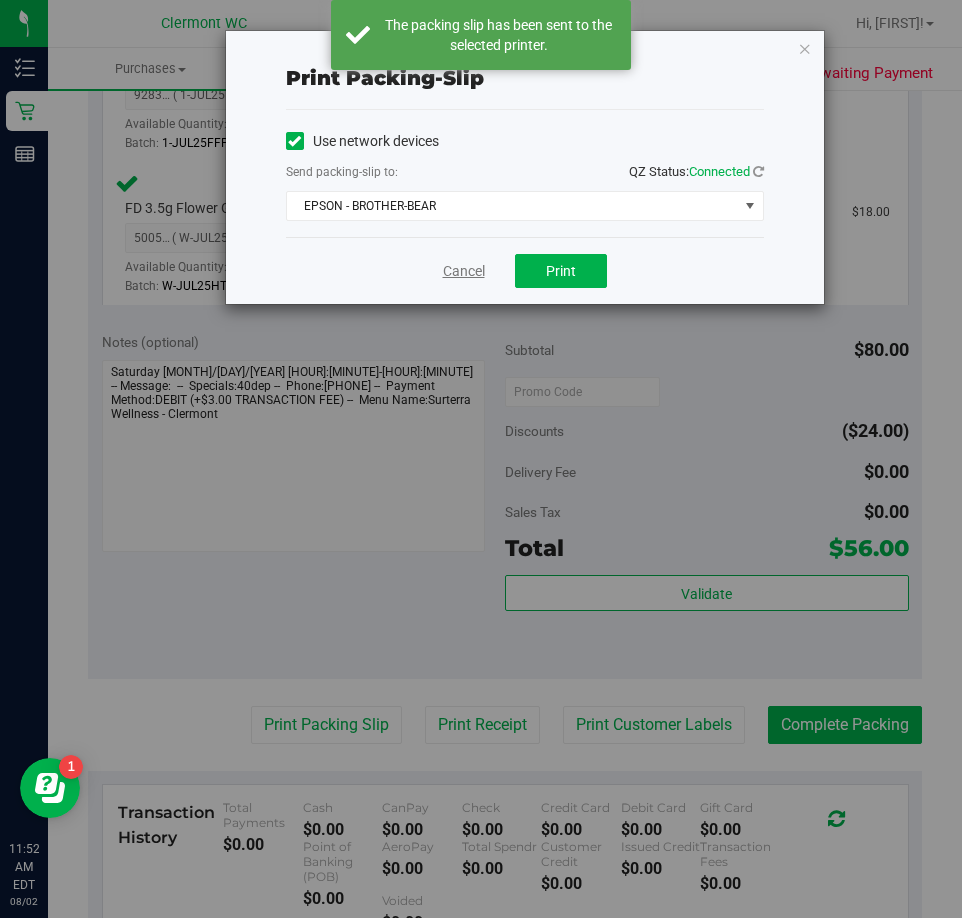 click on "Cancel" at bounding box center [464, 271] 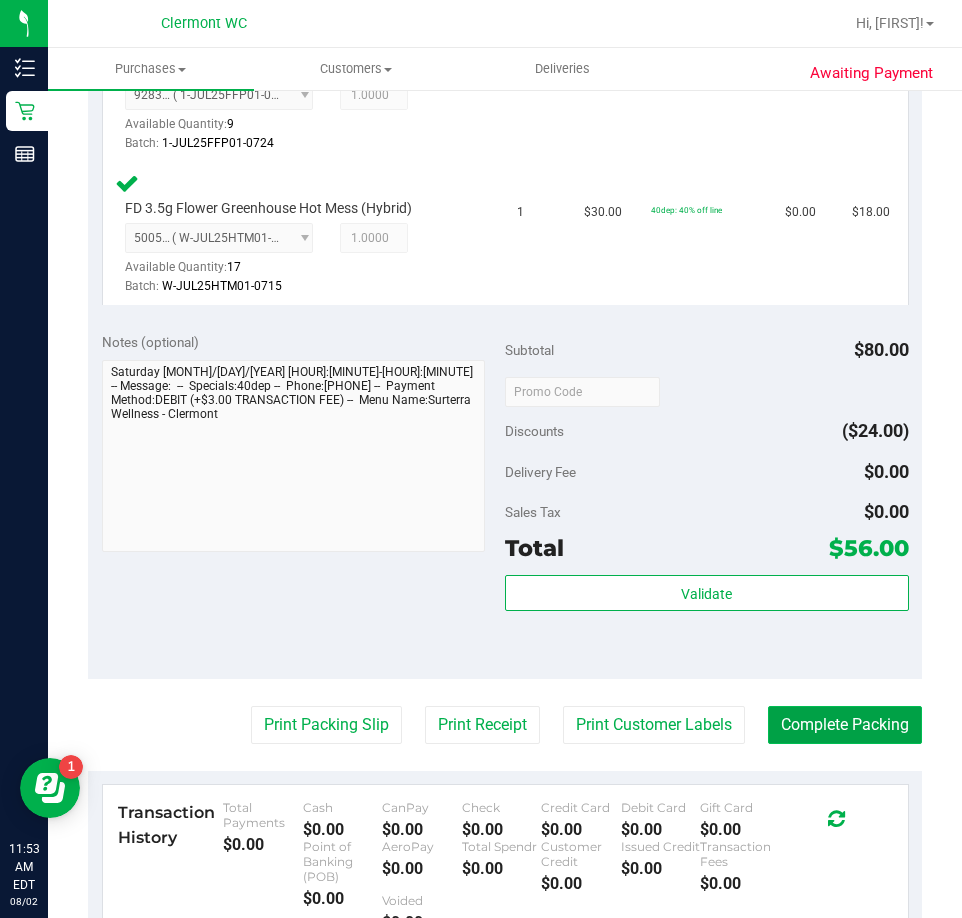 click on "Complete Packing" at bounding box center [845, 725] 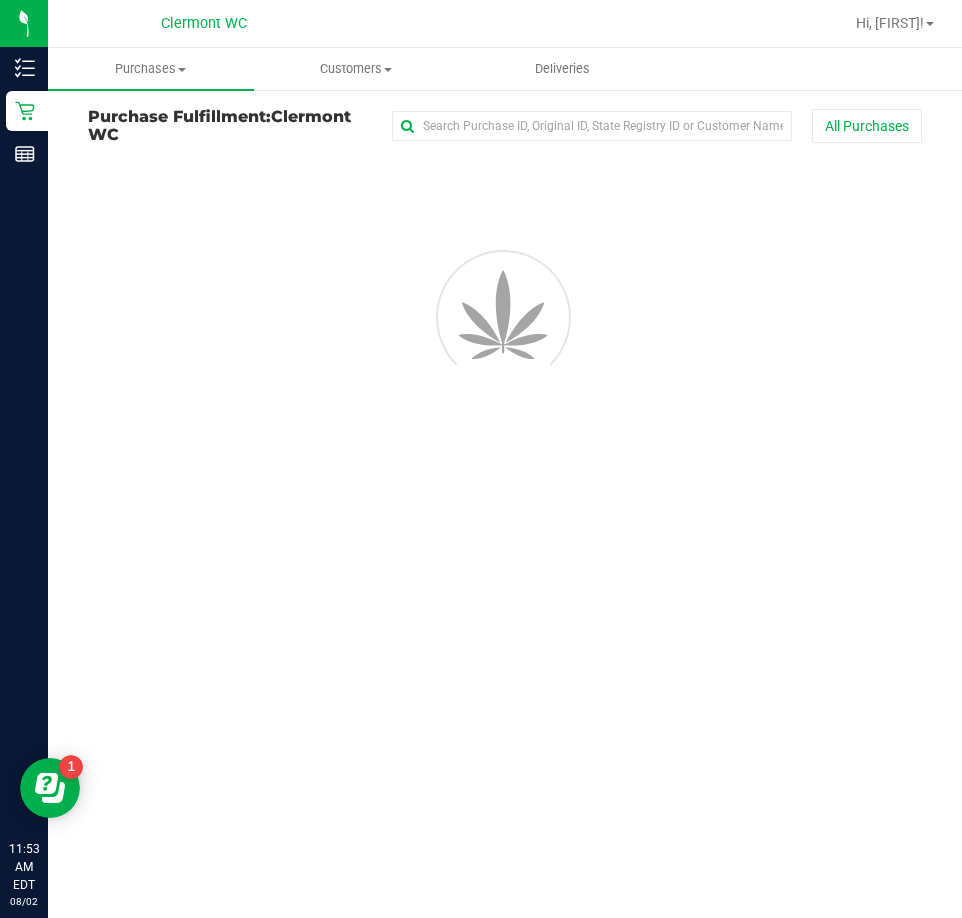 scroll, scrollTop: 0, scrollLeft: 0, axis: both 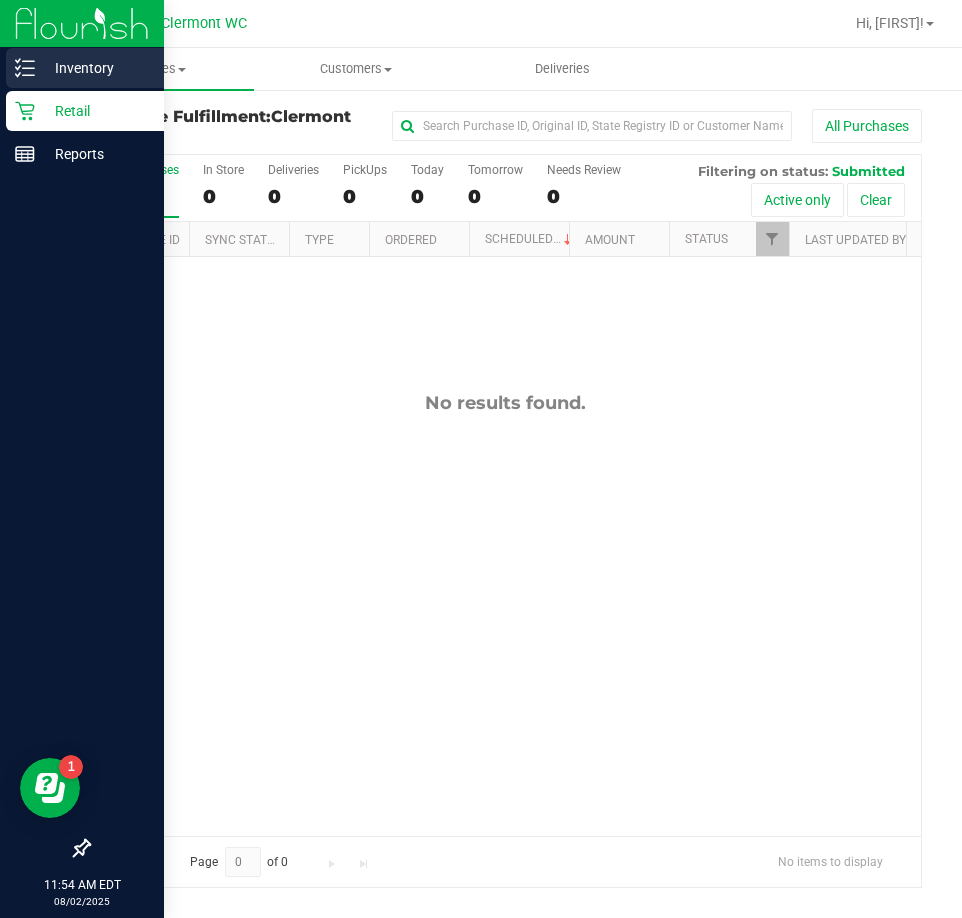 click 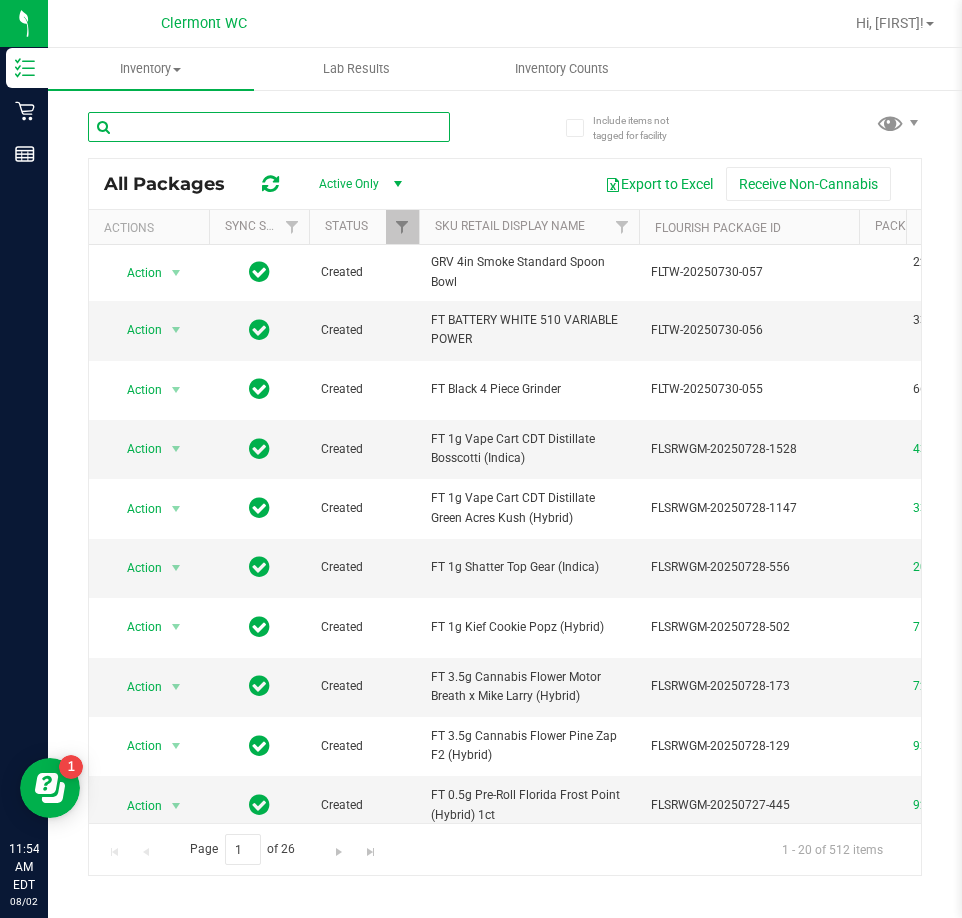 click at bounding box center (269, 127) 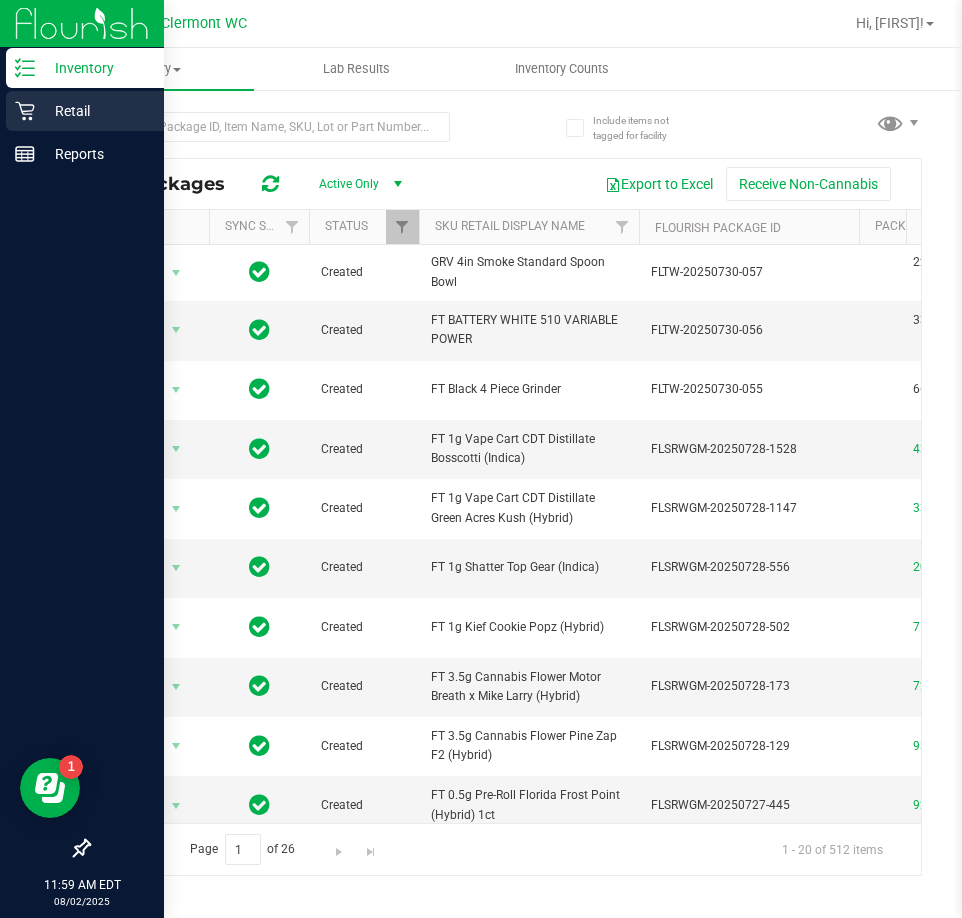 click on "Retail" at bounding box center (95, 111) 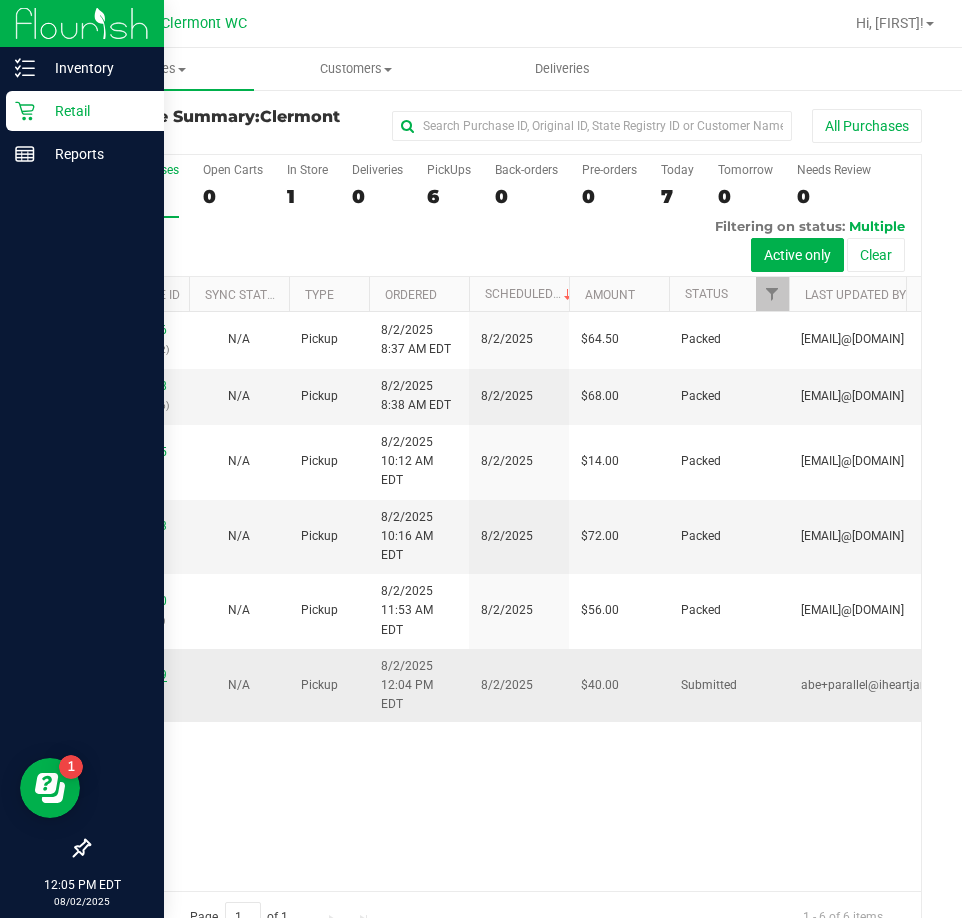 click on "11729459" at bounding box center (139, 675) 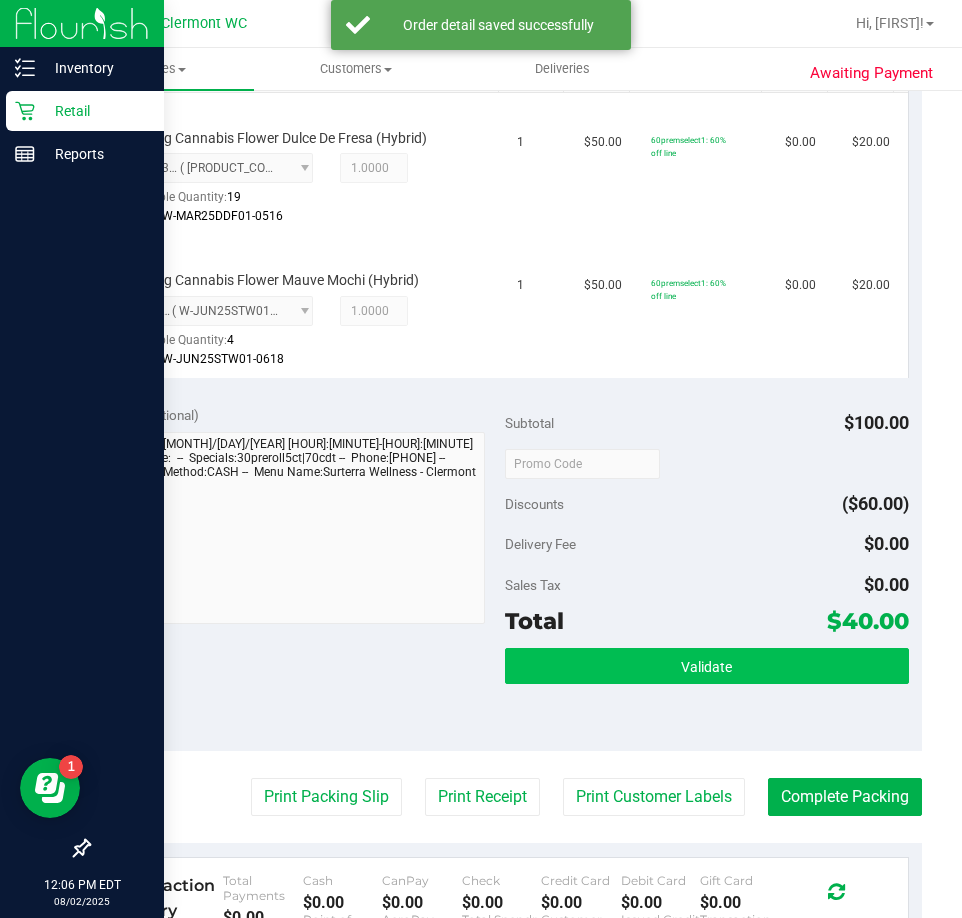 scroll, scrollTop: 561, scrollLeft: 0, axis: vertical 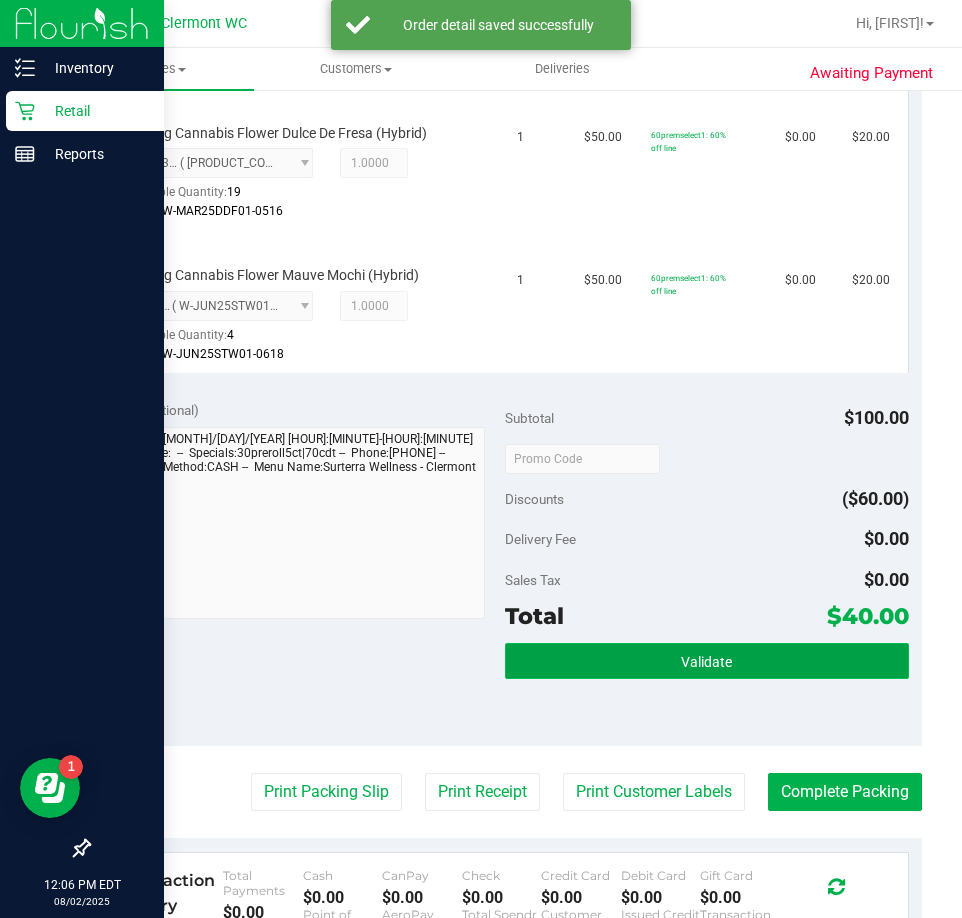 click on "Validate" at bounding box center (707, 661) 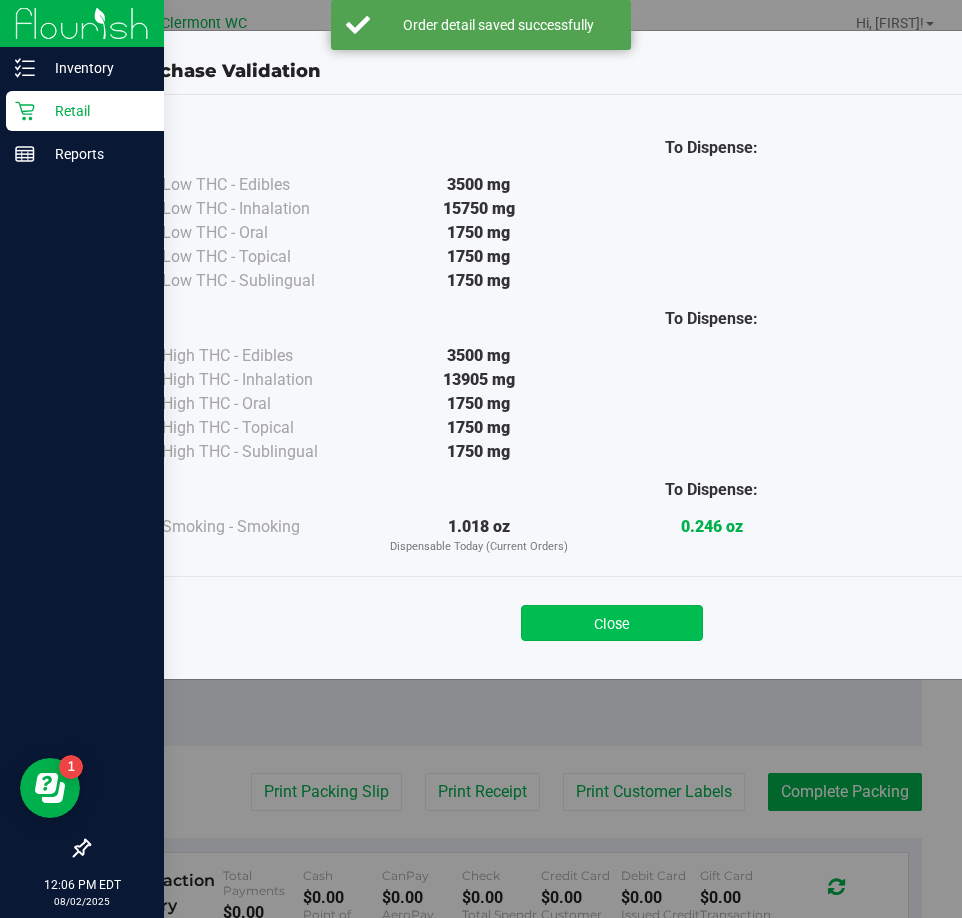 click on "Close" at bounding box center [612, 623] 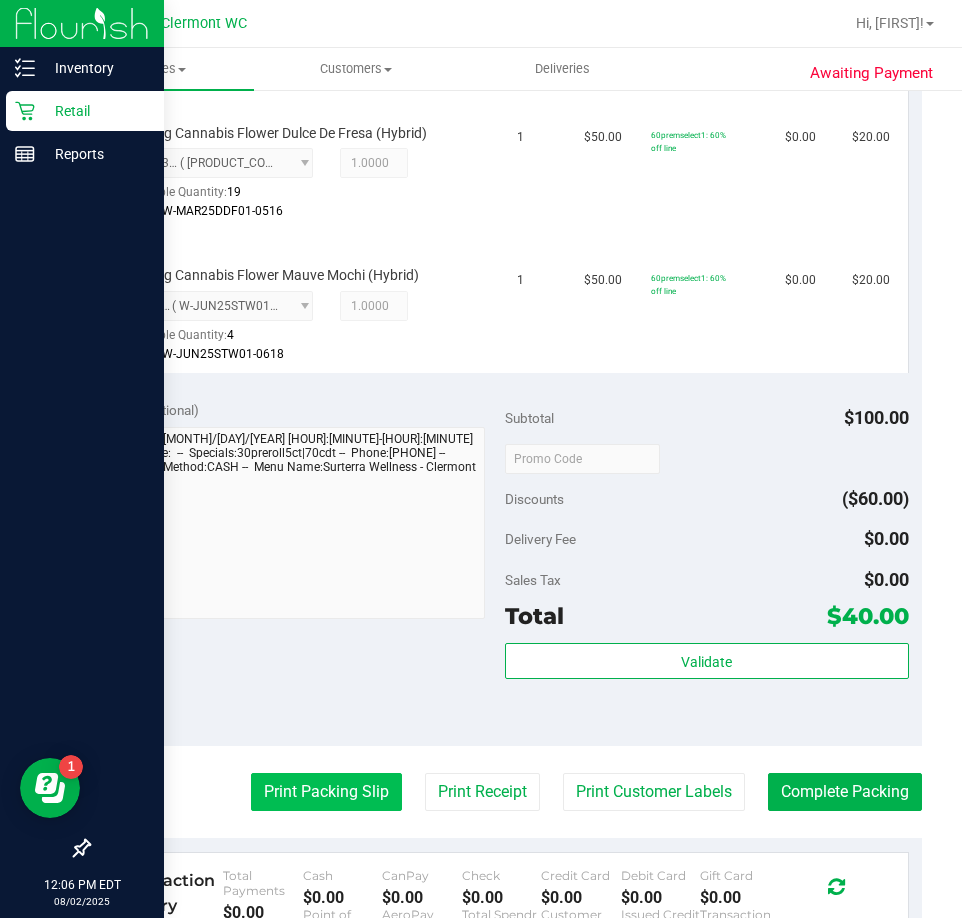 click on "Print Packing Slip" at bounding box center [326, 792] 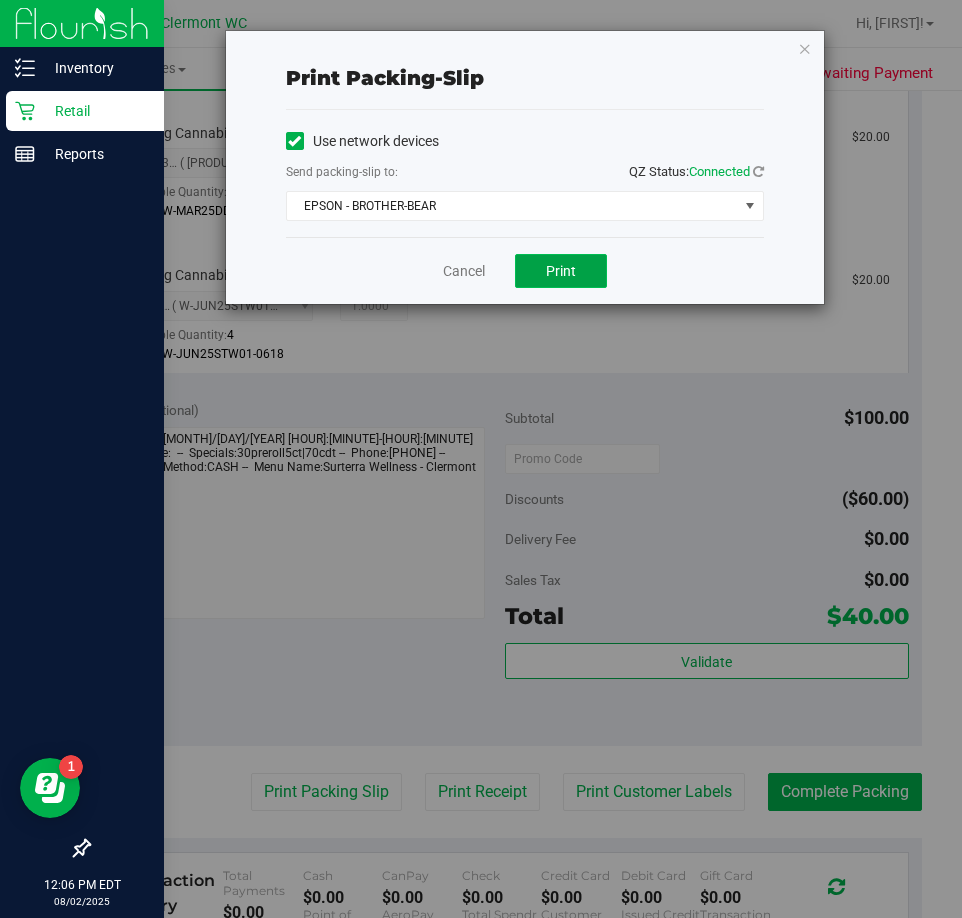 click on "Print" at bounding box center [561, 271] 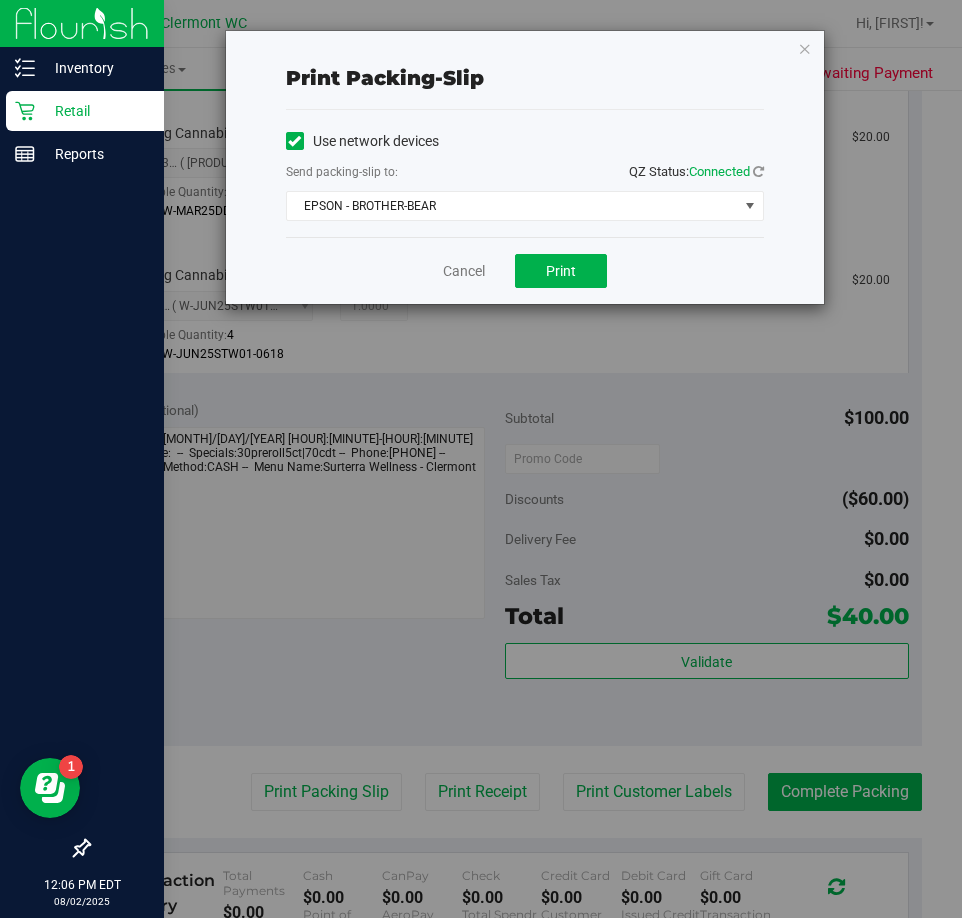 click on "Cancel
Print" at bounding box center [525, 270] 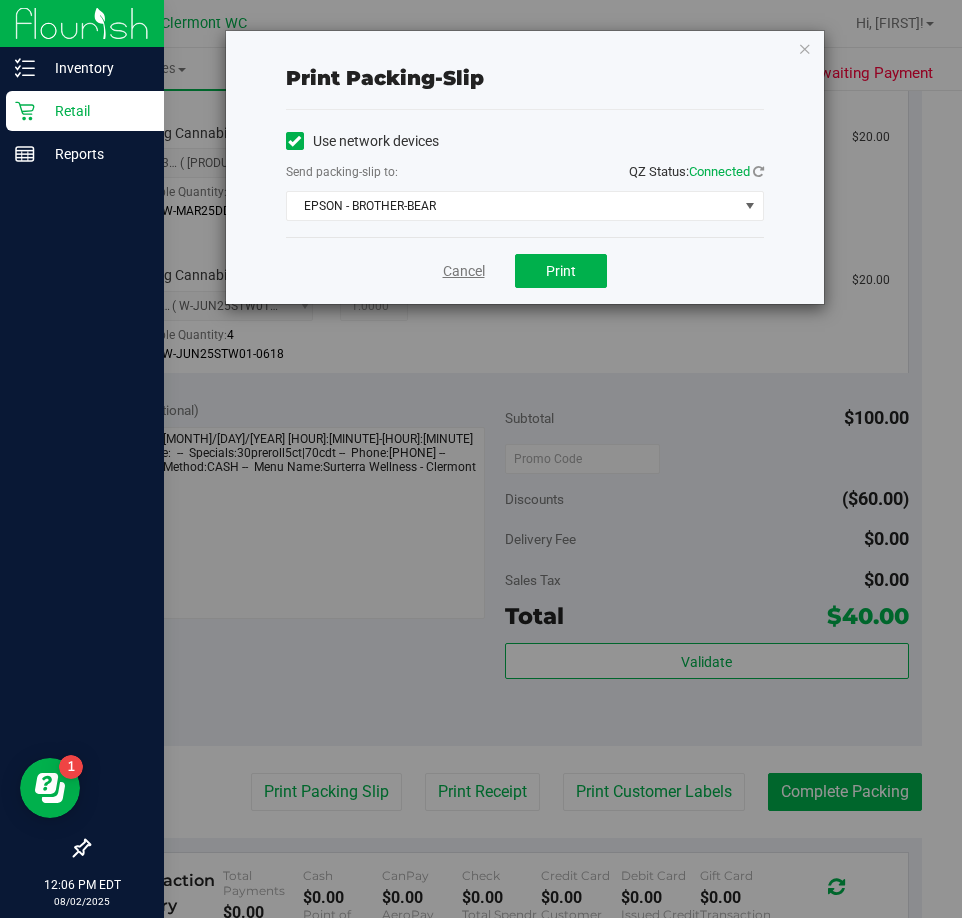 click on "Cancel" at bounding box center (464, 271) 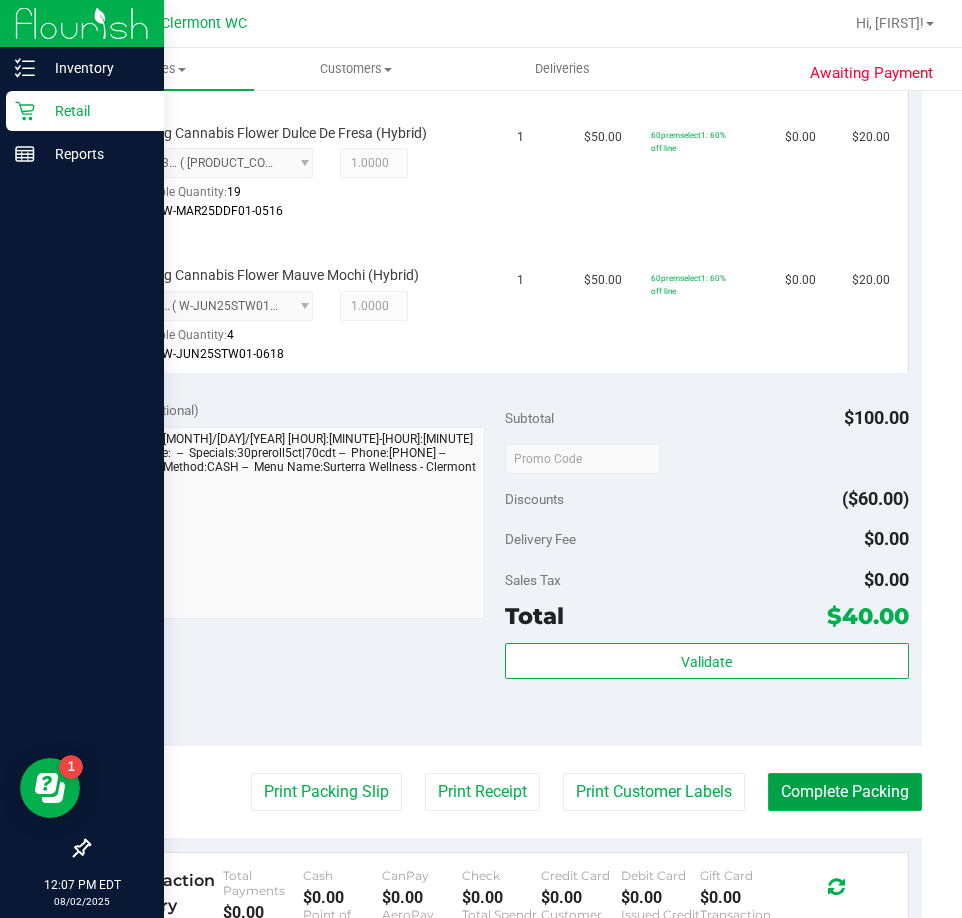 click on "Complete Packing" at bounding box center [845, 792] 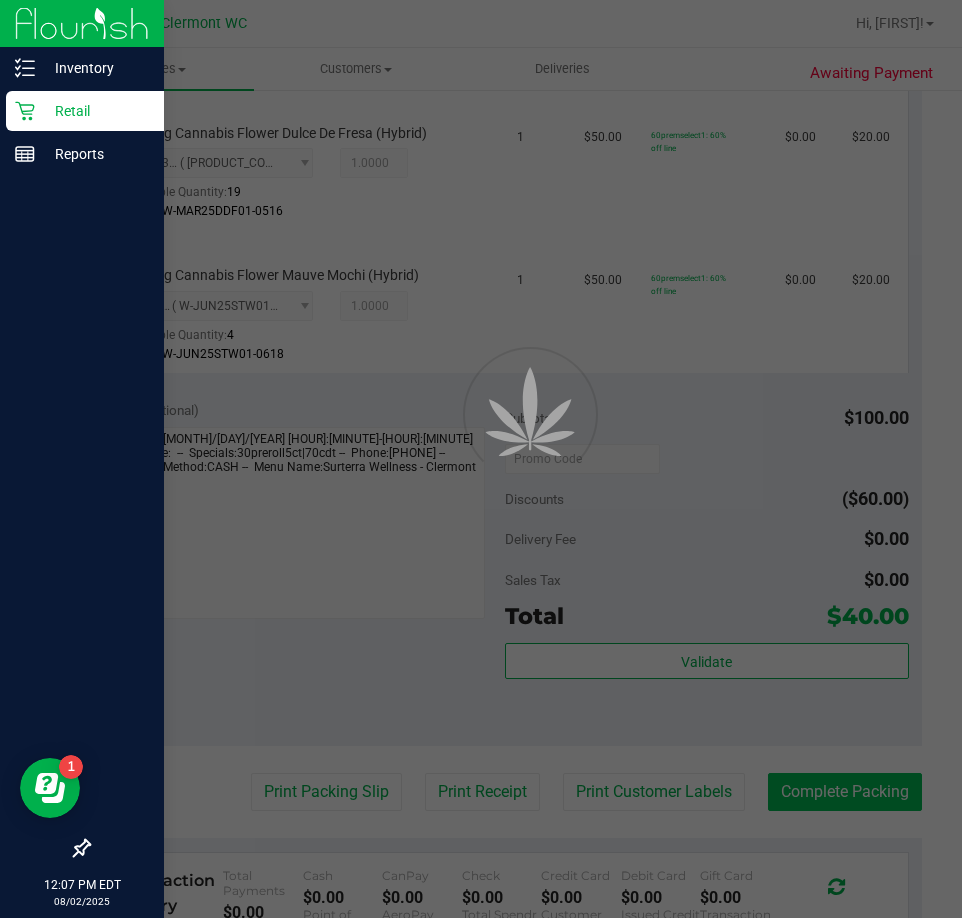 scroll, scrollTop: 0, scrollLeft: 0, axis: both 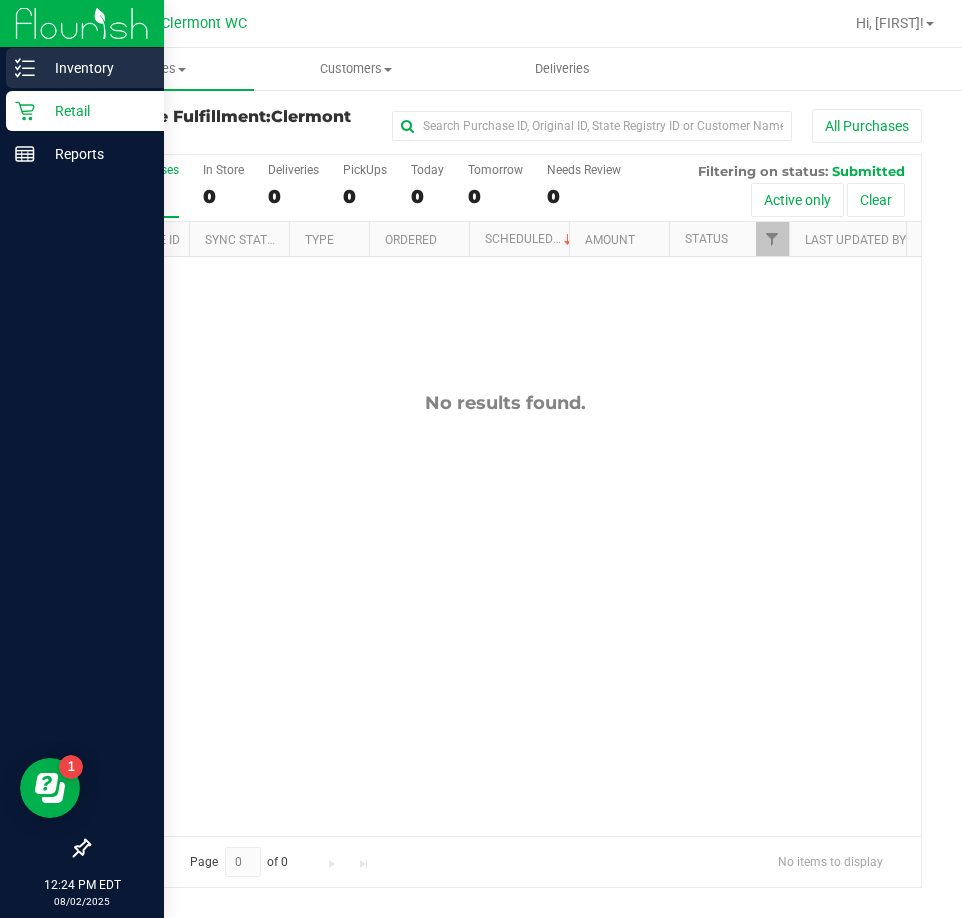 click on "Inventory" at bounding box center [85, 68] 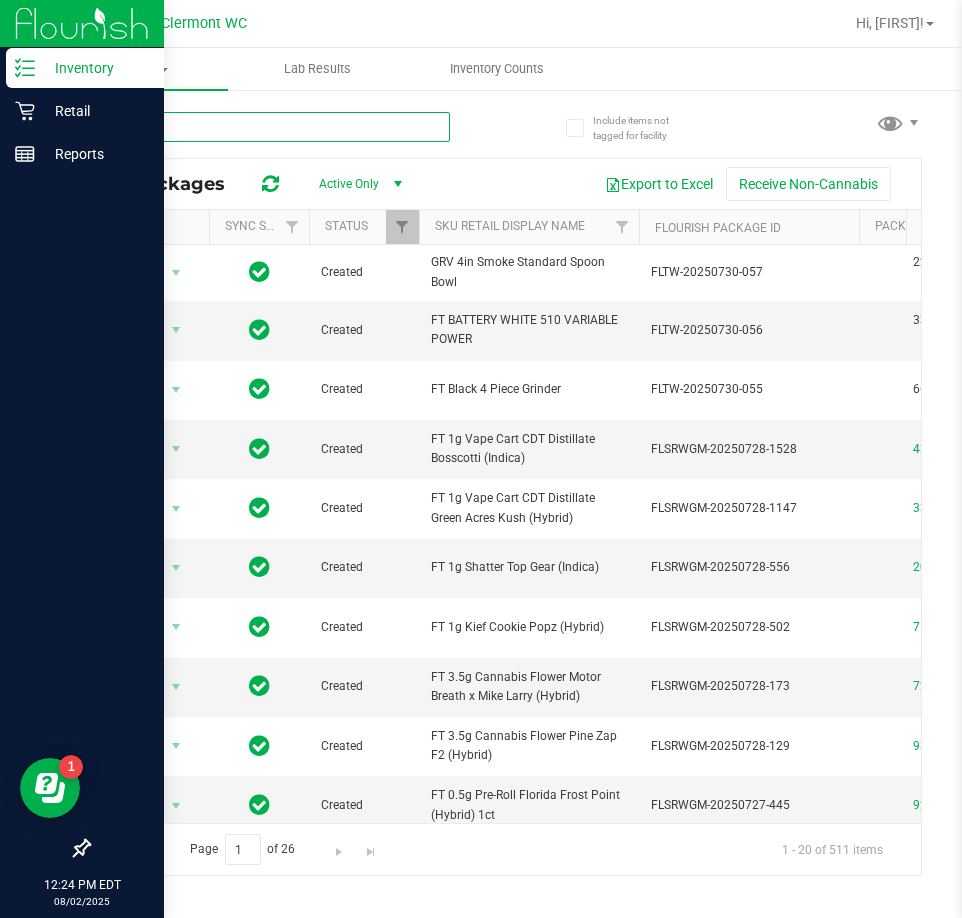 click at bounding box center [269, 127] 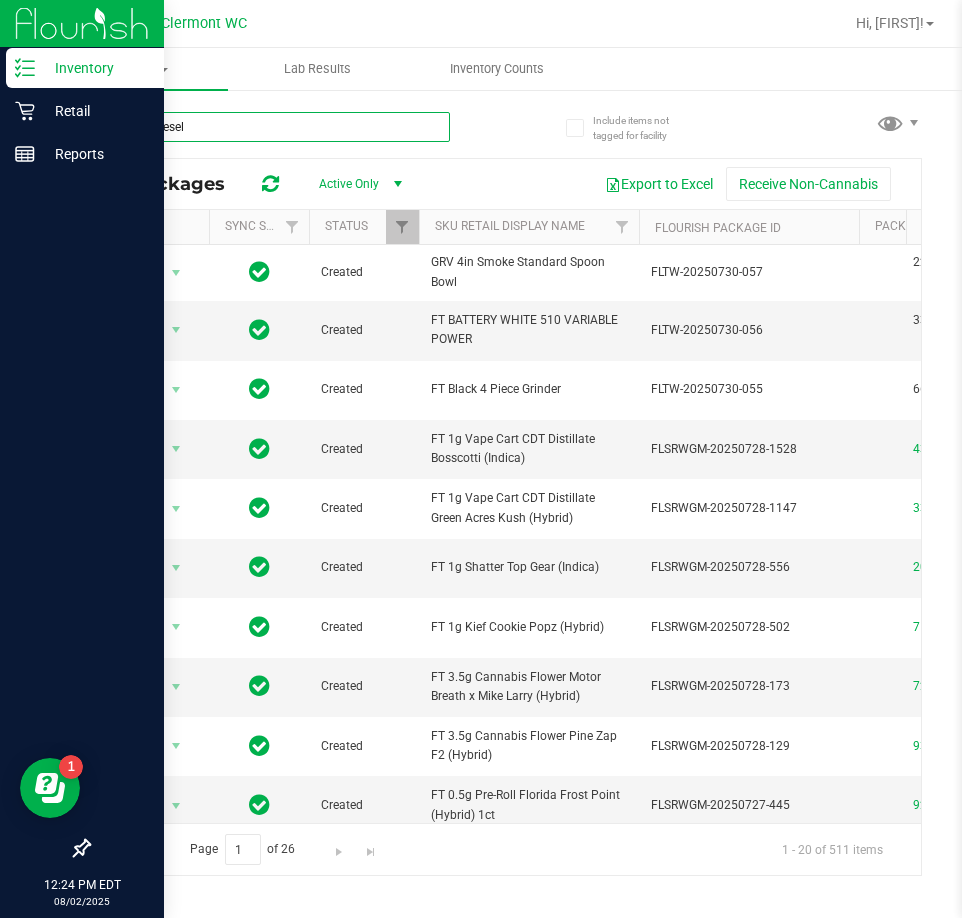 type on "nyc diesel" 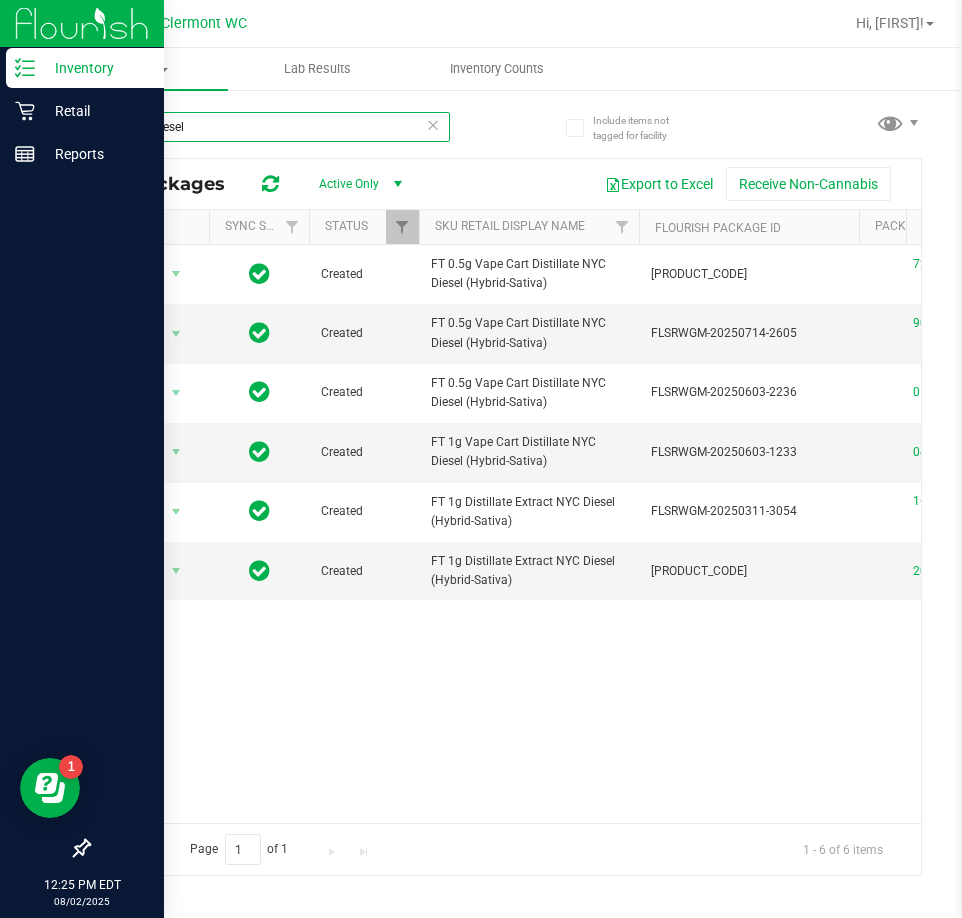 scroll, scrollTop: 0, scrollLeft: 296, axis: horizontal 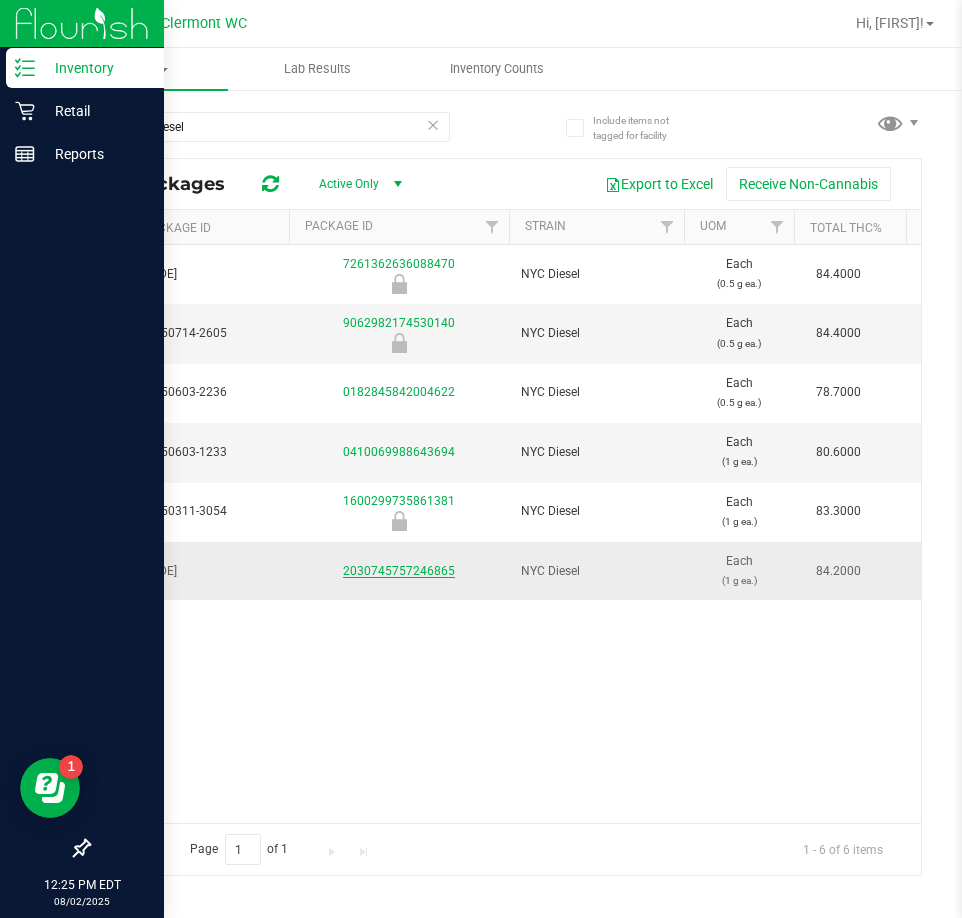 click on "2030745757246865" at bounding box center (399, 571) 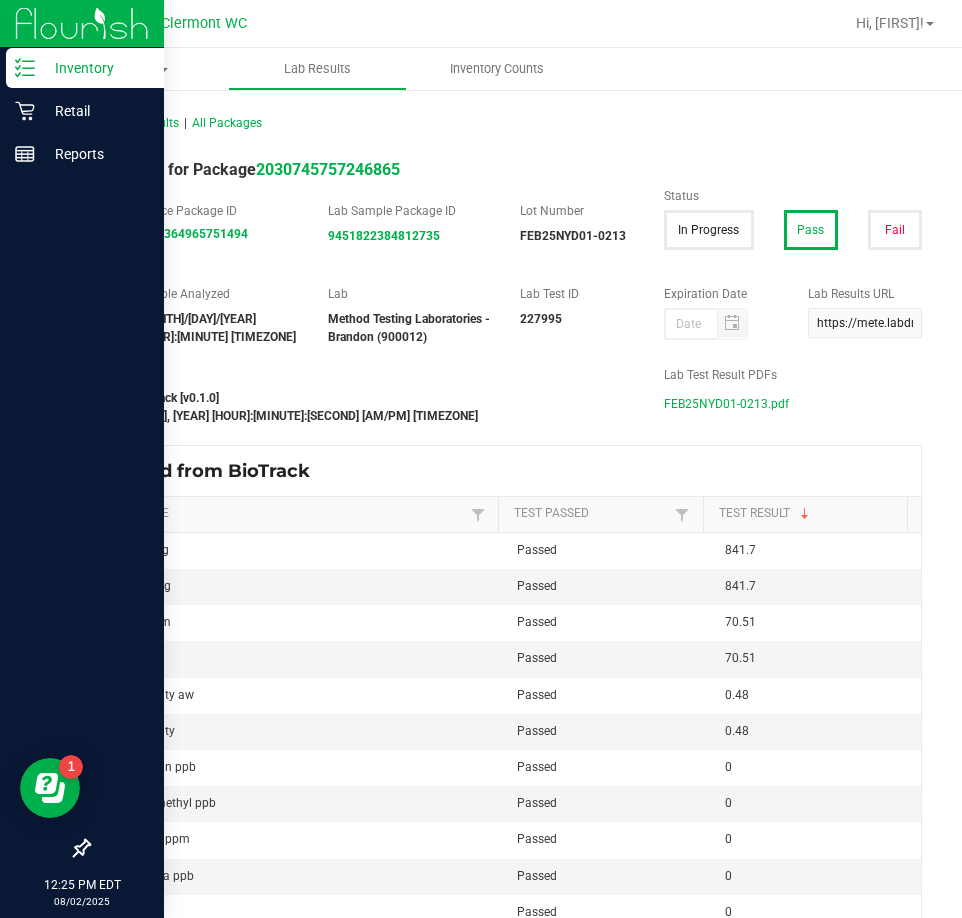 click on "FEB25NYD01-0213.pdf" at bounding box center [726, 404] 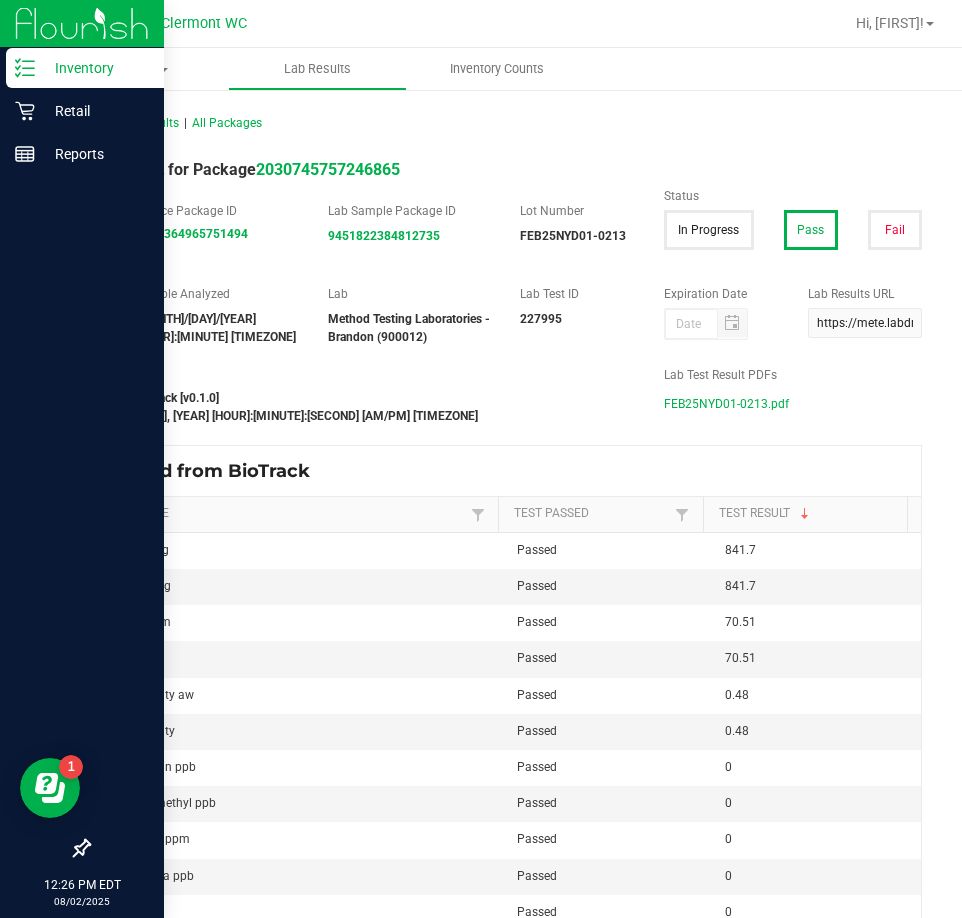 click on "Inventory" at bounding box center [85, 68] 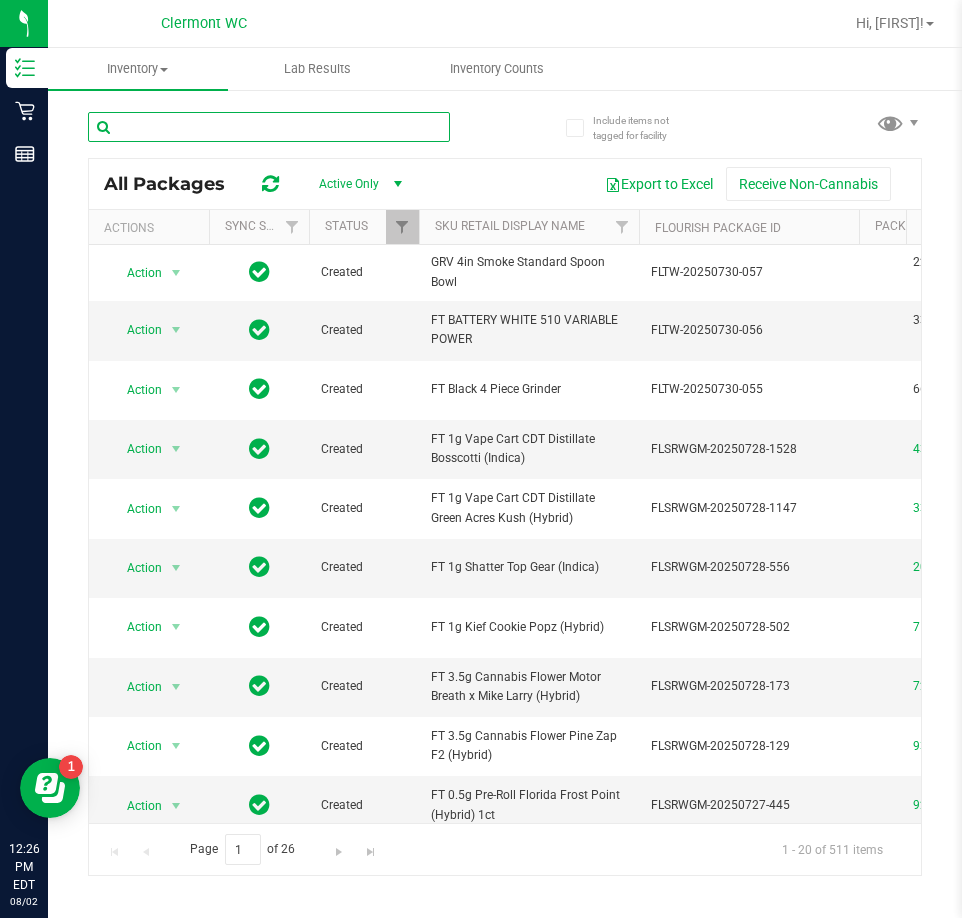 click at bounding box center (269, 127) 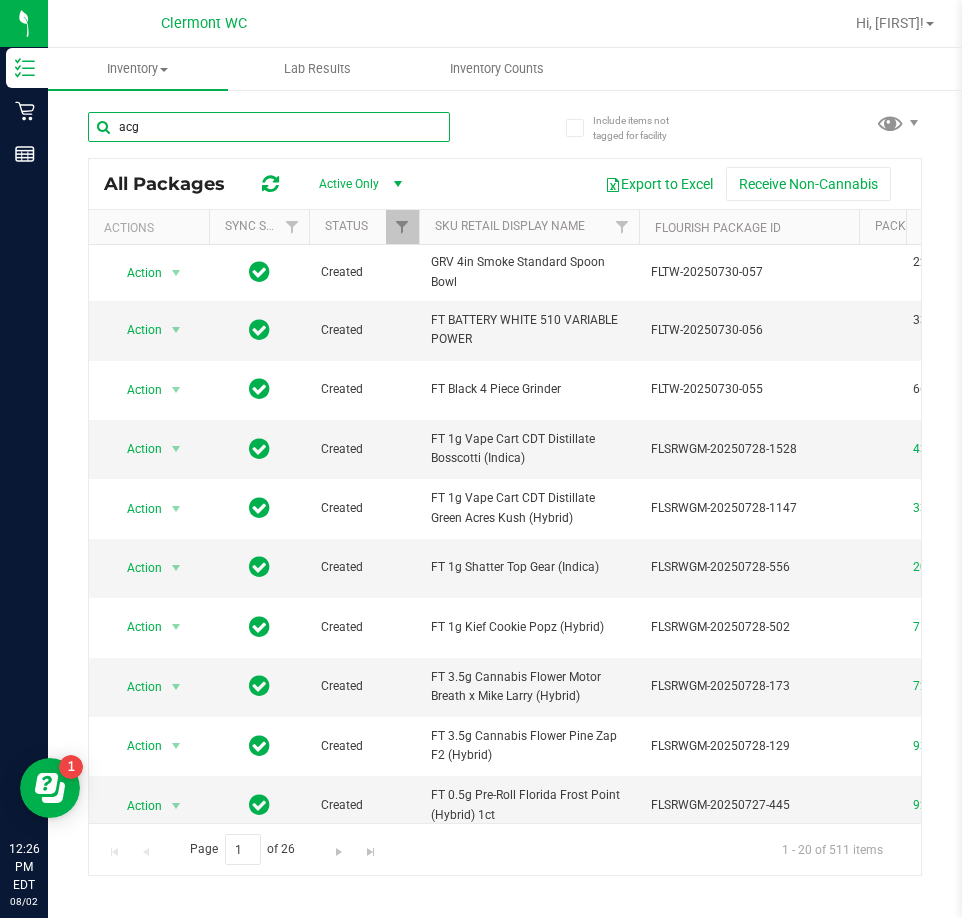 type on "acg" 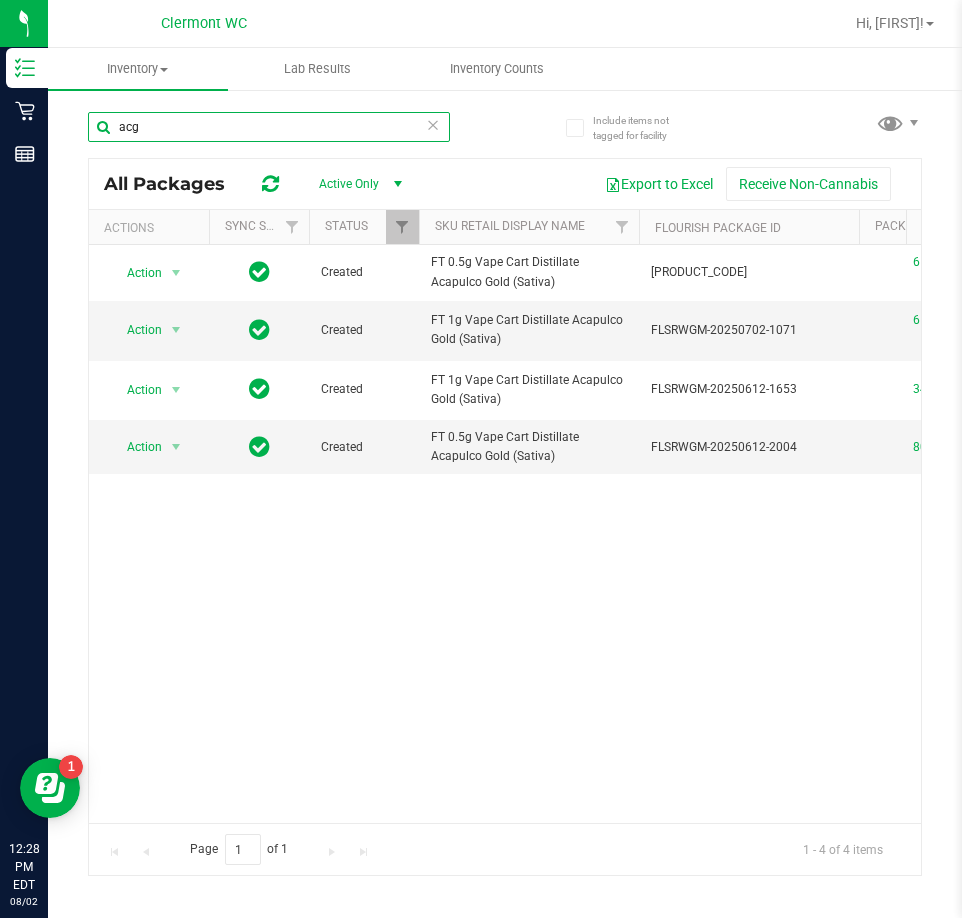 scroll, scrollTop: 0, scrollLeft: 223, axis: horizontal 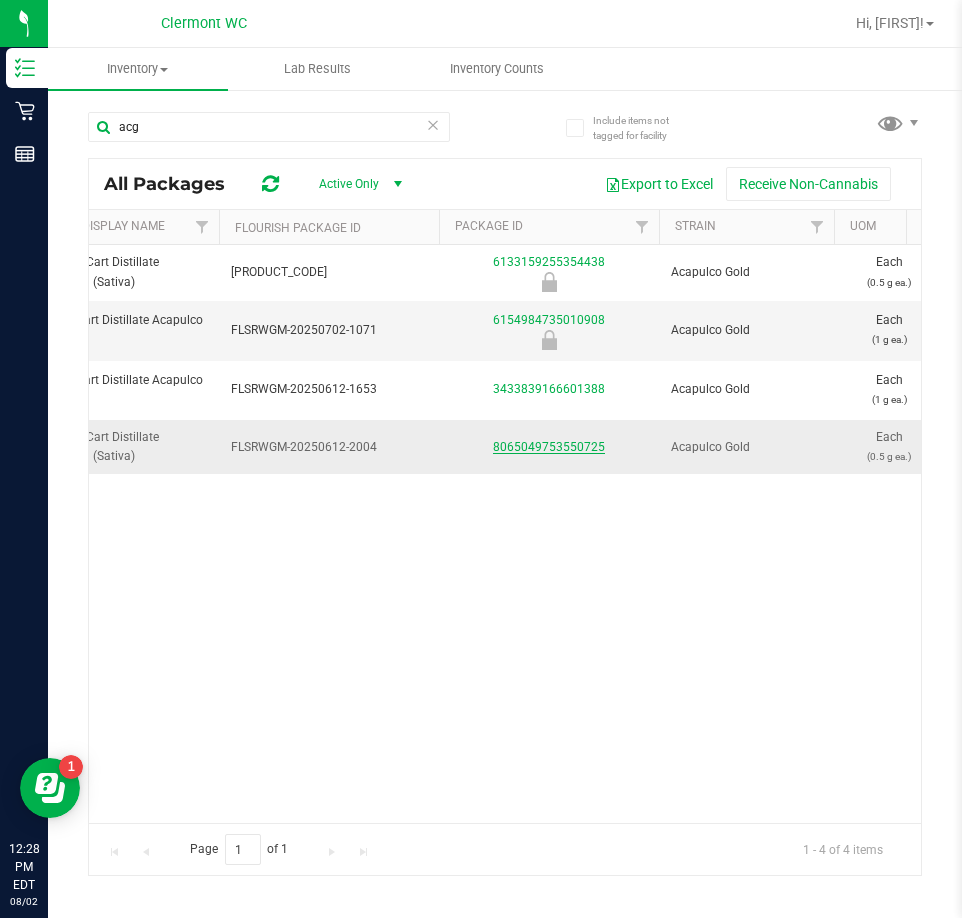 click on "8065049753550725" at bounding box center (549, 447) 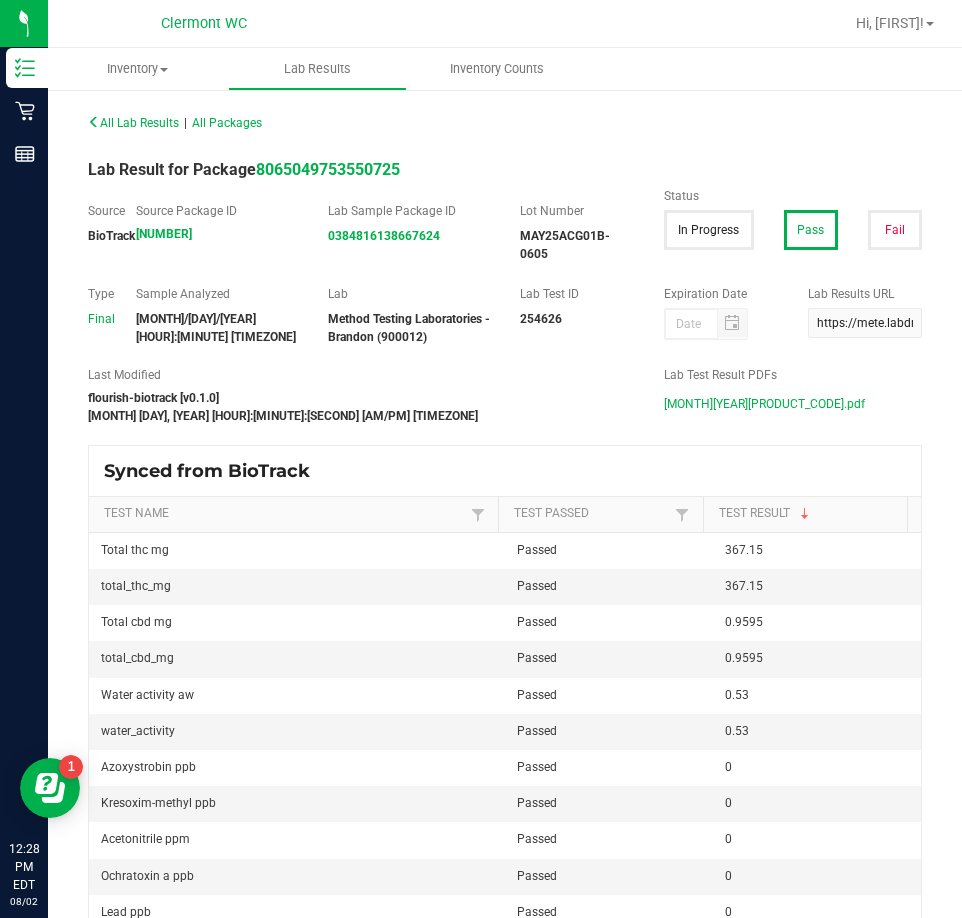 click on "MAY25ACG01B-0605.pdf" at bounding box center (764, 404) 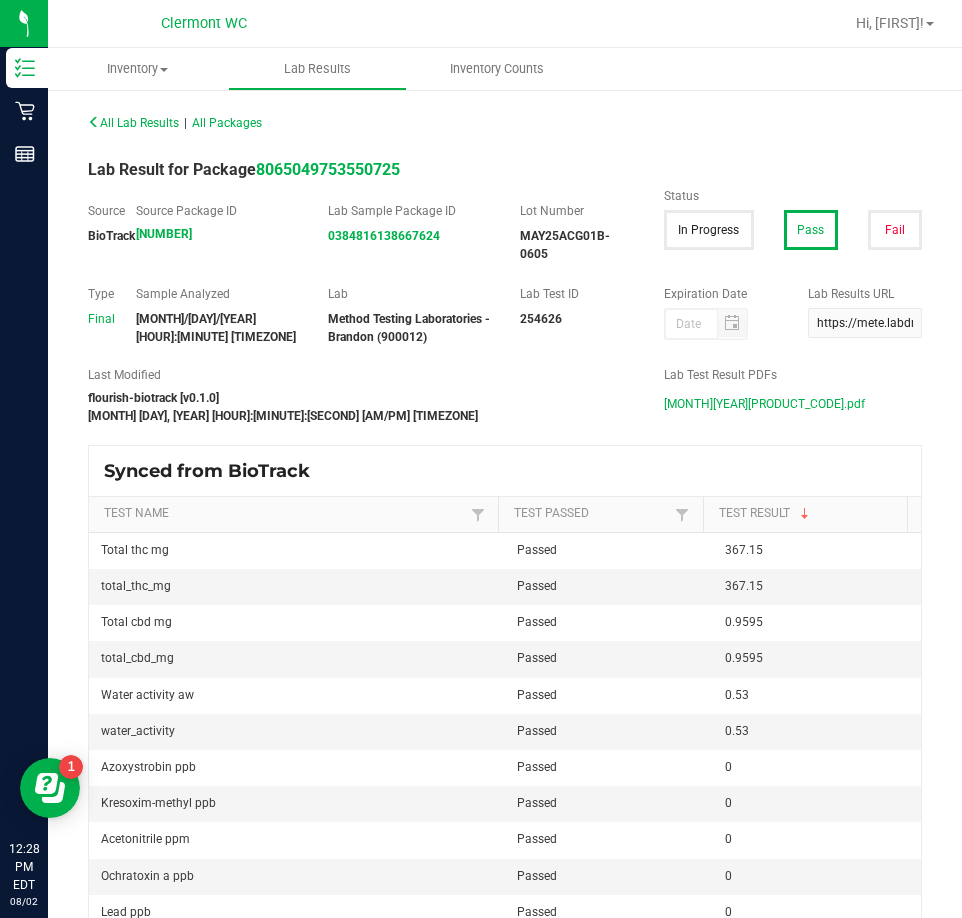 click on "Inventory
All packages
All inventory
Waste log
Lab Results
Inventory Counts" at bounding box center (529, 69) 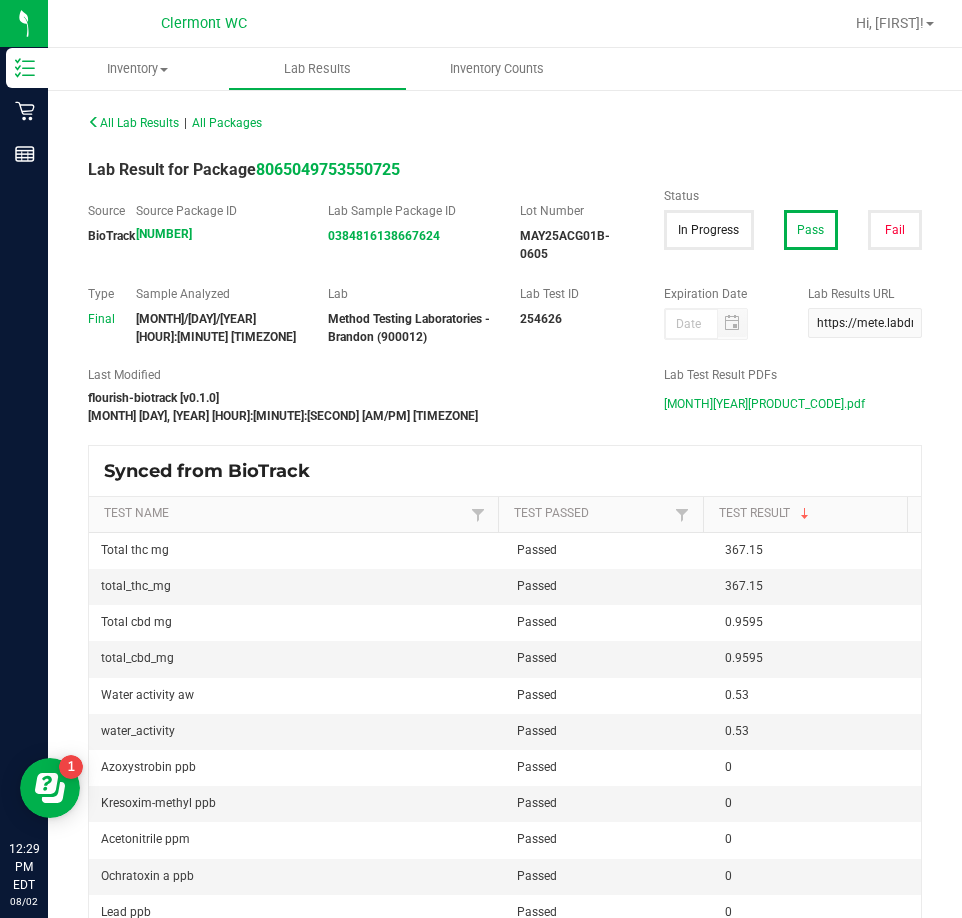 click on "MAY25ACG01B-0605.pdf" at bounding box center (793, 404) 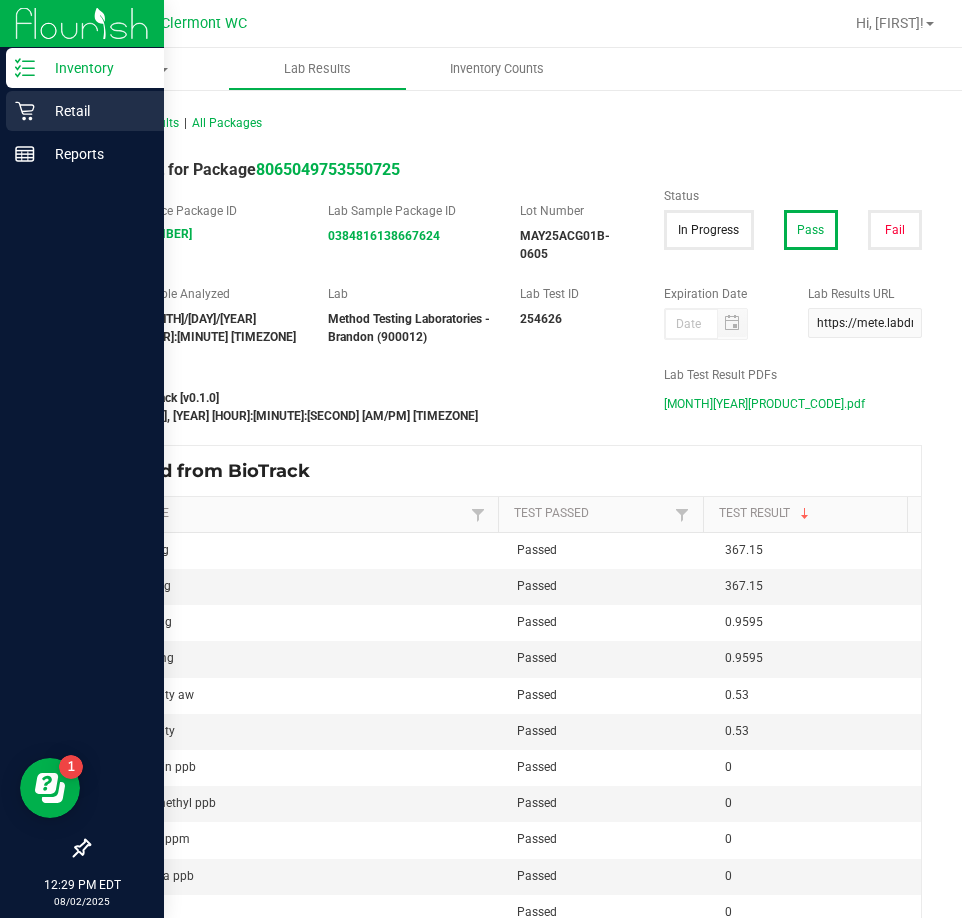 click on "Retail" at bounding box center [85, 111] 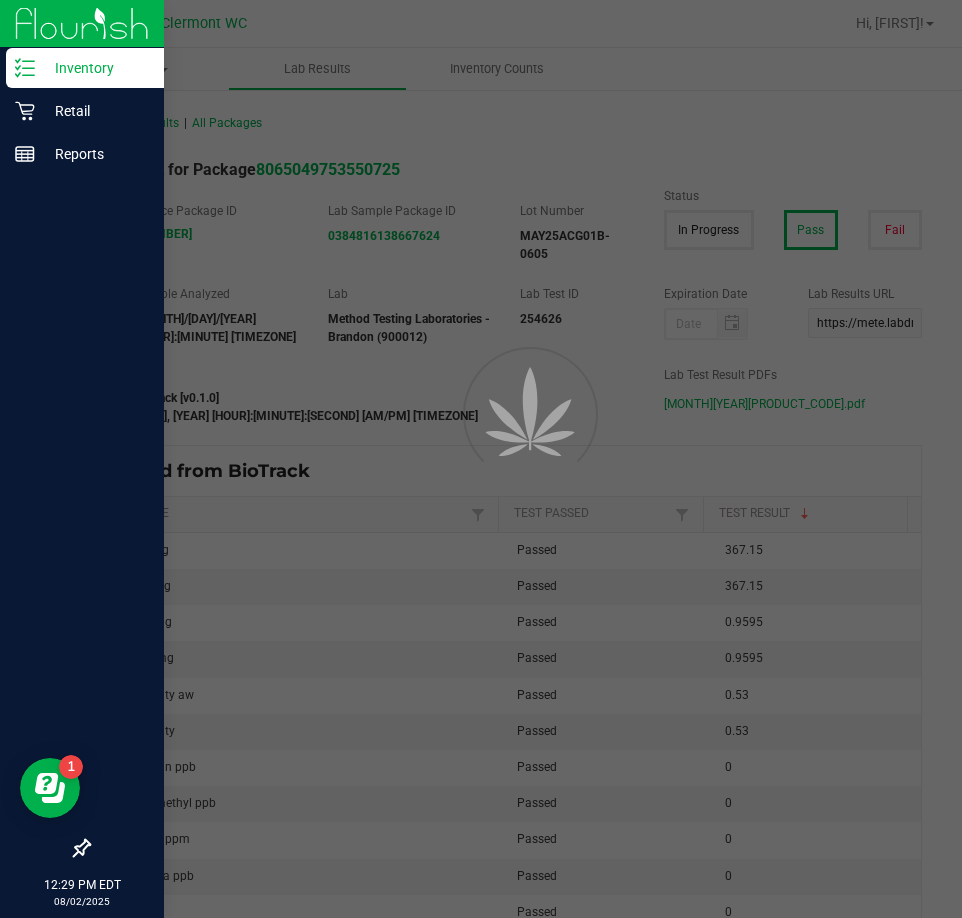 click 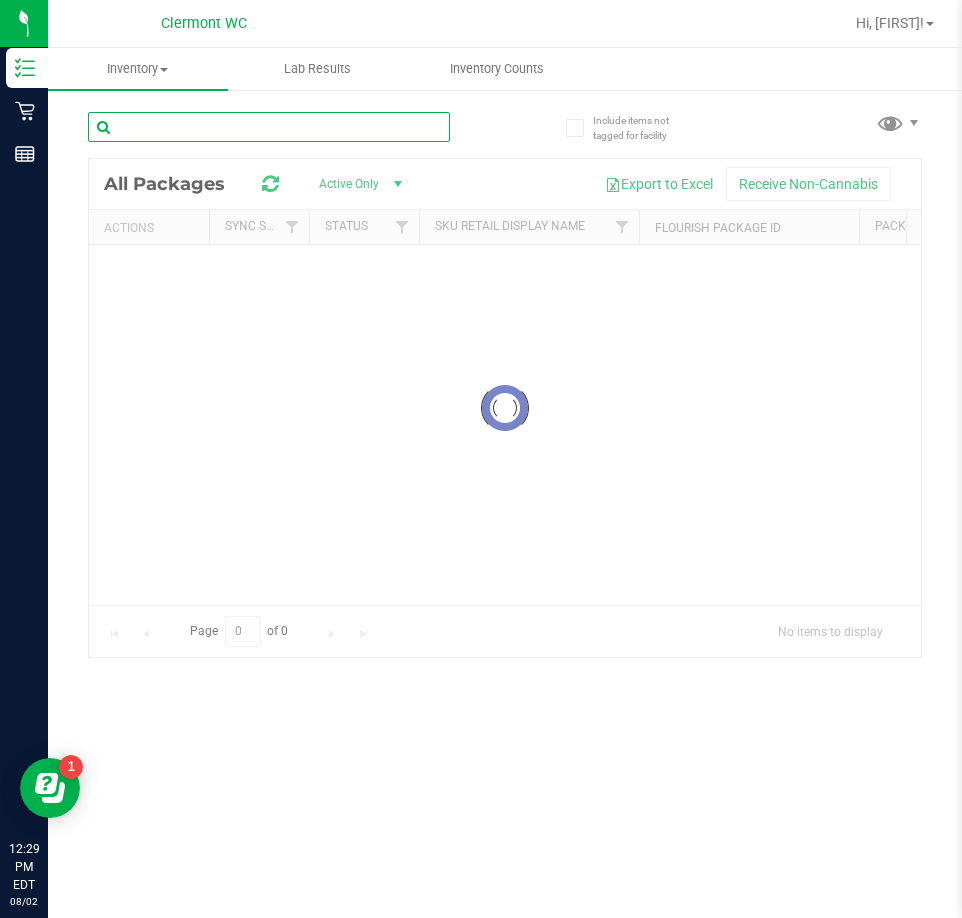 click on "Inventory
All packages
All inventory
Waste log
Lab Results
Inventory Counts" at bounding box center (505, 483) 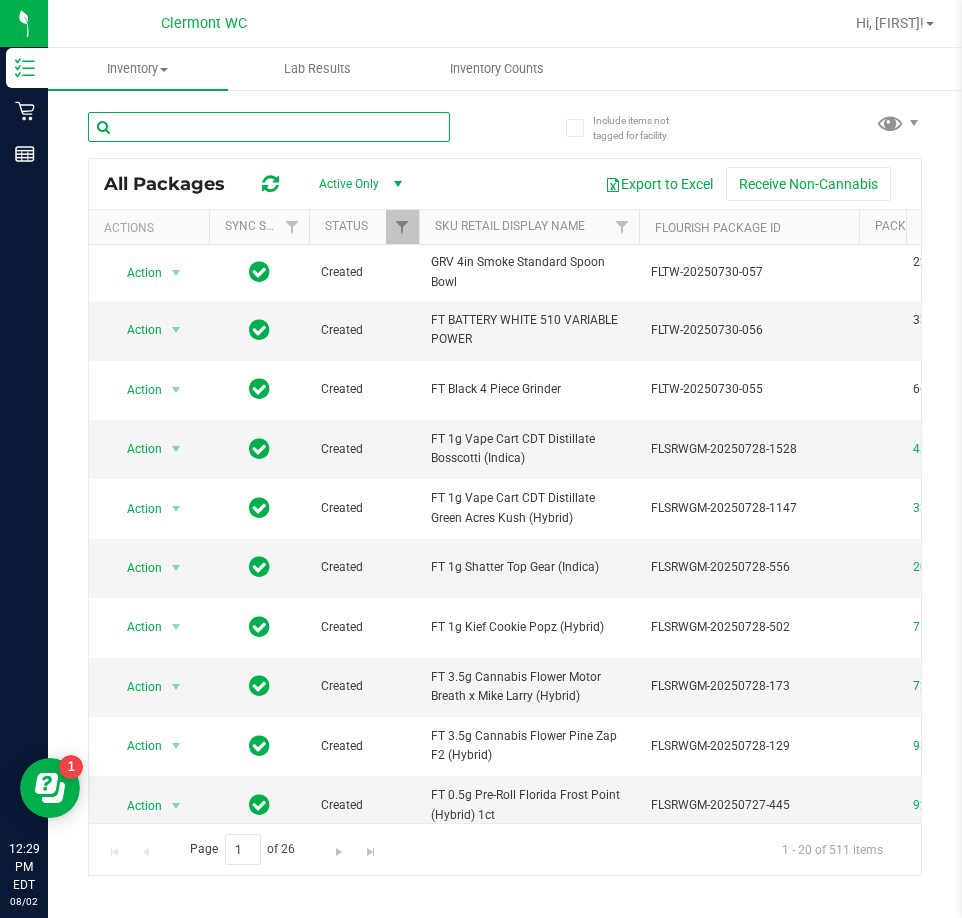 click at bounding box center [269, 127] 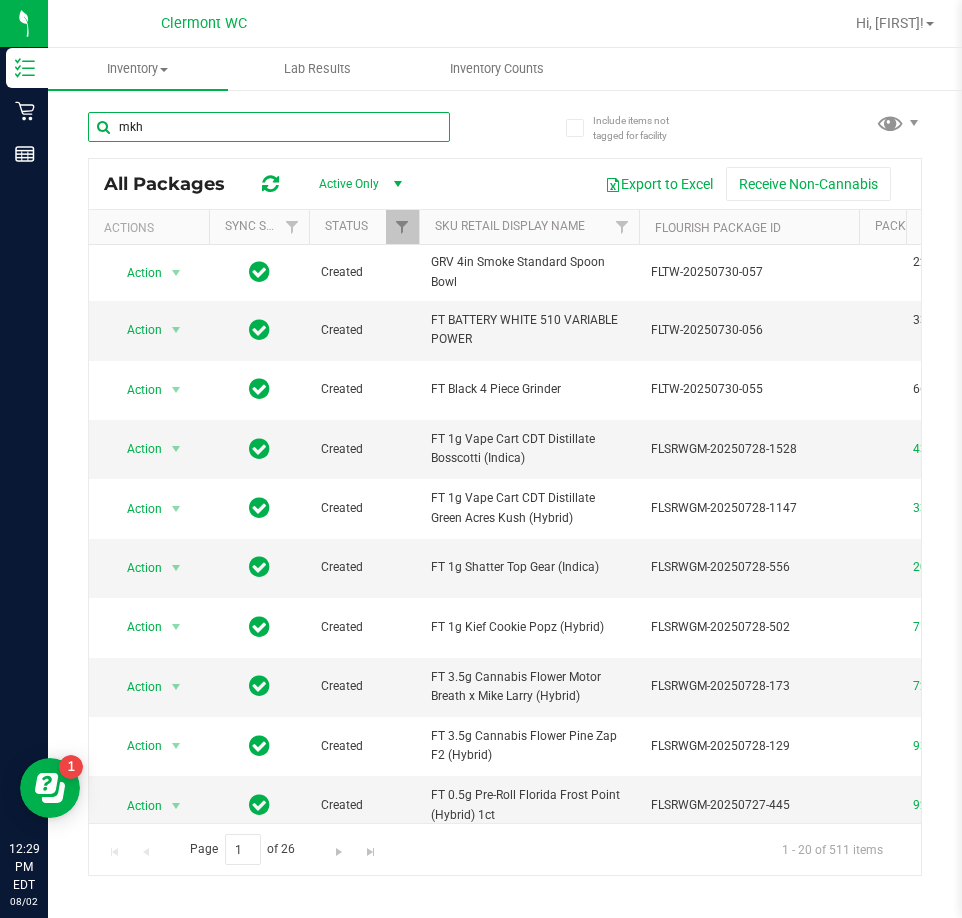 type on "mkh" 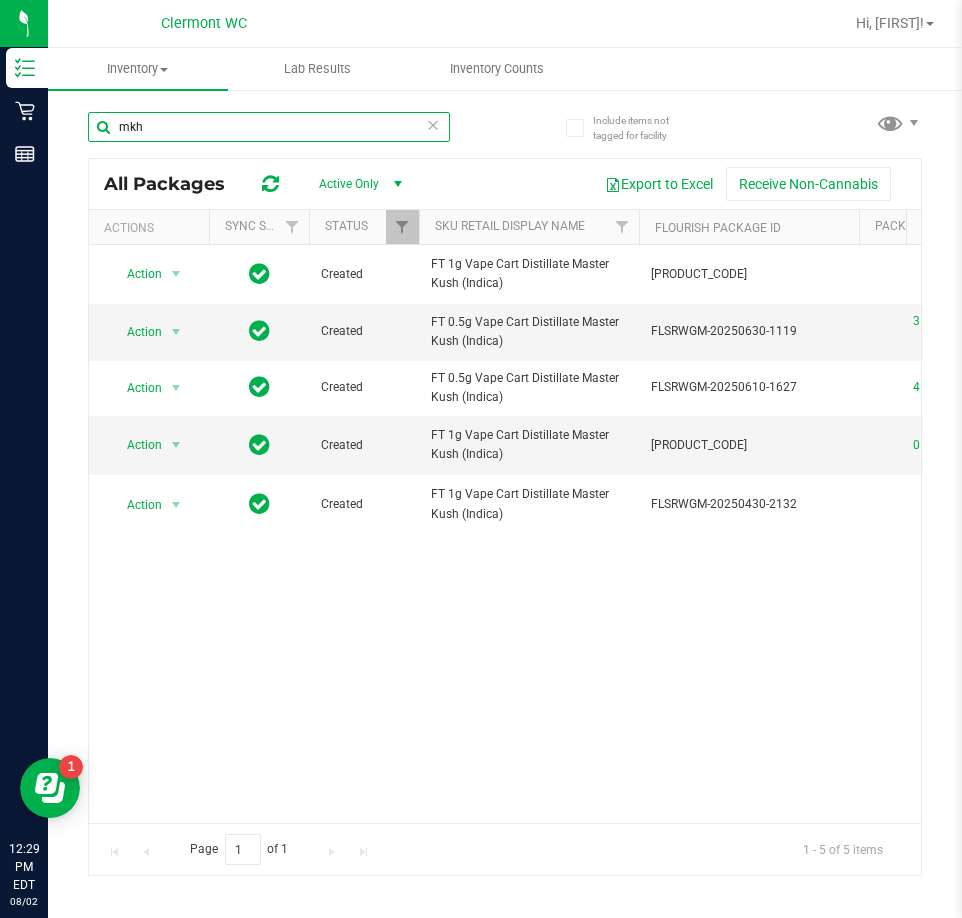 scroll, scrollTop: 0, scrollLeft: 714, axis: horizontal 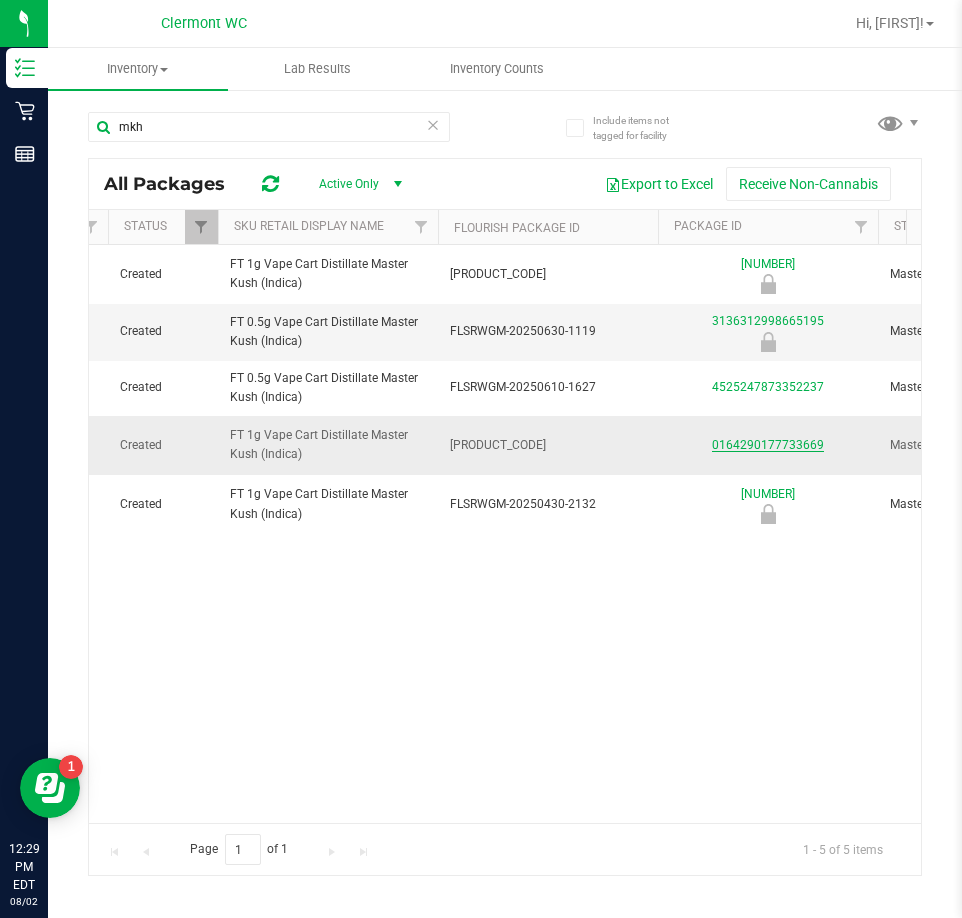 click on "0164290177733669" at bounding box center [768, 445] 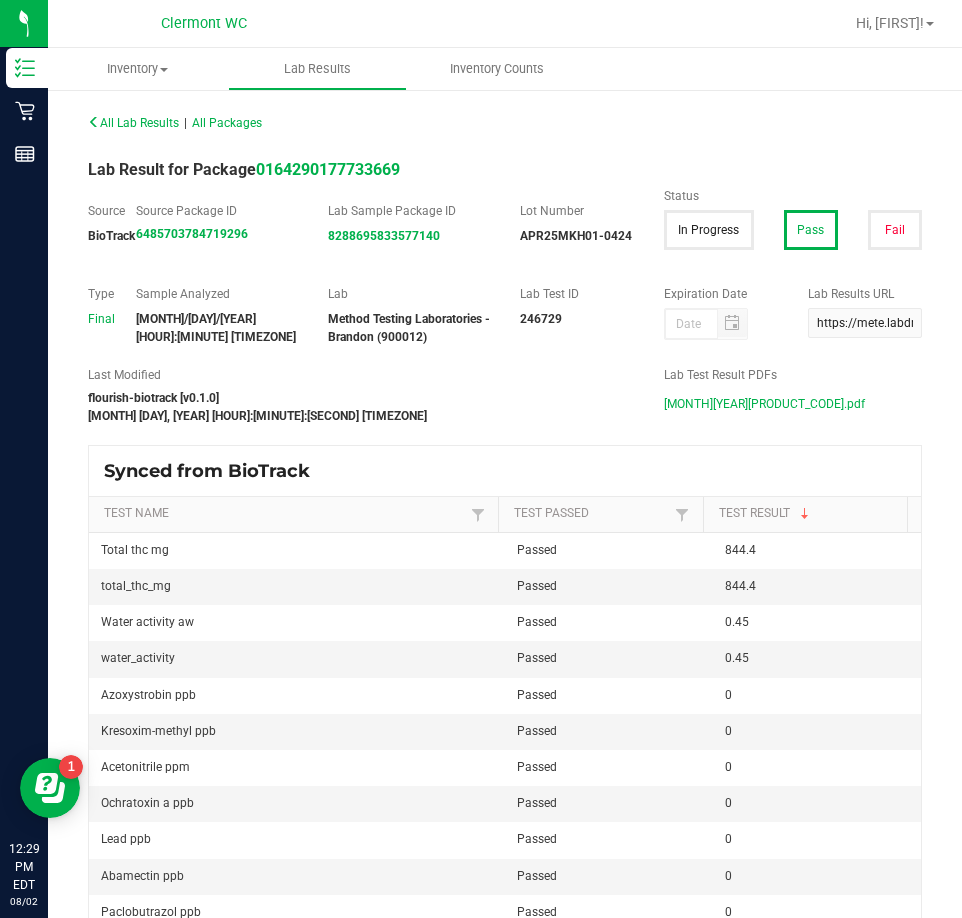 click on "APR25MKH01-0424.pdf" at bounding box center (764, 404) 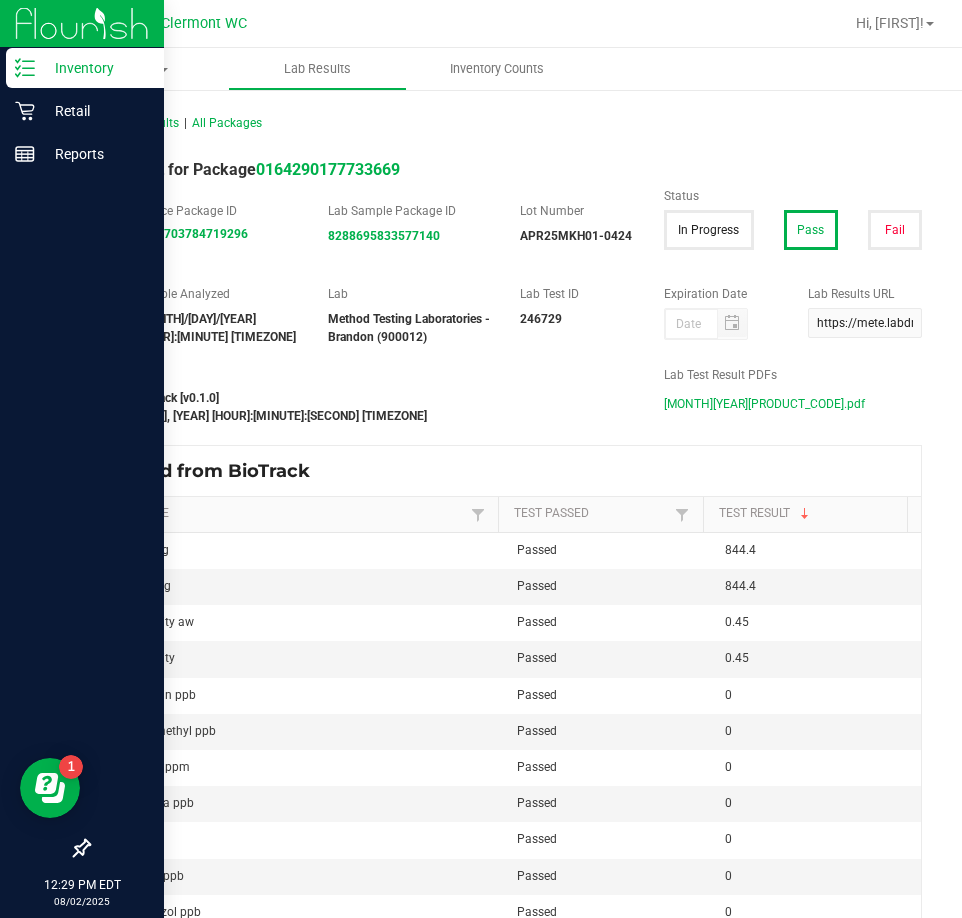 click on "Inventory" at bounding box center (95, 68) 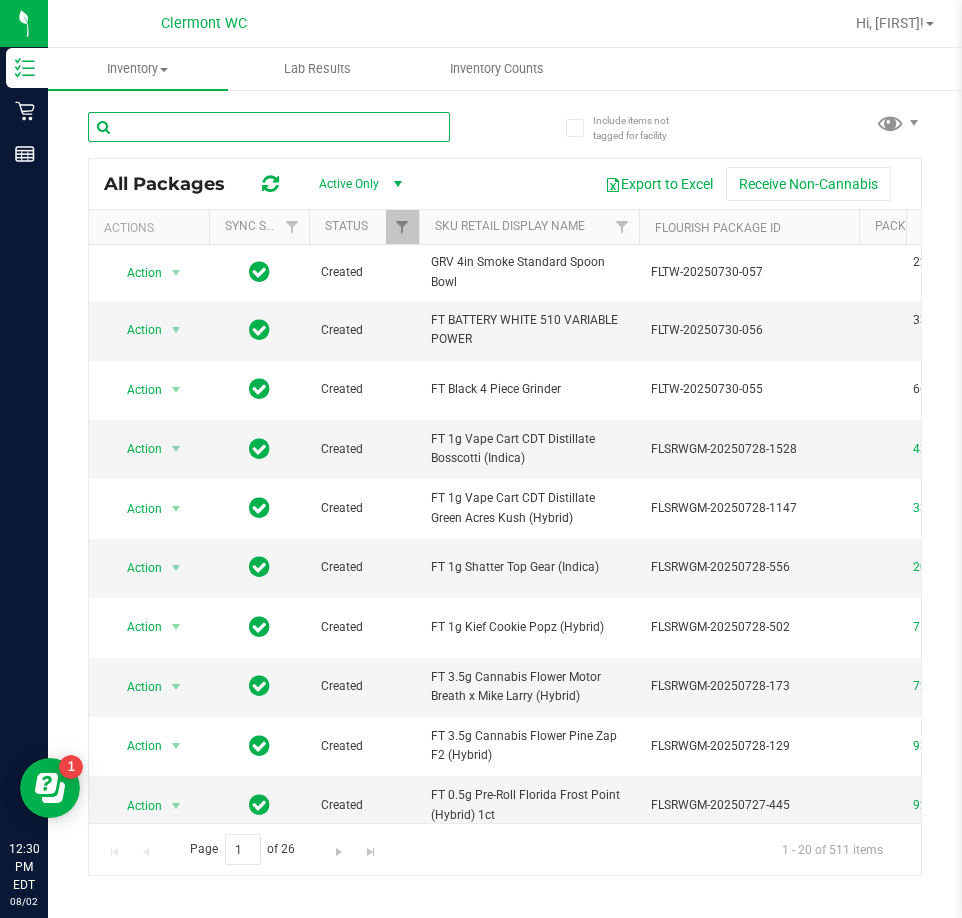 click at bounding box center [269, 127] 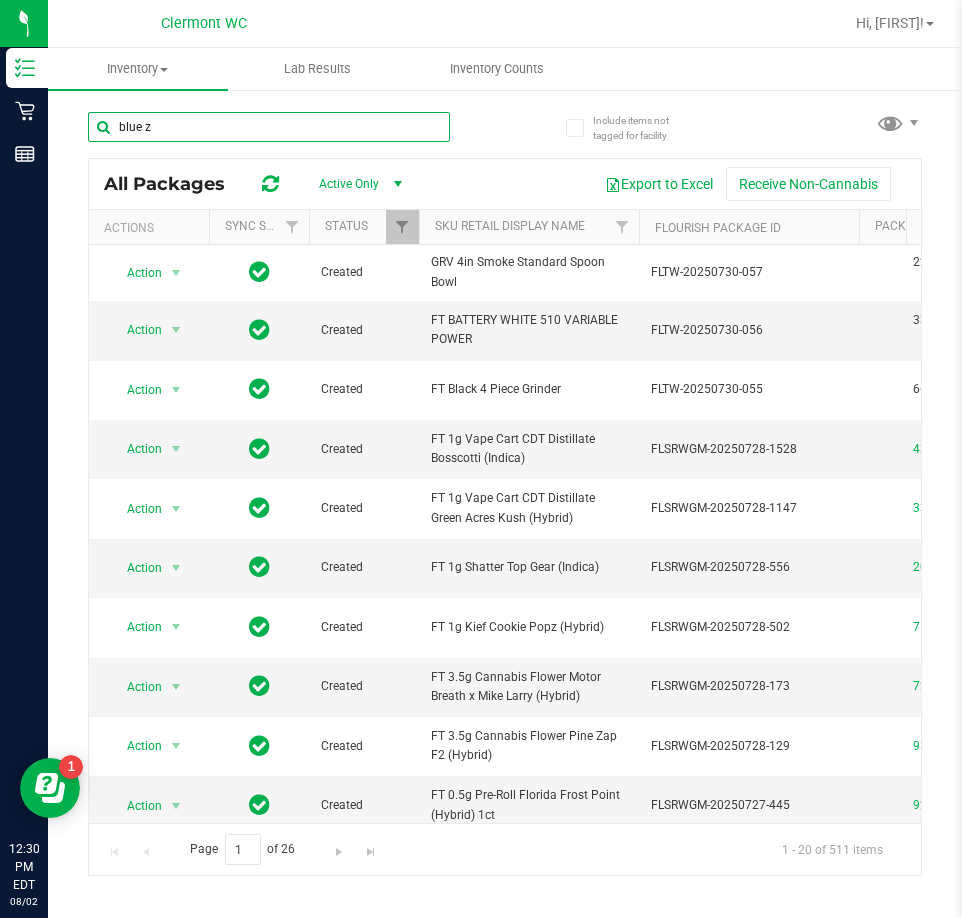 type on "blue z" 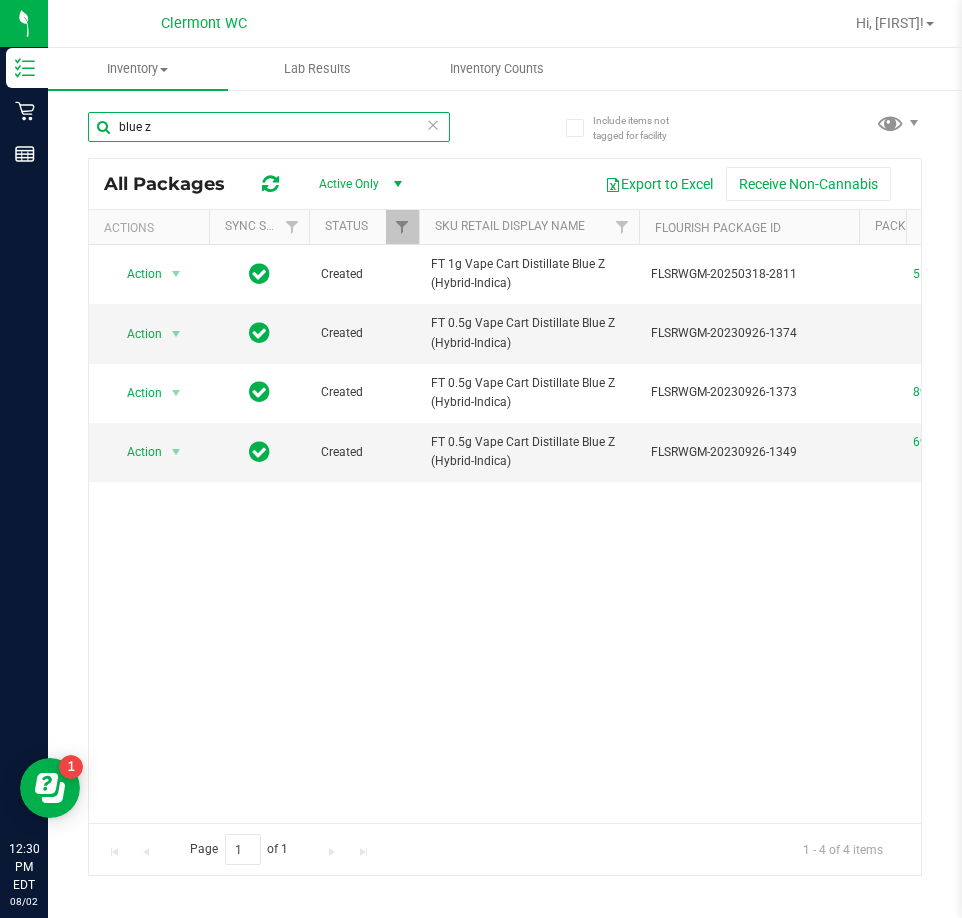scroll, scrollTop: 0, scrollLeft: 253, axis: horizontal 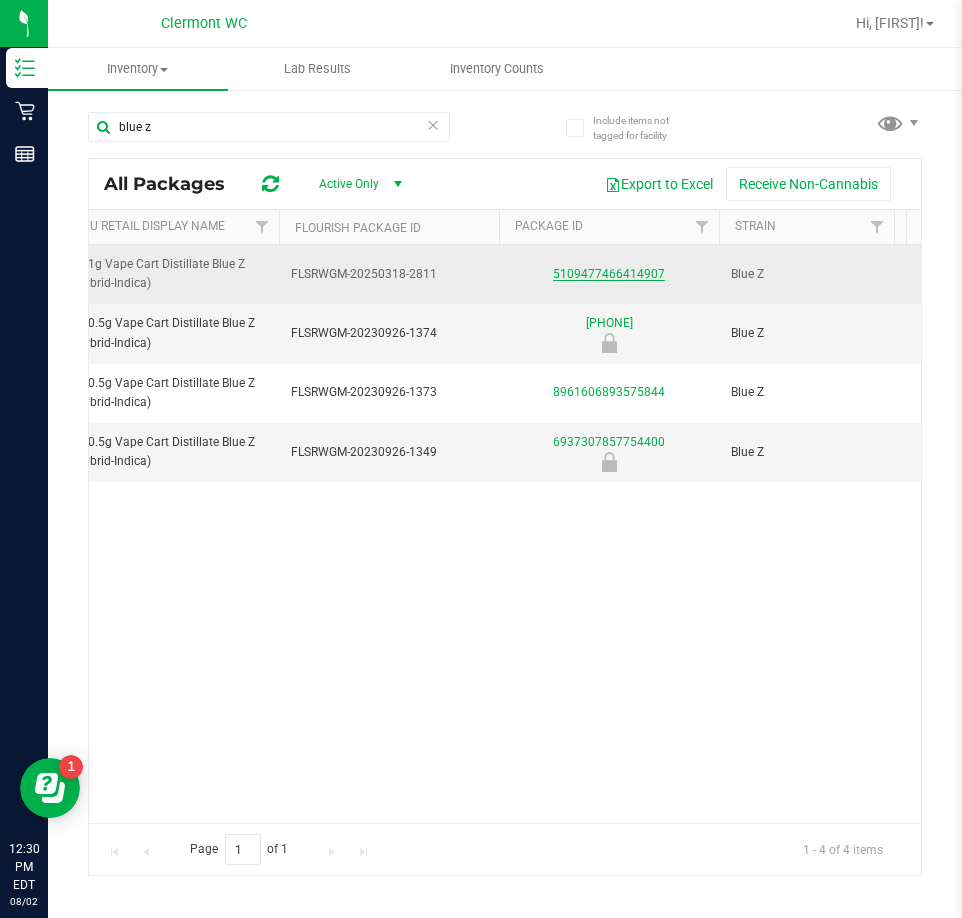 click on "5109477466414907" at bounding box center [609, 274] 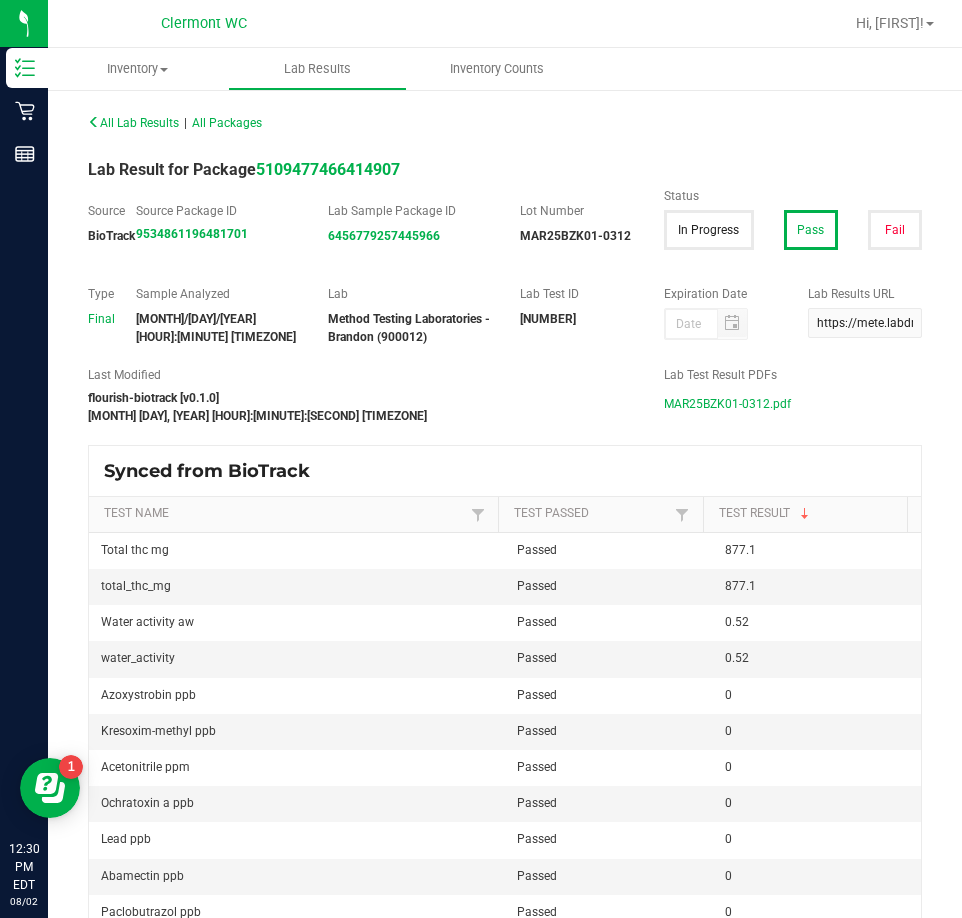 click on "MAR25BZK01-0312.pdf" at bounding box center [727, 404] 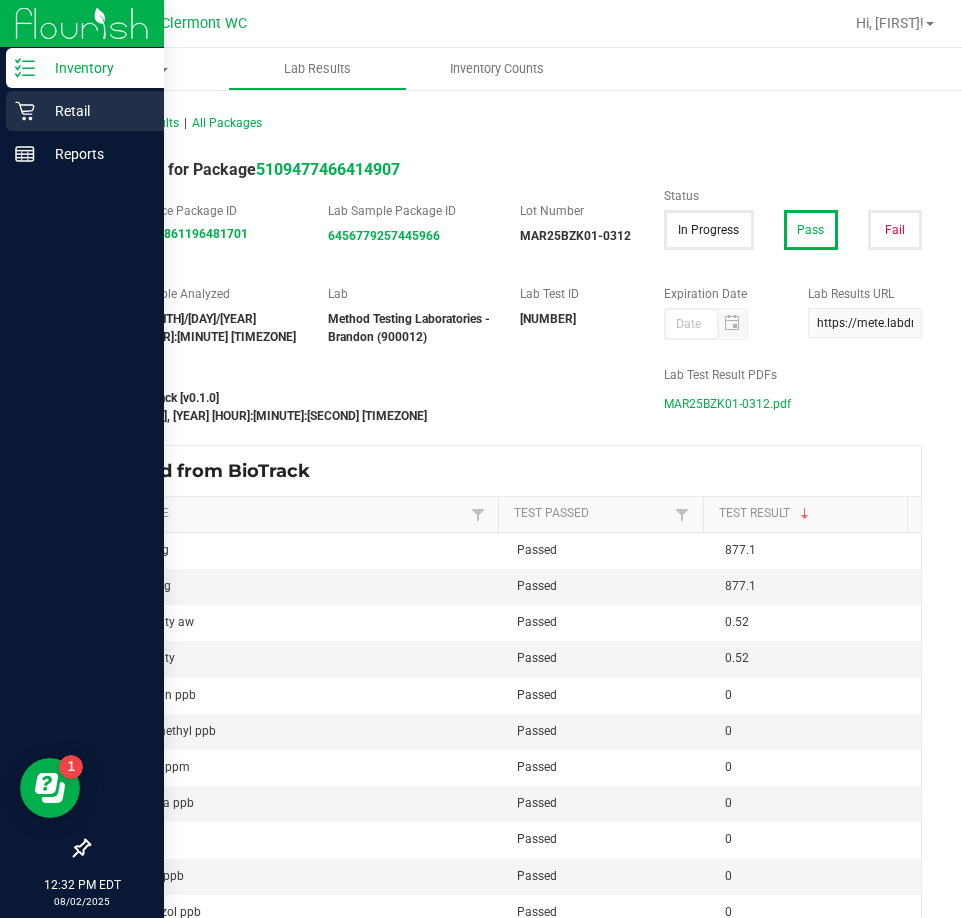 click on "Retail" at bounding box center [95, 111] 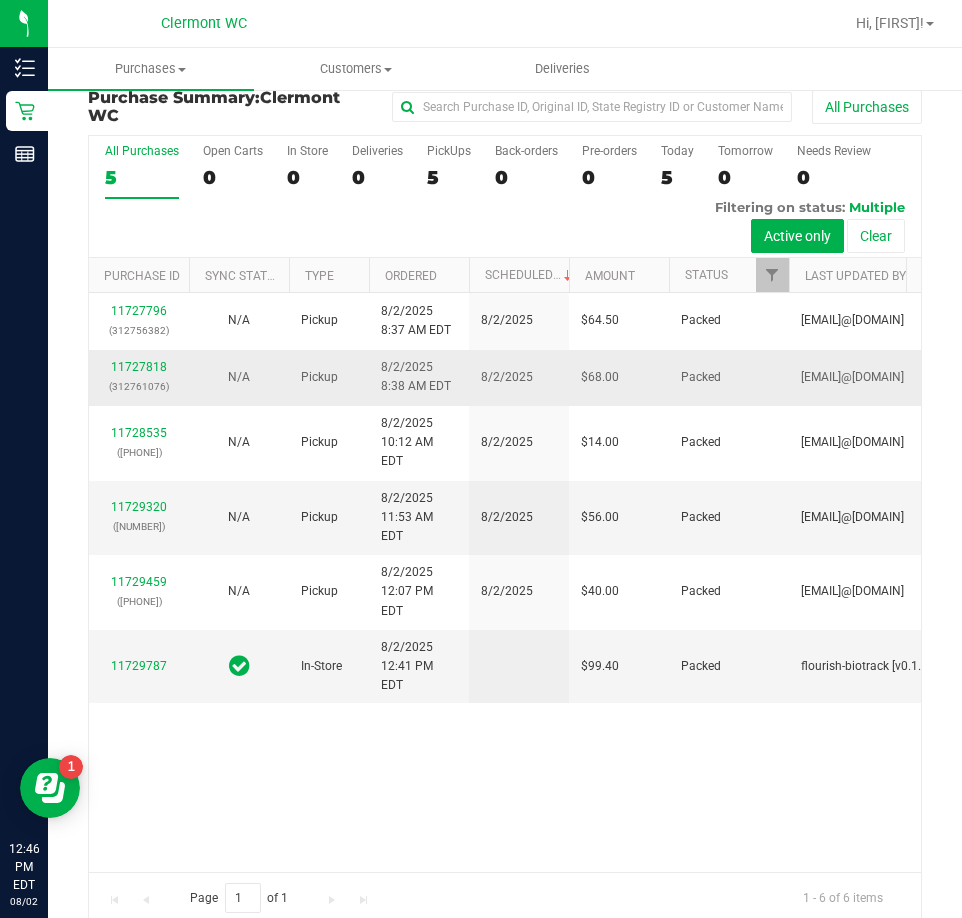 scroll, scrollTop: 0, scrollLeft: 0, axis: both 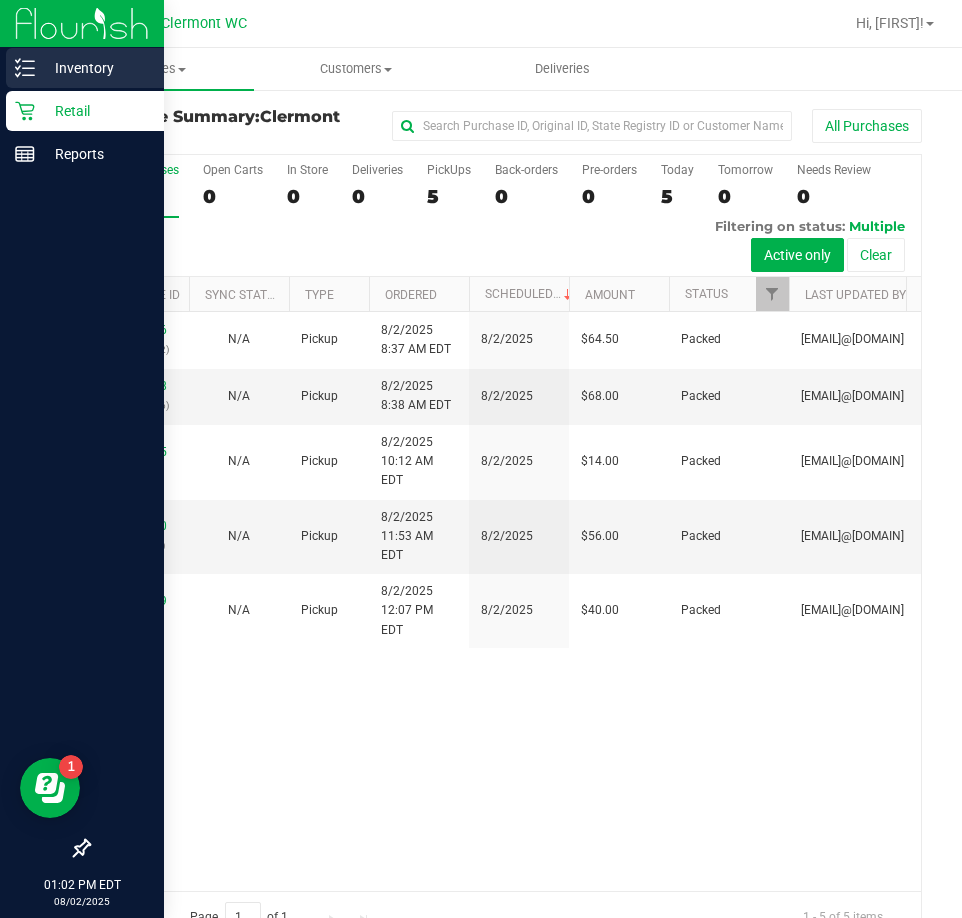 click 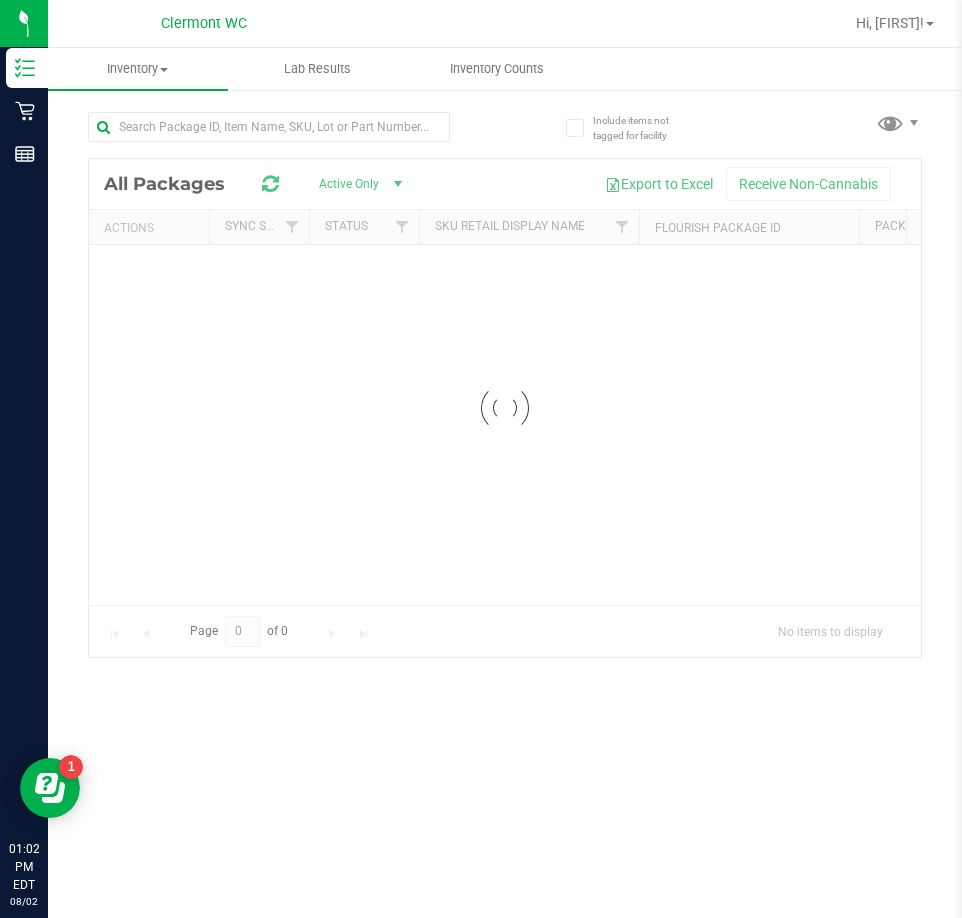 click on "Inventory
All packages
All inventory
Waste log
Lab Results
Inventory Counts" at bounding box center (505, 483) 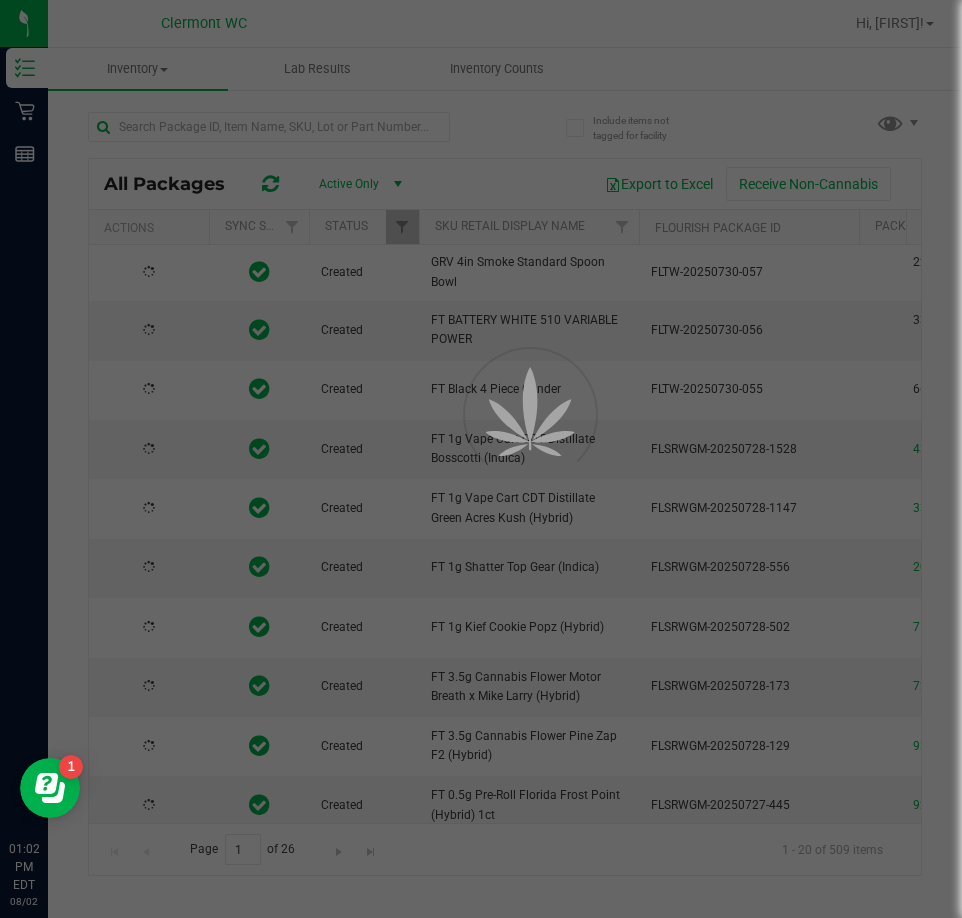 click at bounding box center (481, 459) 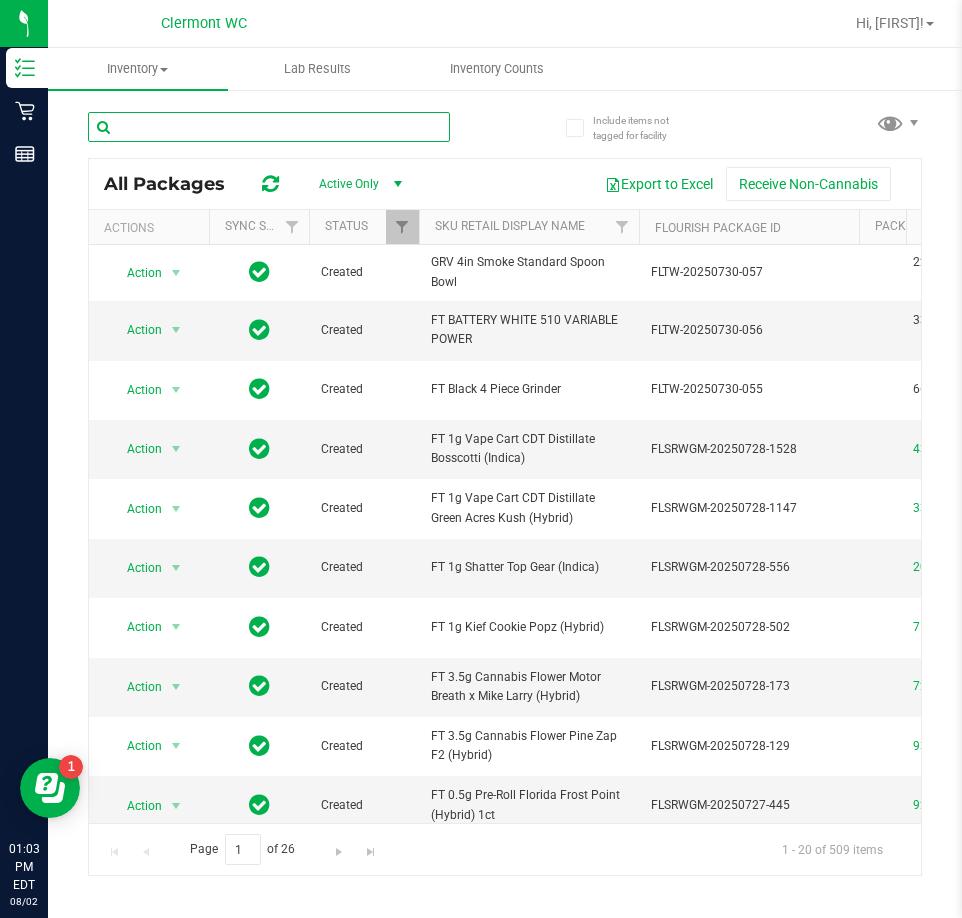 click at bounding box center (269, 127) 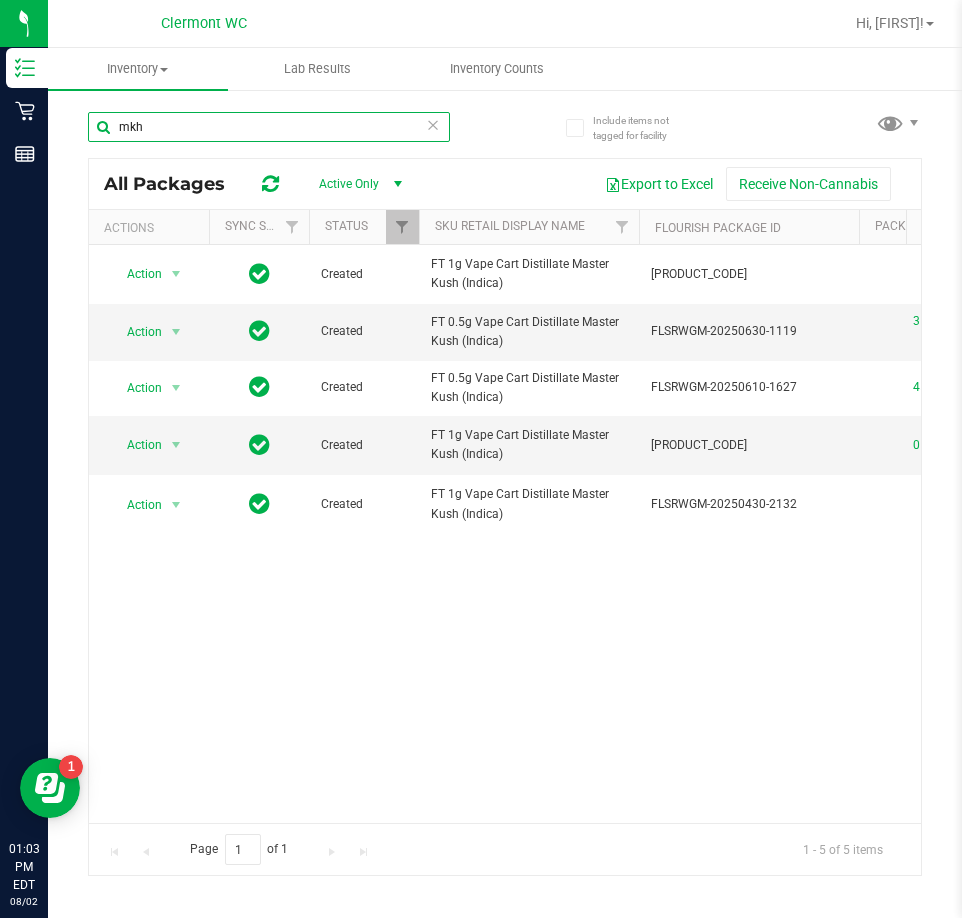 type on "mkh" 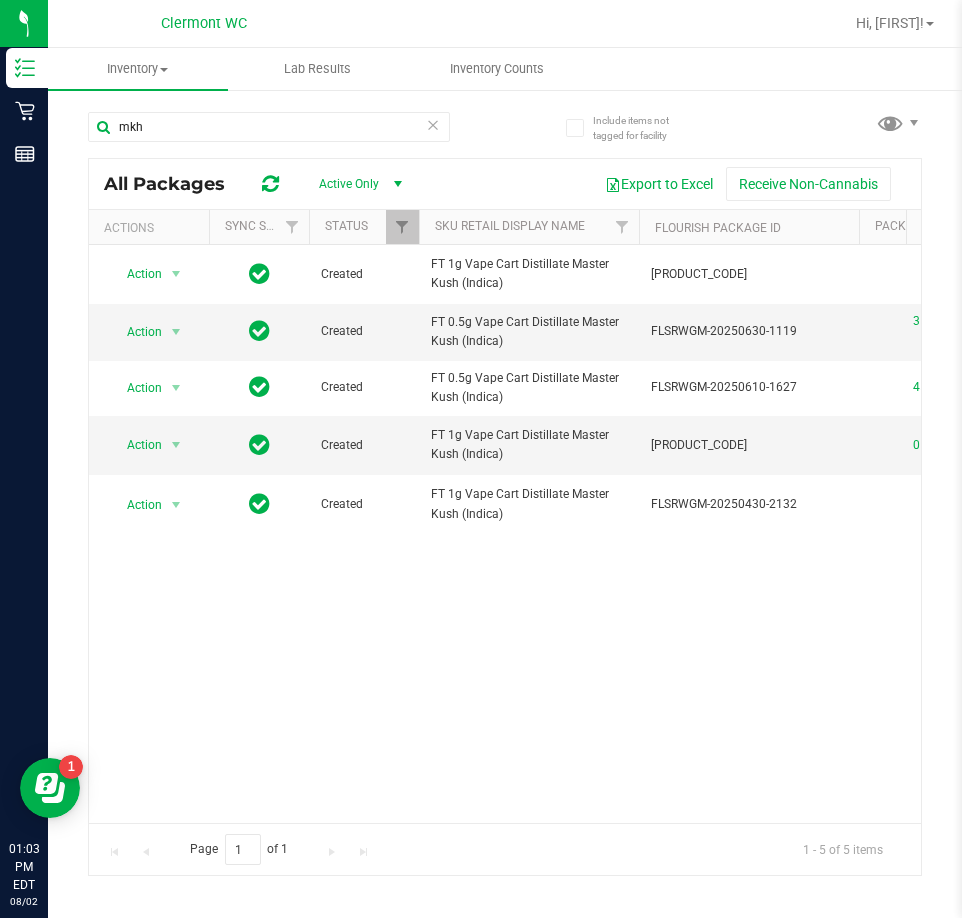 drag, startPoint x: 284, startPoint y: 805, endPoint x: 317, endPoint y: 791, distance: 35.846897 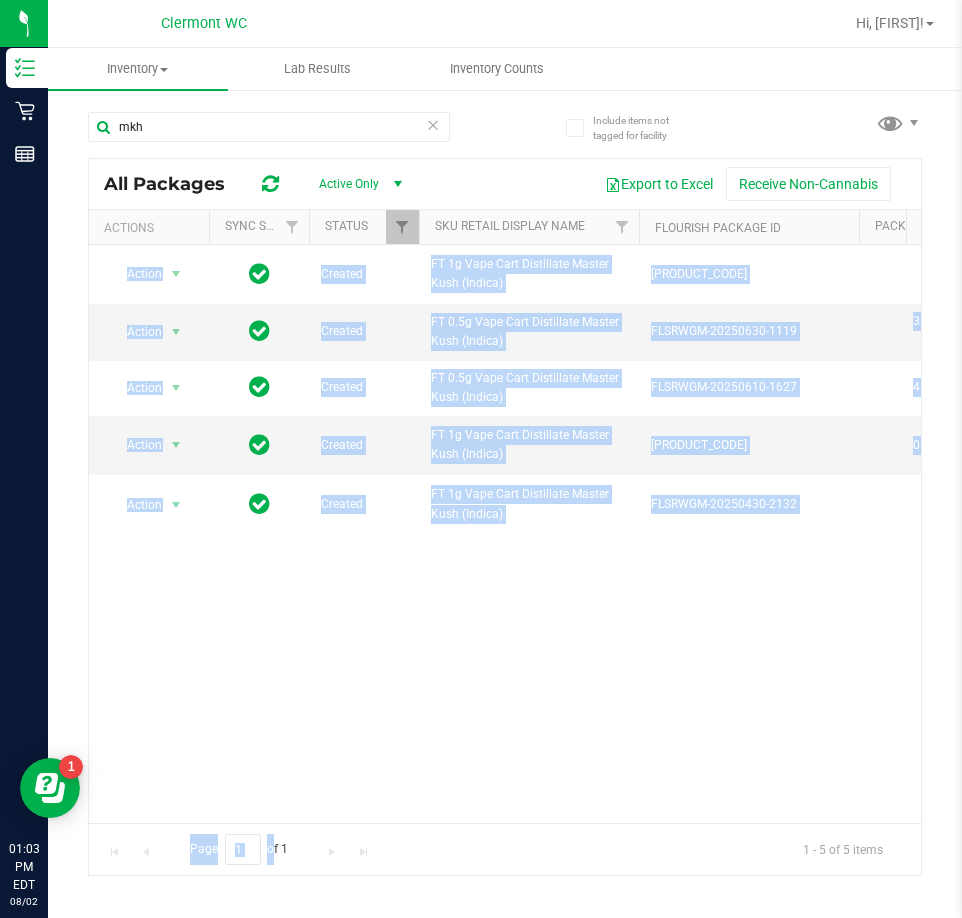 scroll, scrollTop: 0, scrollLeft: 111, axis: horizontal 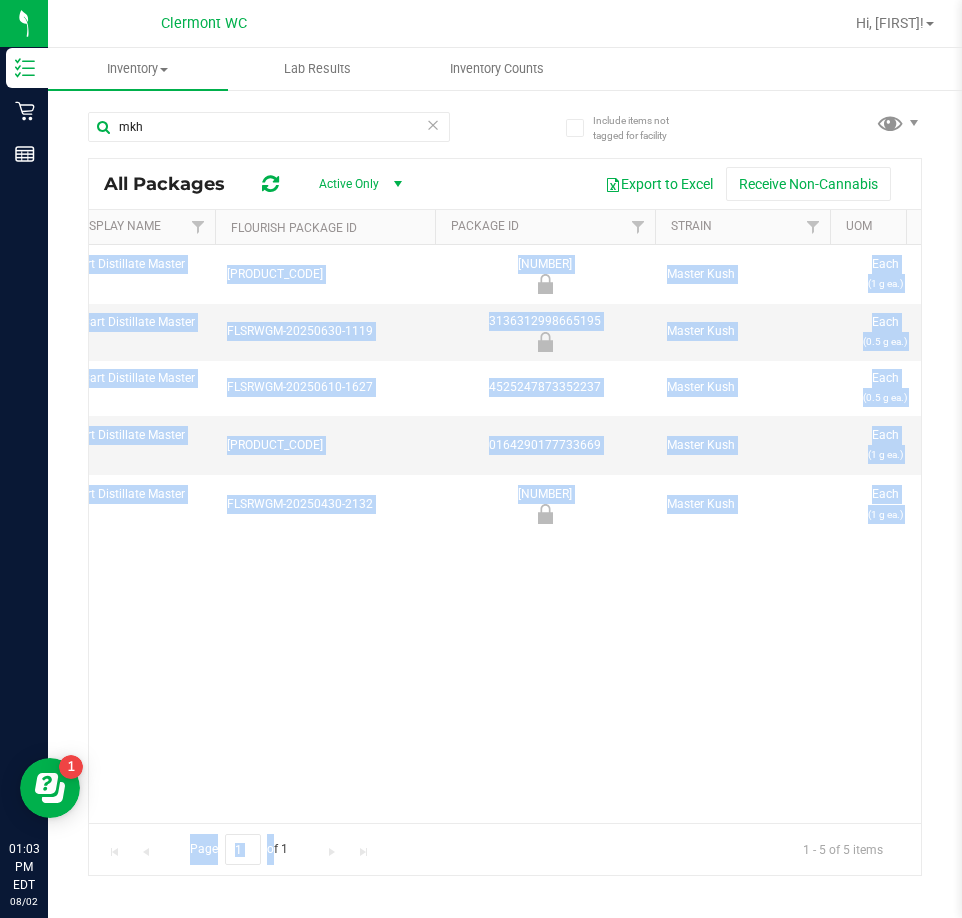 click on "Action Action Global inventory Package audit log Print package label Print product labels
Created
FT 1g Vape Cart Distillate Master Kush (Indica)
FLSRWGM-20250716-2578
7962537181526070
Master Kush
Each
(1 g ea.)
82.7000 $90.00000
Vape Cart Distillate
0
12
12
Jul 16, 2025 16:36:00 EDT
FT - VAPE CART DISTILLATE - 1G - MKH - IND
BAP-CAR-FT-BDT-MKH1M" at bounding box center [505, 534] 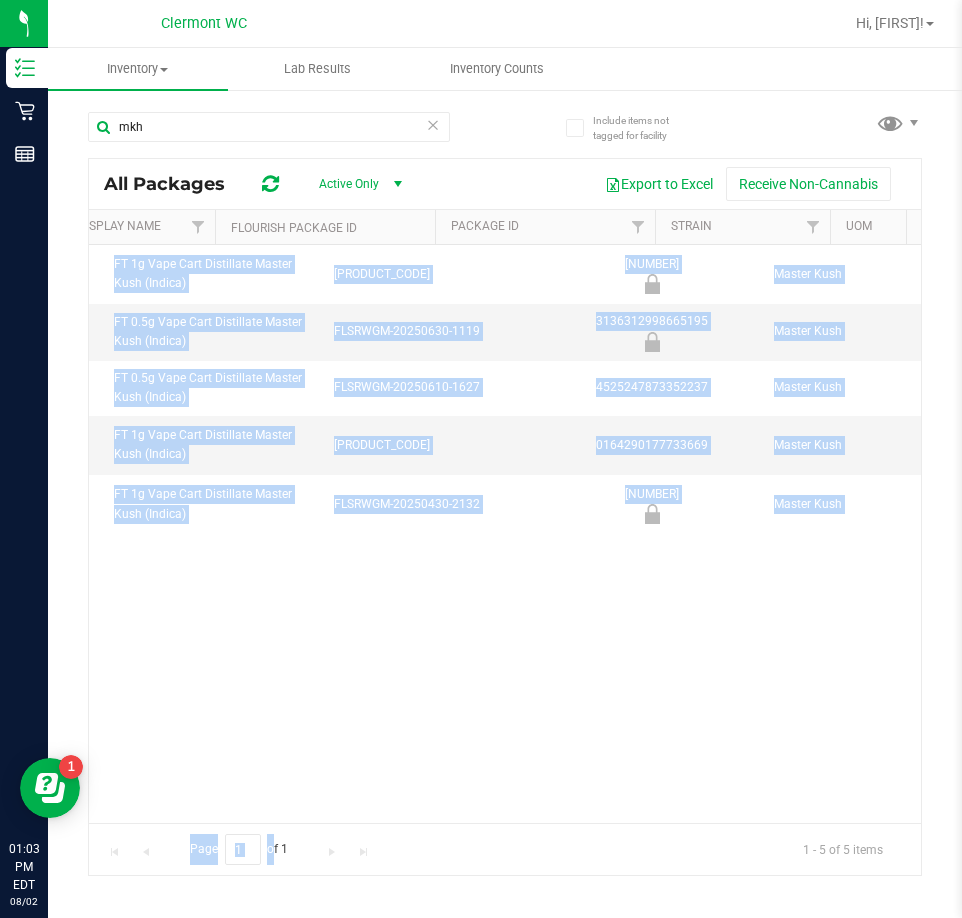 scroll, scrollTop: 0, scrollLeft: 296, axis: horizontal 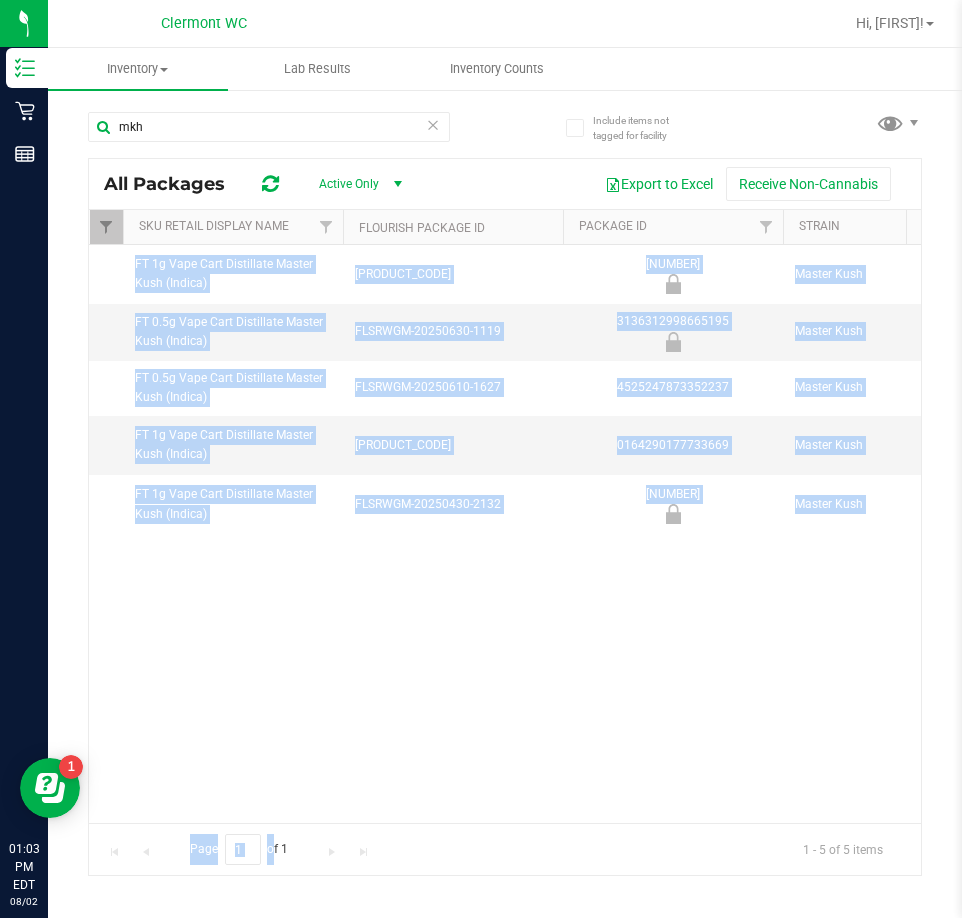 click on "Action Action Global inventory Package audit log Print package label Print product labels
Created
FT 1g Vape Cart Distillate Master Kush (Indica)
FLSRWGM-20250716-2578
7962537181526070
Master Kush
Each
(1 g ea.)
82.7000 $90.00000
Vape Cart Distillate
0
12
12
Jul 16, 2025 16:36:00 EDT
FT - VAPE CART DISTILLATE - 1G - MKH - IND
BAP-CAR-FT-BDT-MKH1M" at bounding box center (505, 534) 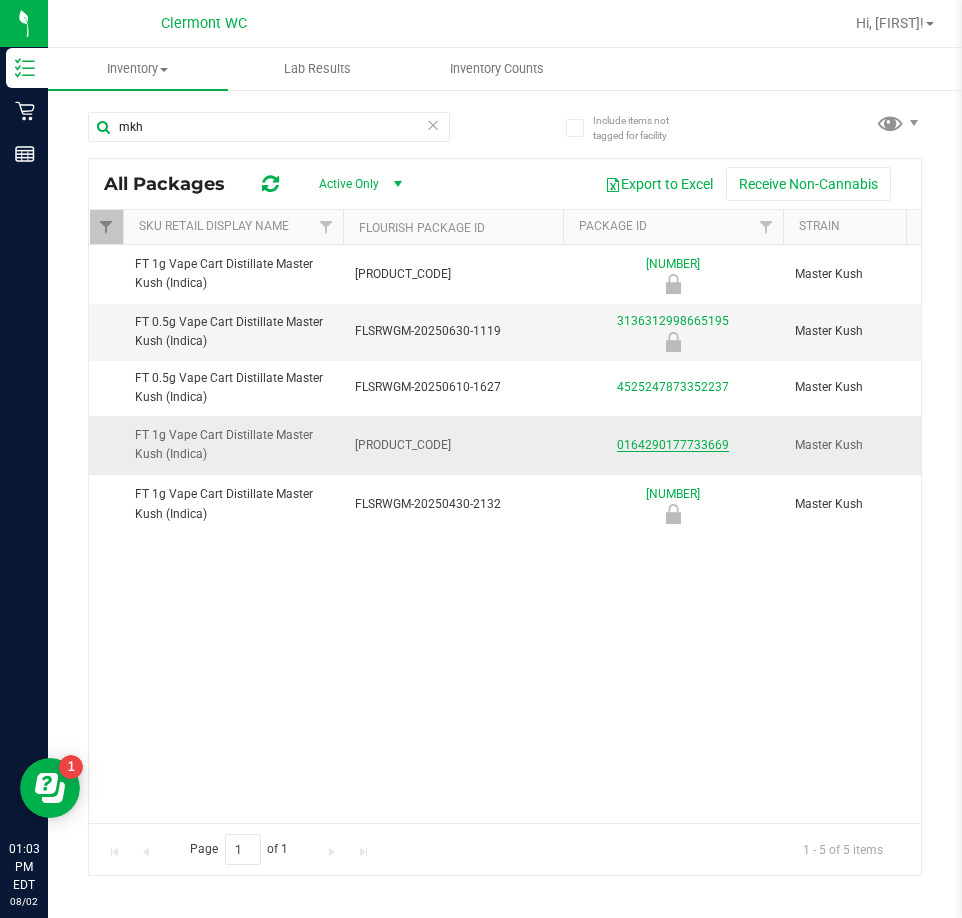 click on "0164290177733669" at bounding box center (673, 445) 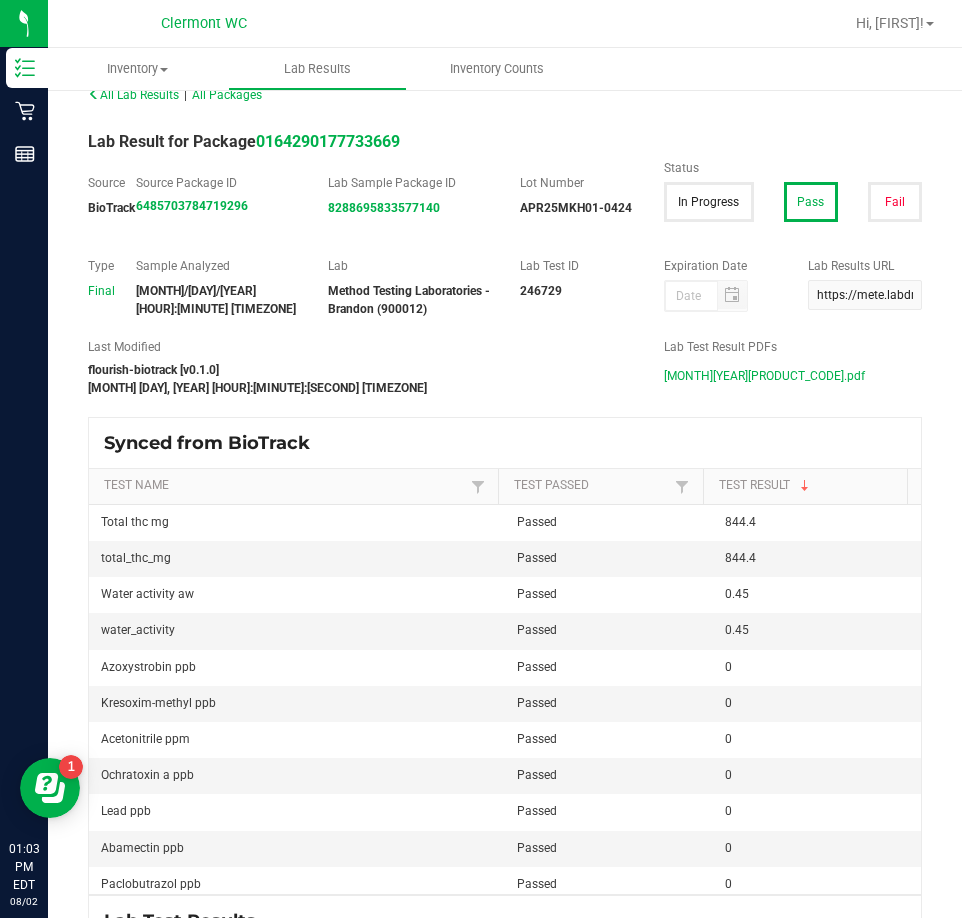 scroll, scrollTop: 0, scrollLeft: 0, axis: both 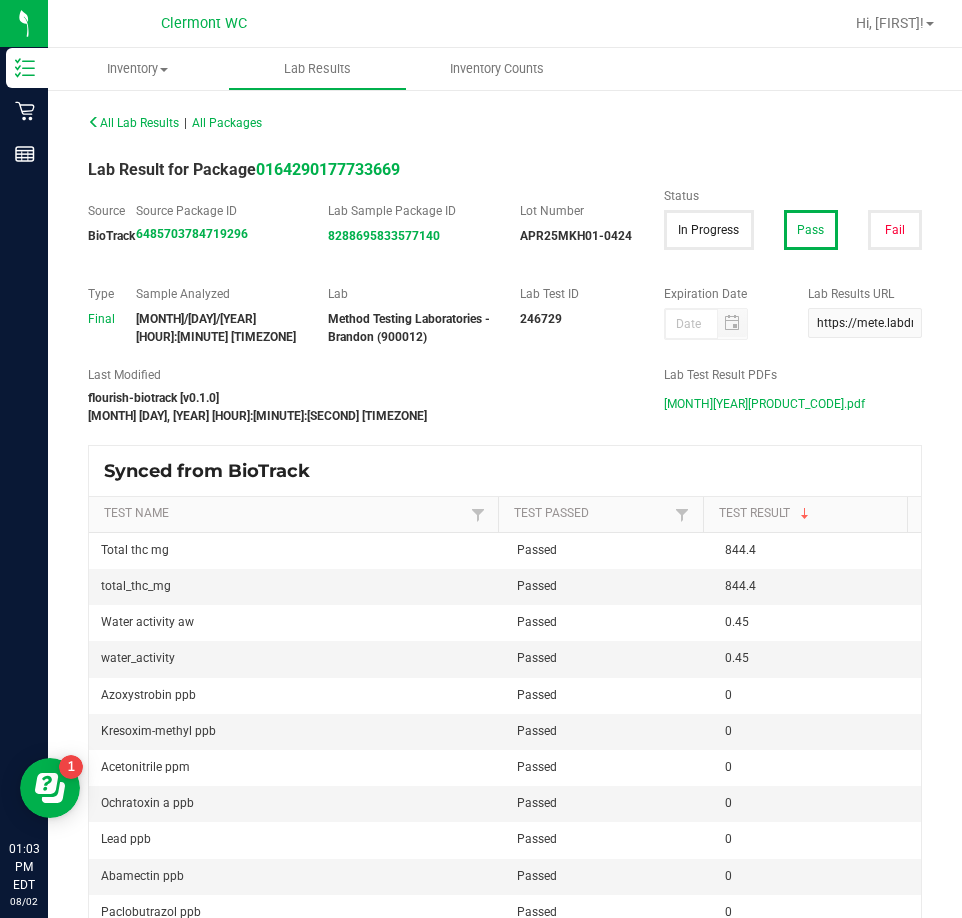 click on "APR25MKH01-0424.pdf" at bounding box center [764, 404] 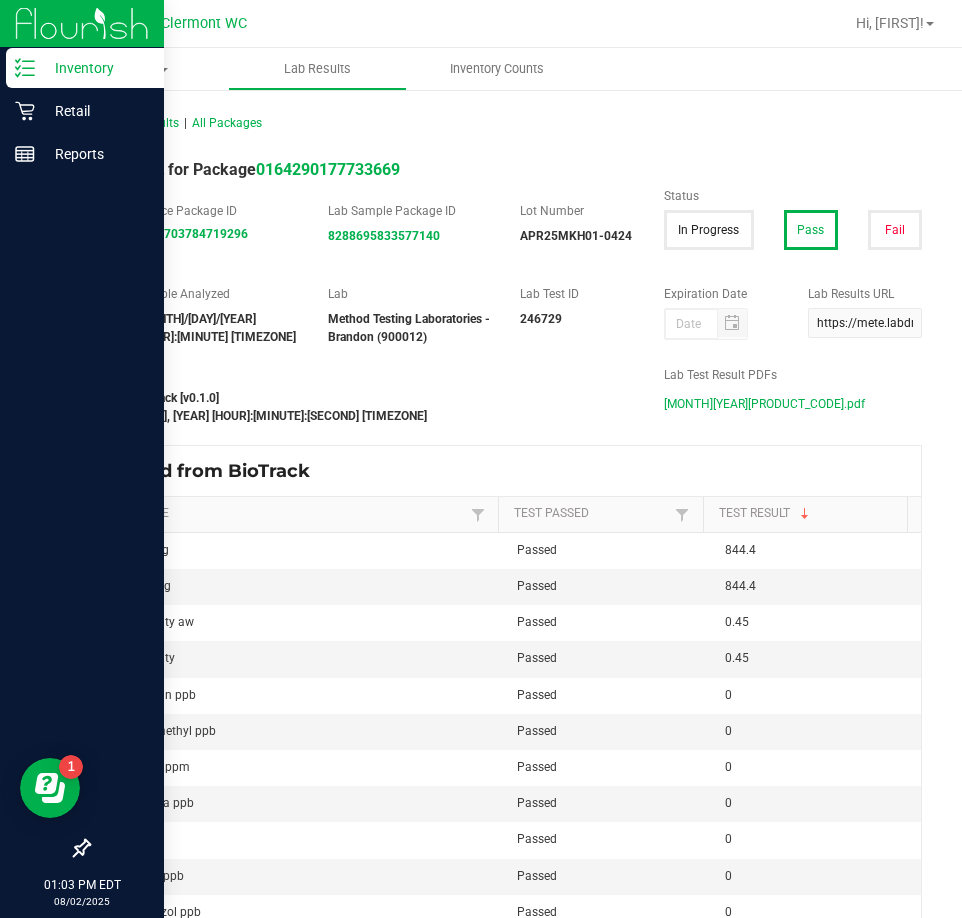 click 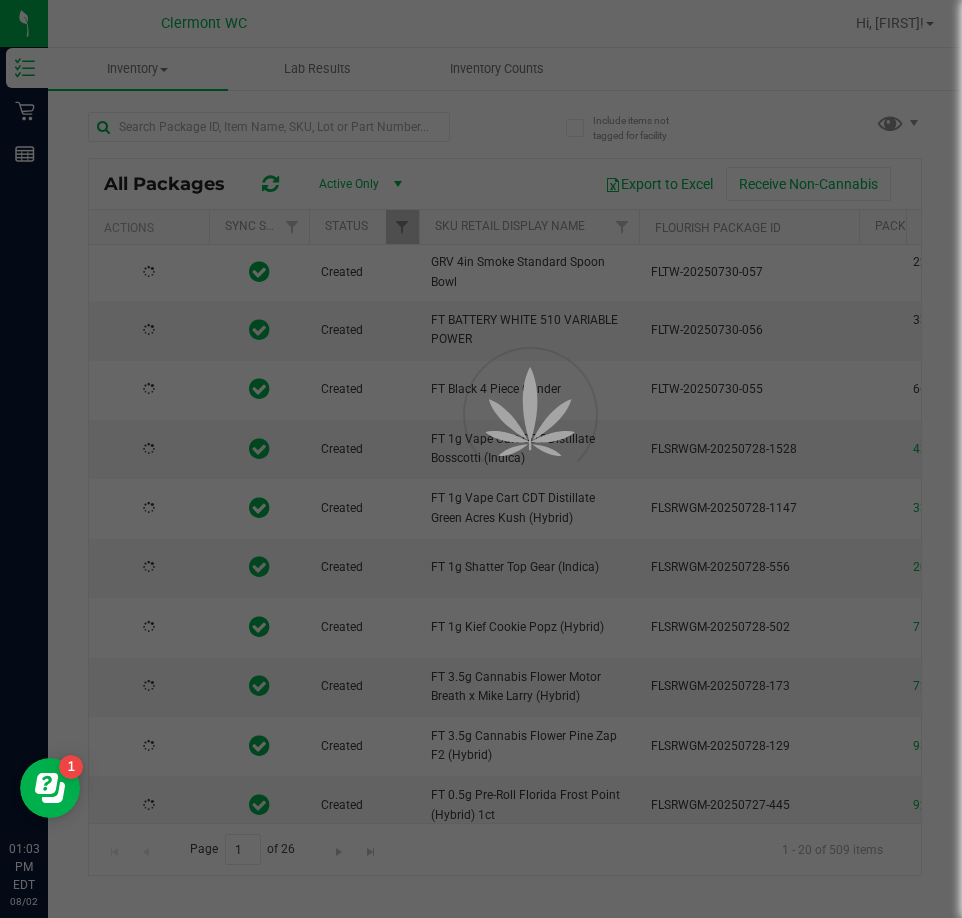 click at bounding box center (481, 459) 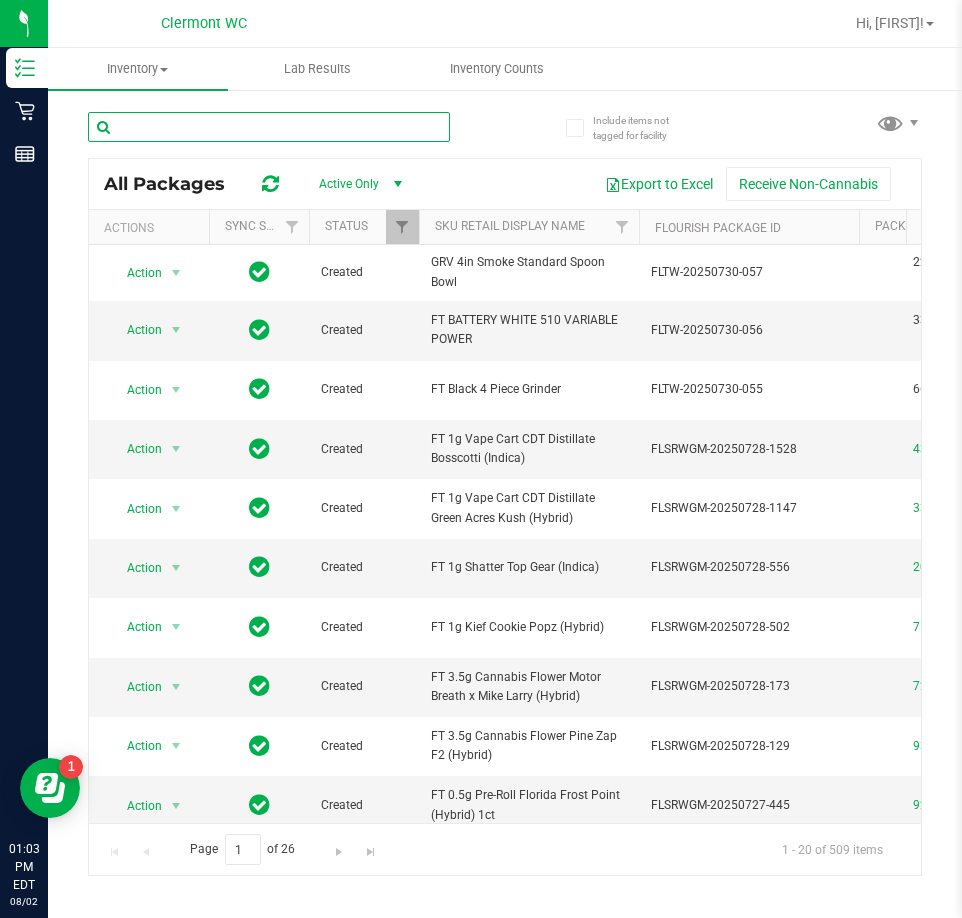 click at bounding box center (269, 127) 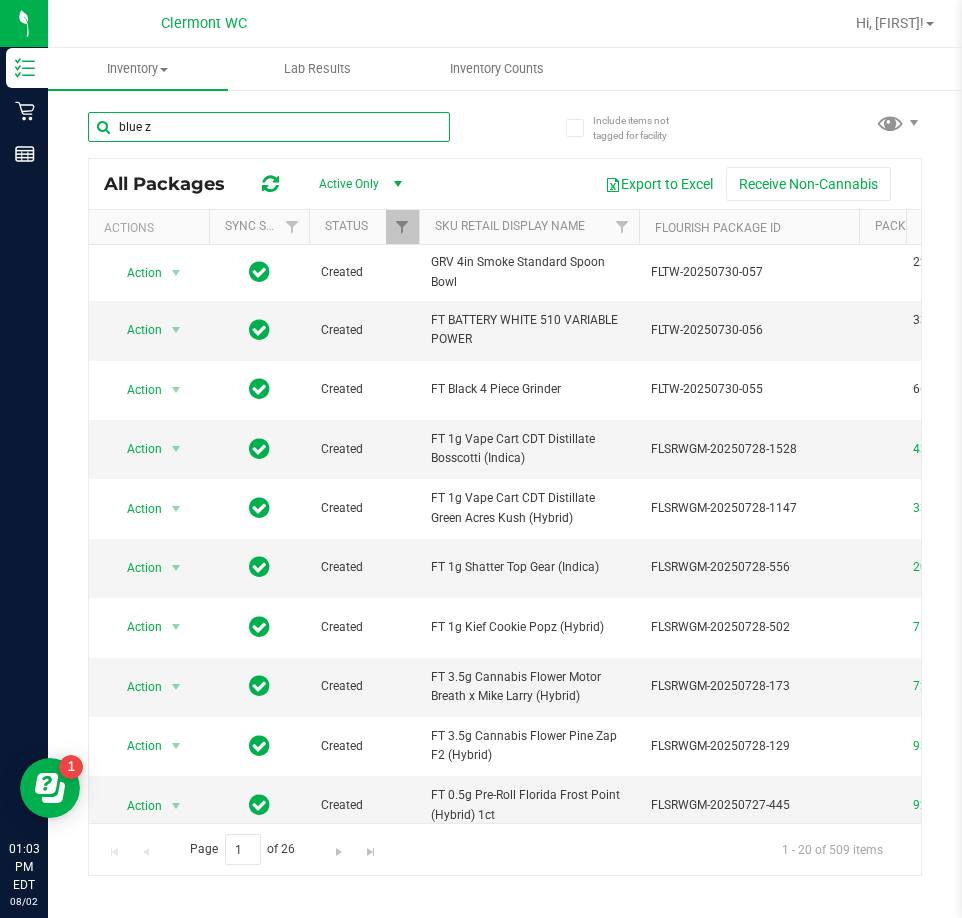 type on "blue z" 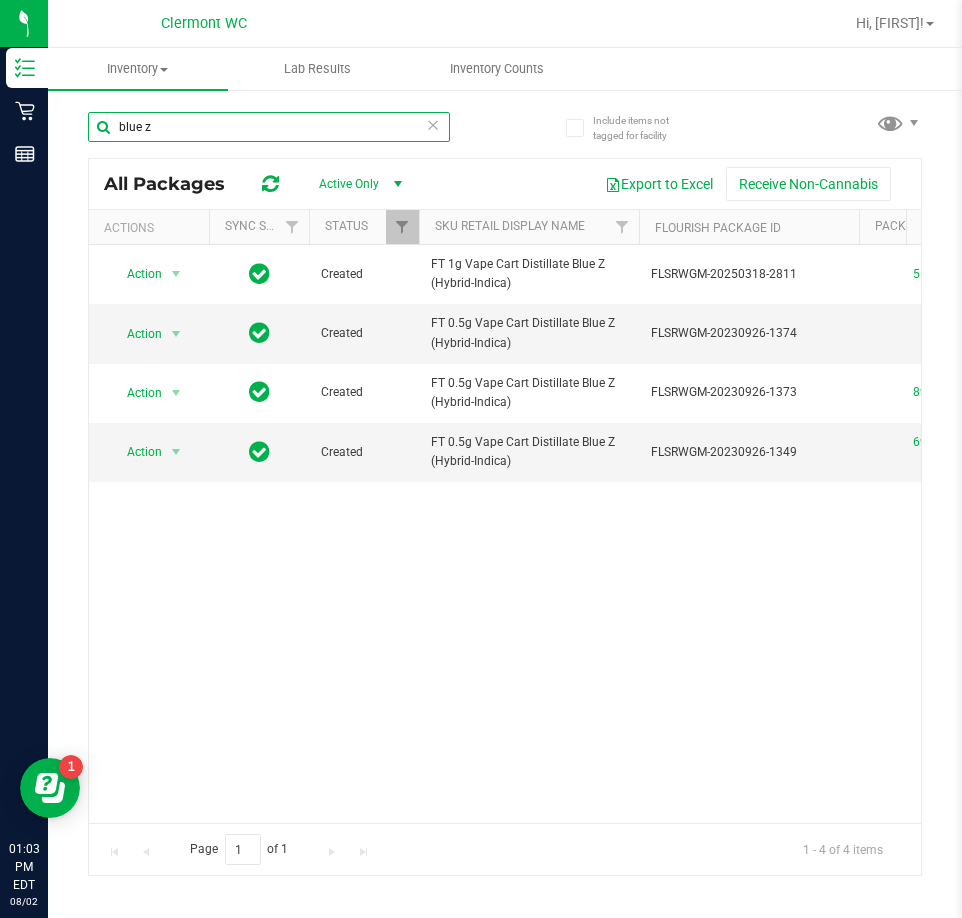 scroll, scrollTop: 0, scrollLeft: 180, axis: horizontal 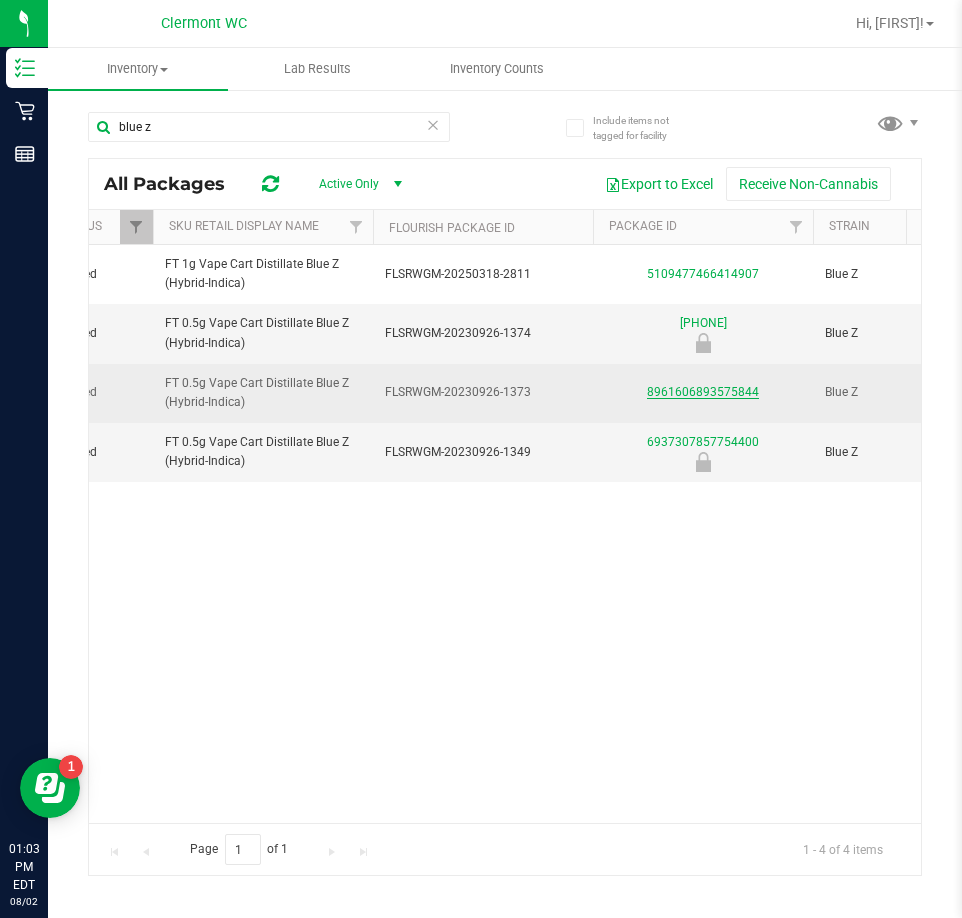 click on "8961606893575844" at bounding box center [703, 392] 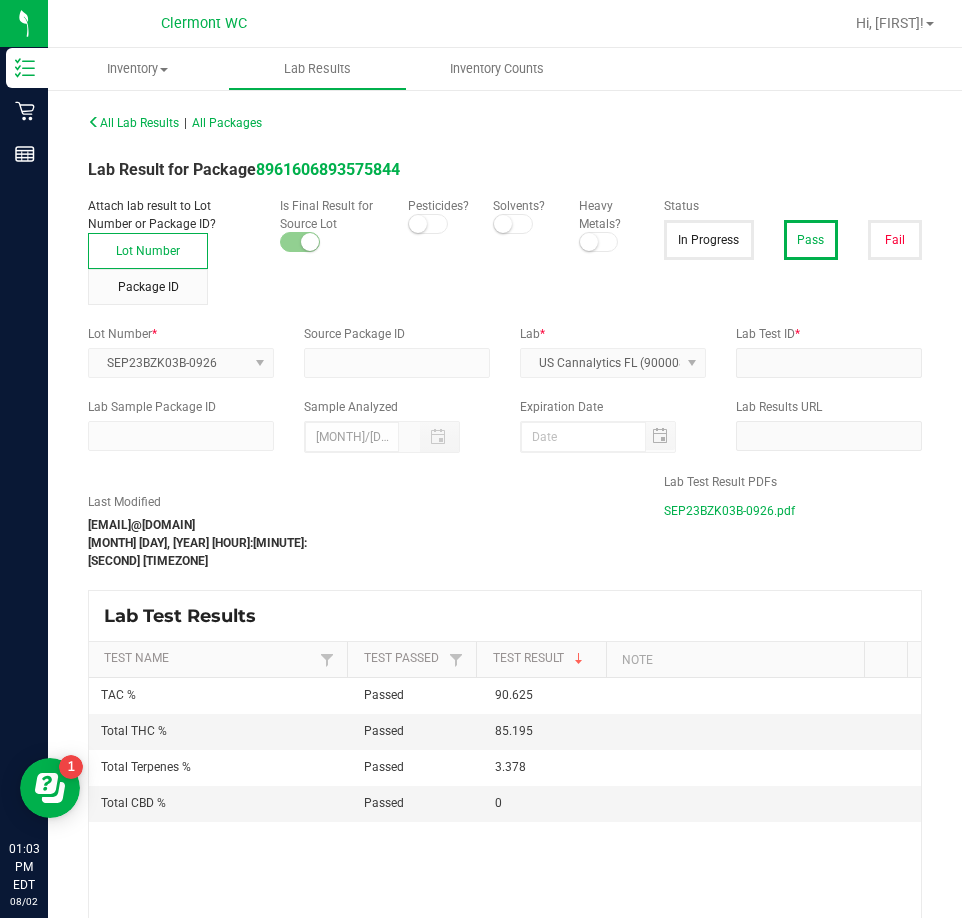 type on "8961606893575844" 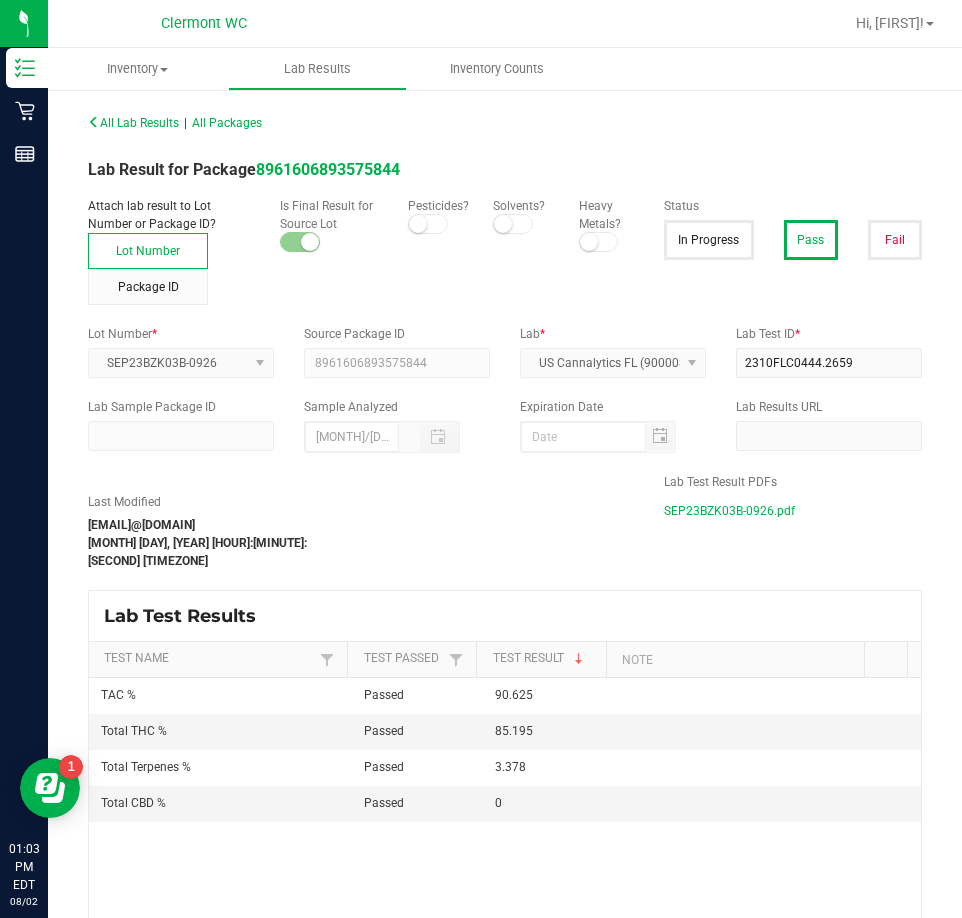 click on "SEP23BZK03B-0926.pdf" at bounding box center (729, 511) 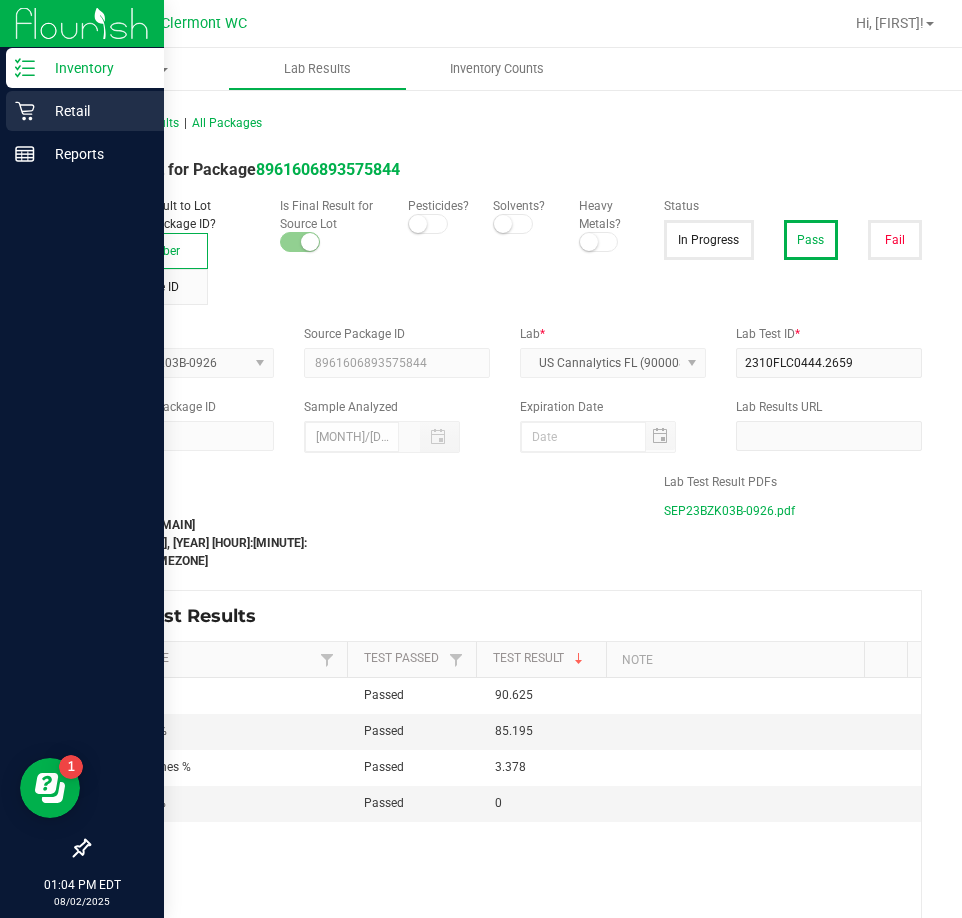 click 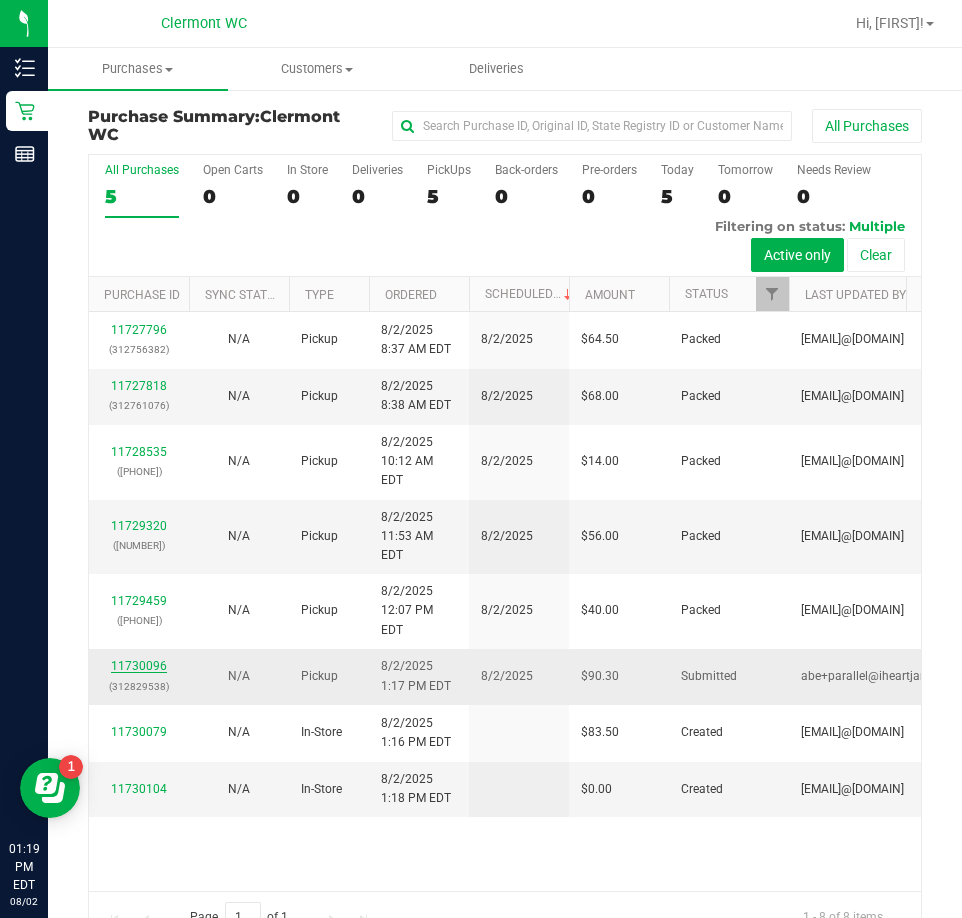 click on "11730096" at bounding box center [139, 666] 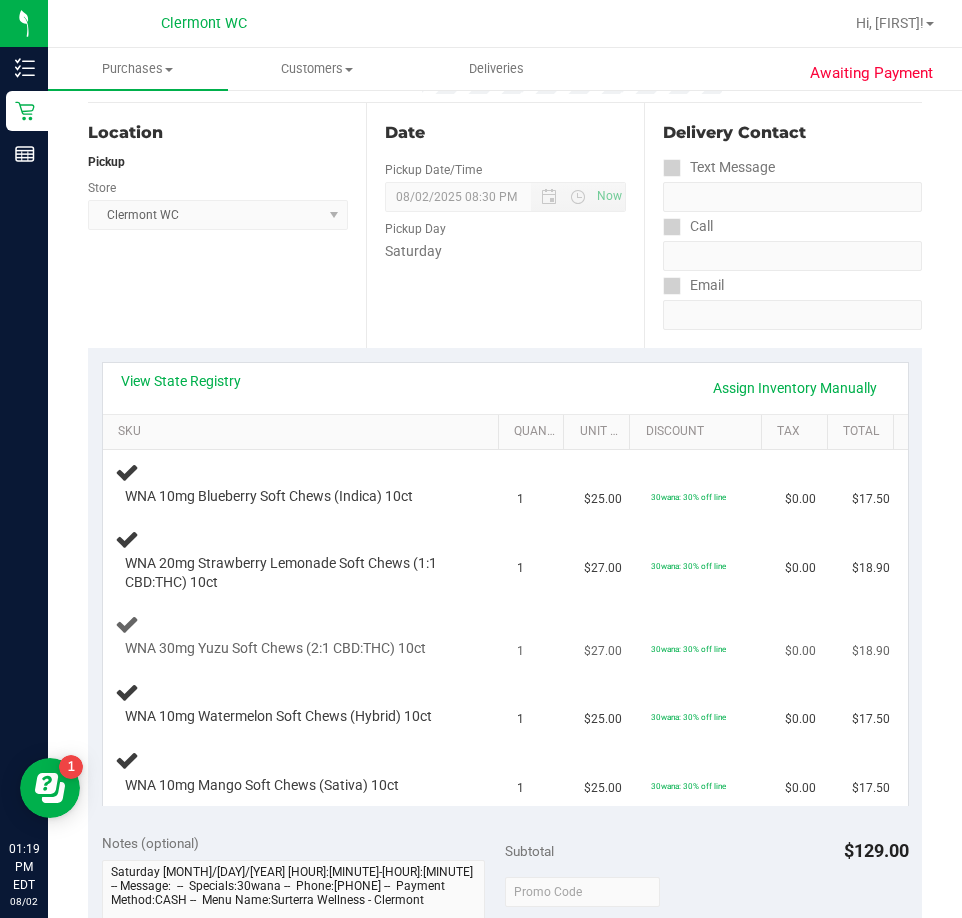 scroll, scrollTop: 300, scrollLeft: 0, axis: vertical 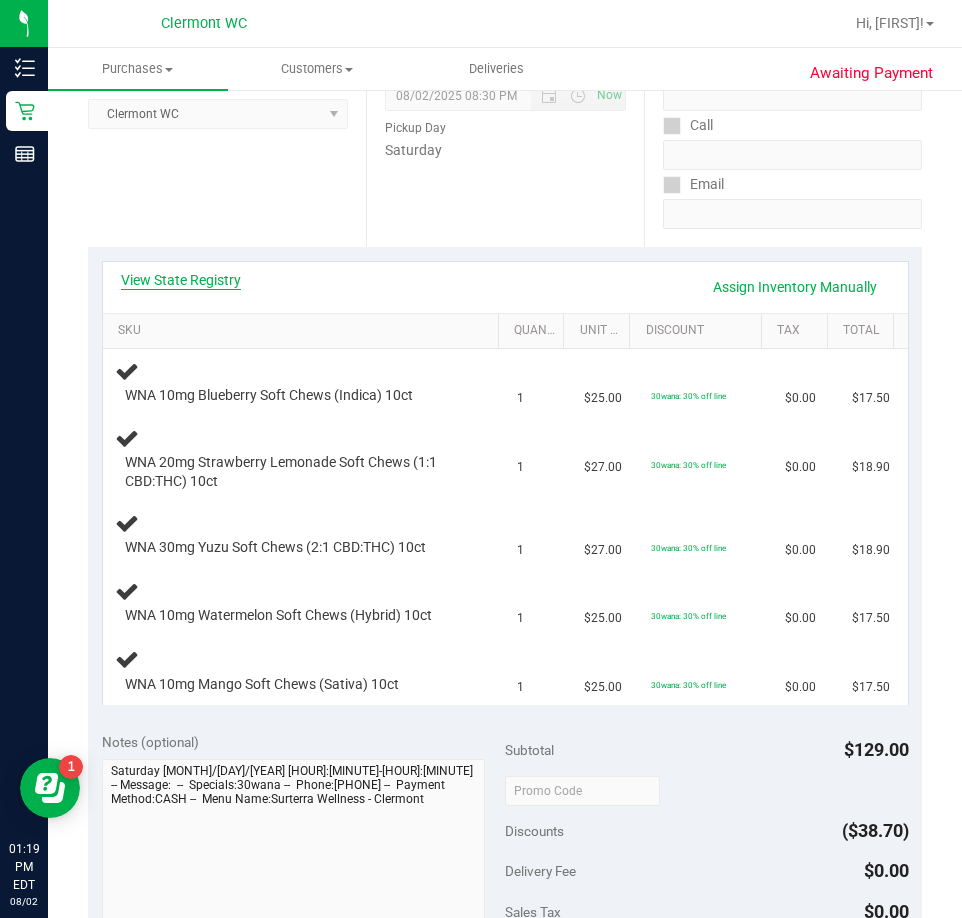 click on "View State Registry" at bounding box center [181, 280] 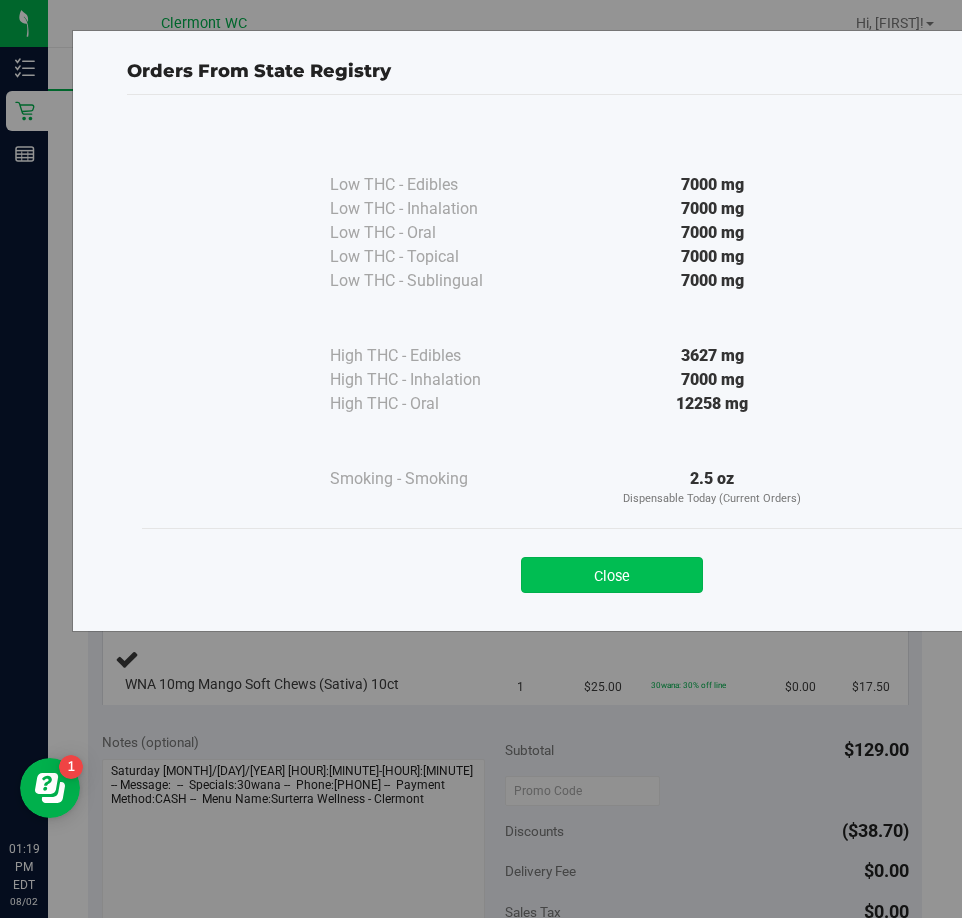 click on "Close" at bounding box center [612, 575] 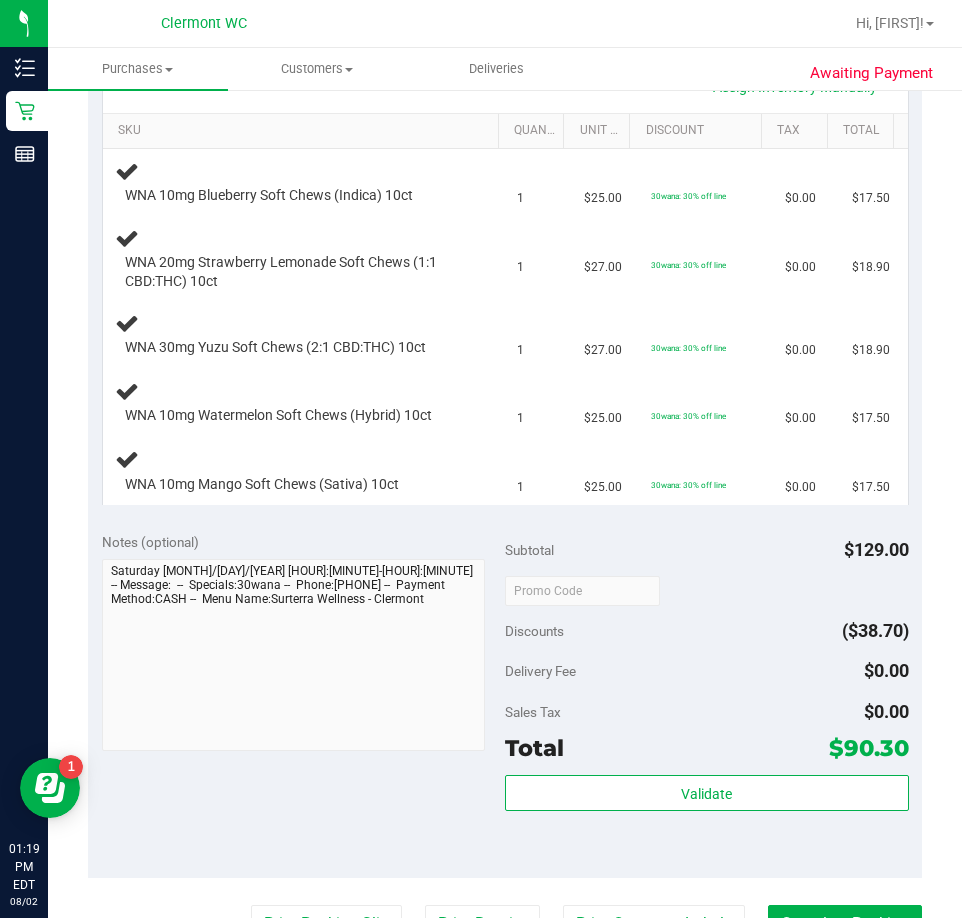 scroll, scrollTop: 600, scrollLeft: 0, axis: vertical 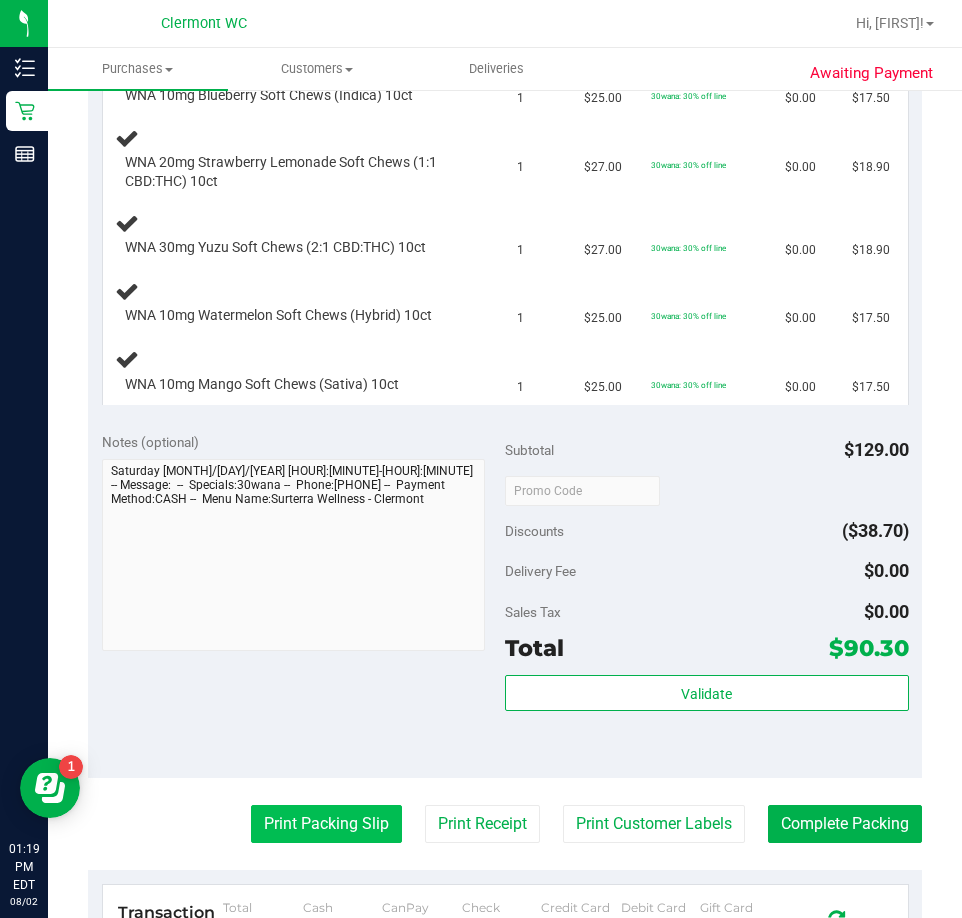 click on "Print Packing Slip" at bounding box center (326, 824) 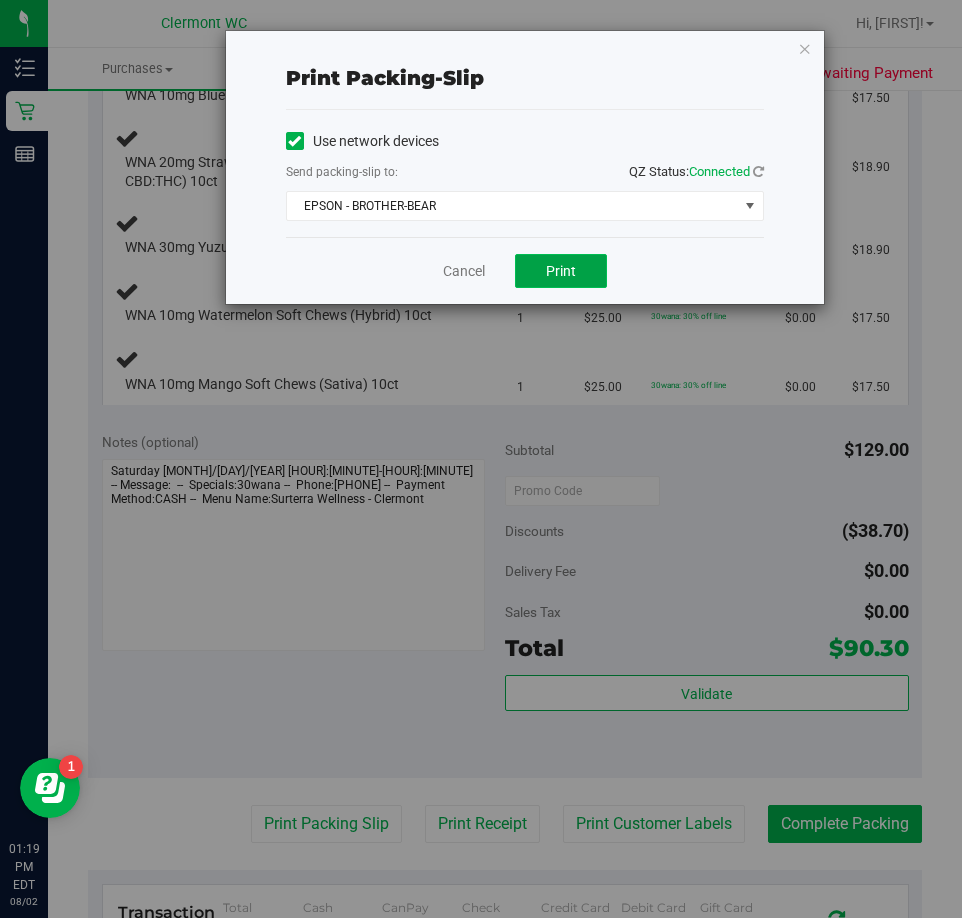 click on "Print" at bounding box center [561, 271] 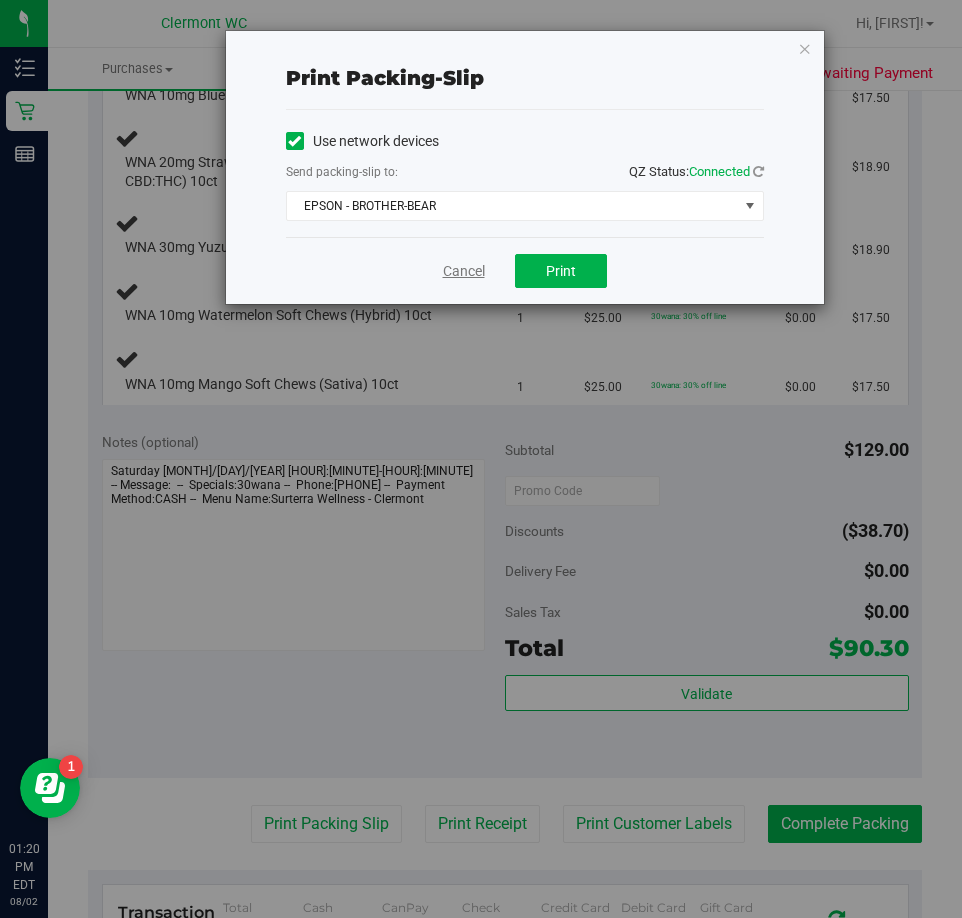 click on "Cancel" at bounding box center (464, 271) 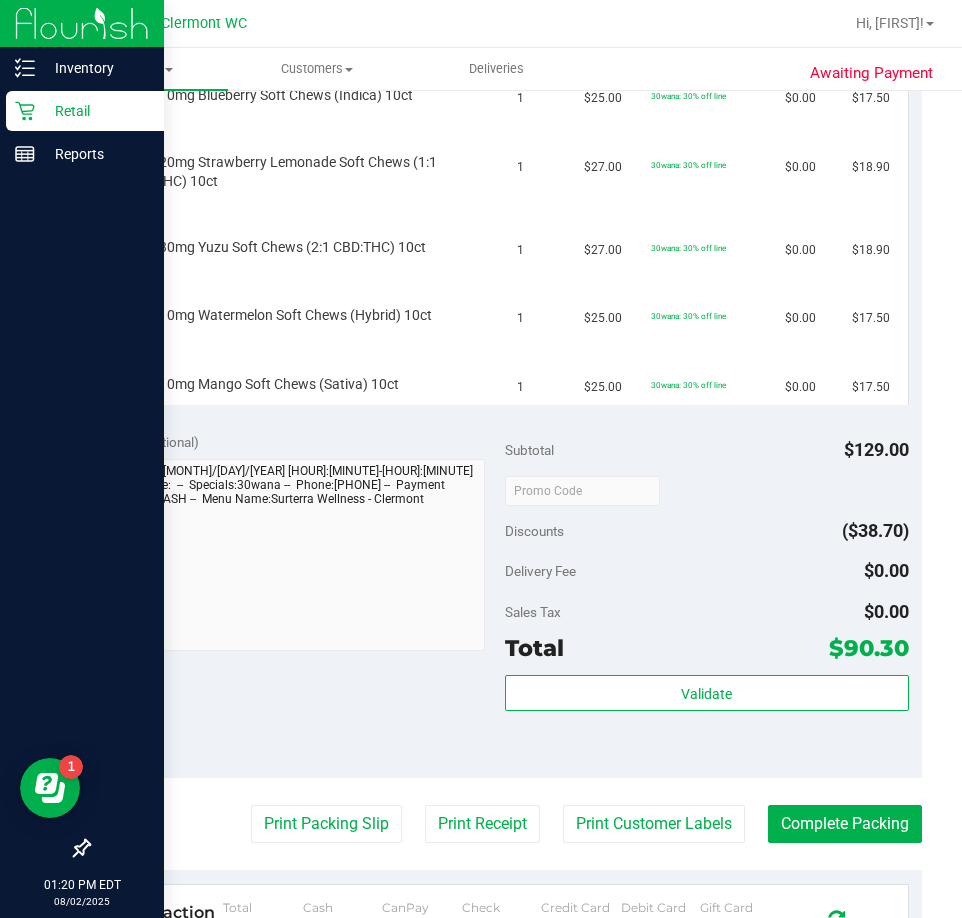 click 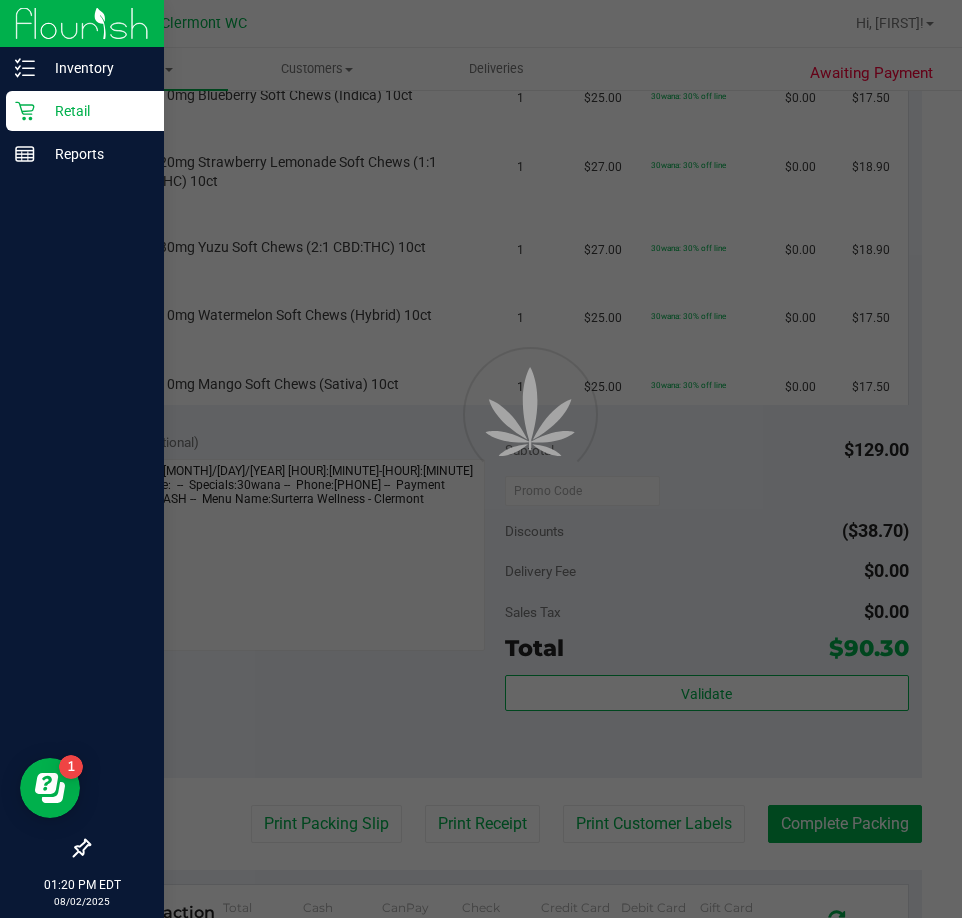 scroll, scrollTop: 0, scrollLeft: 0, axis: both 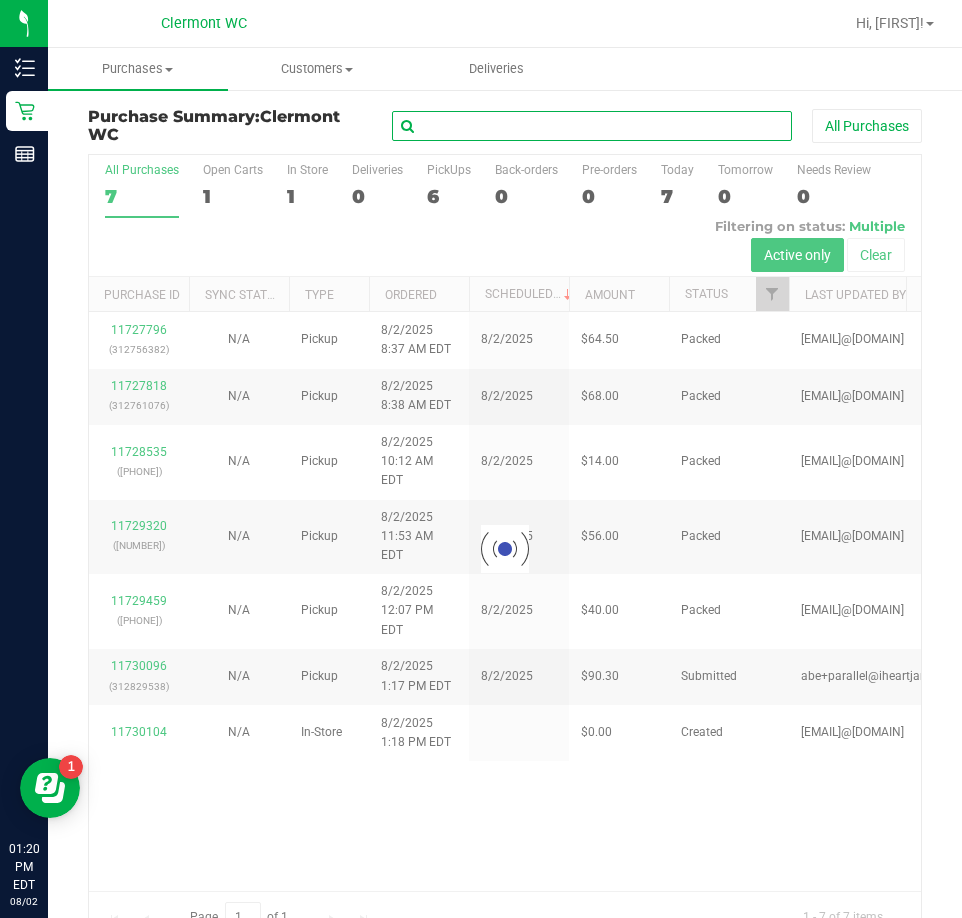 click at bounding box center [592, 126] 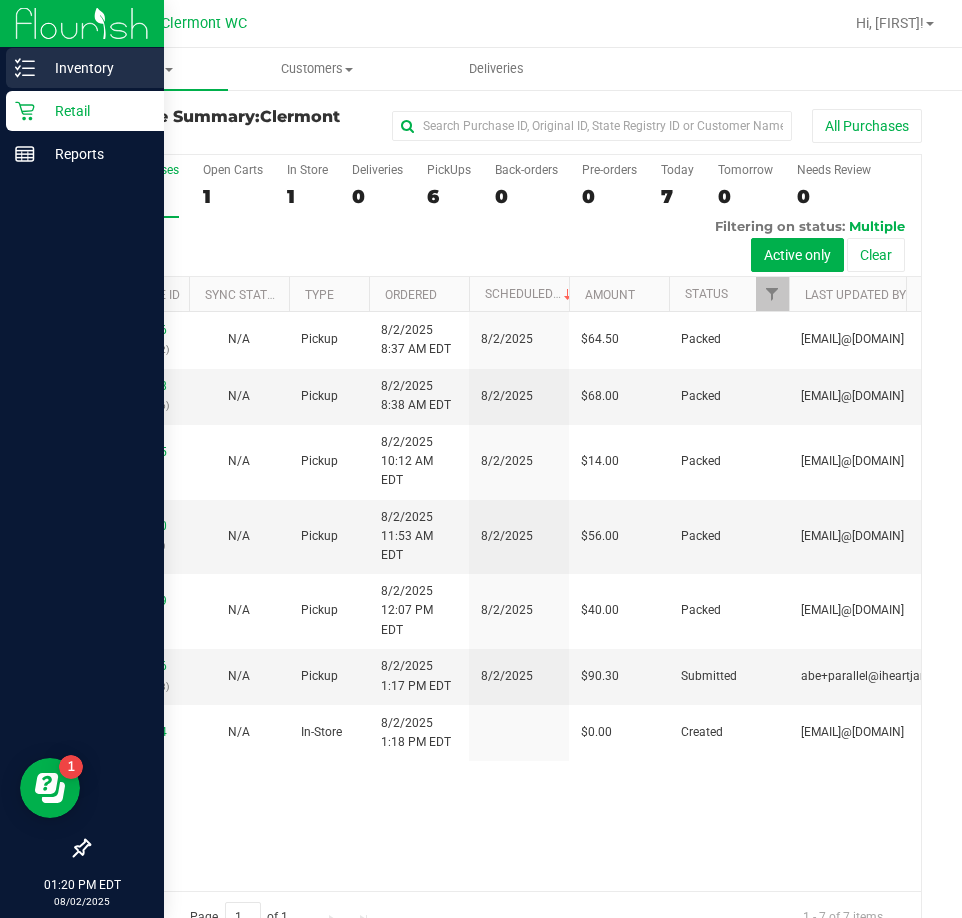click 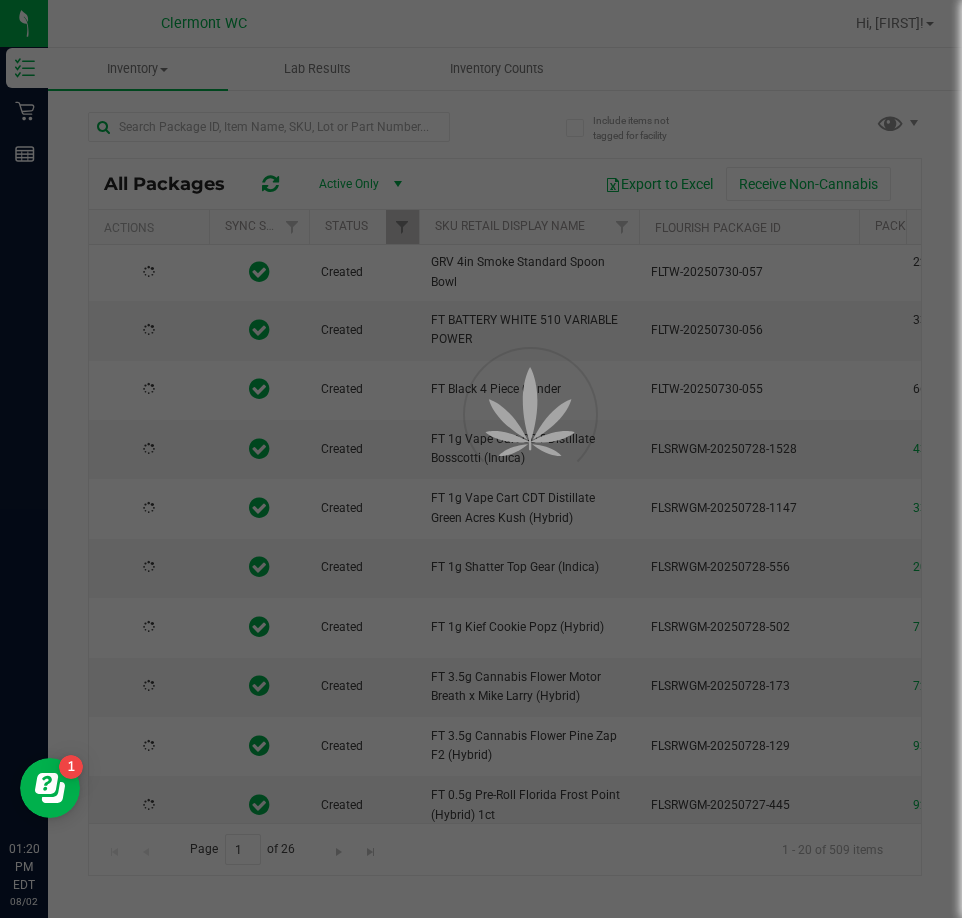 click at bounding box center (481, 459) 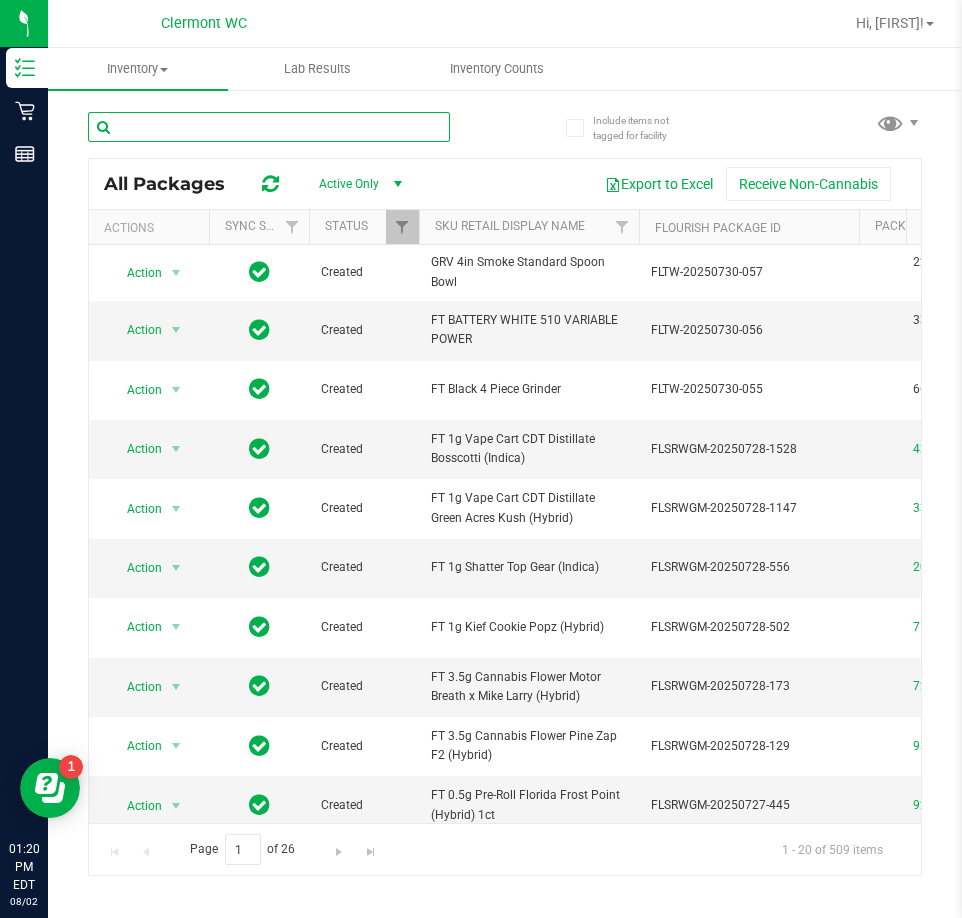 click at bounding box center (269, 127) 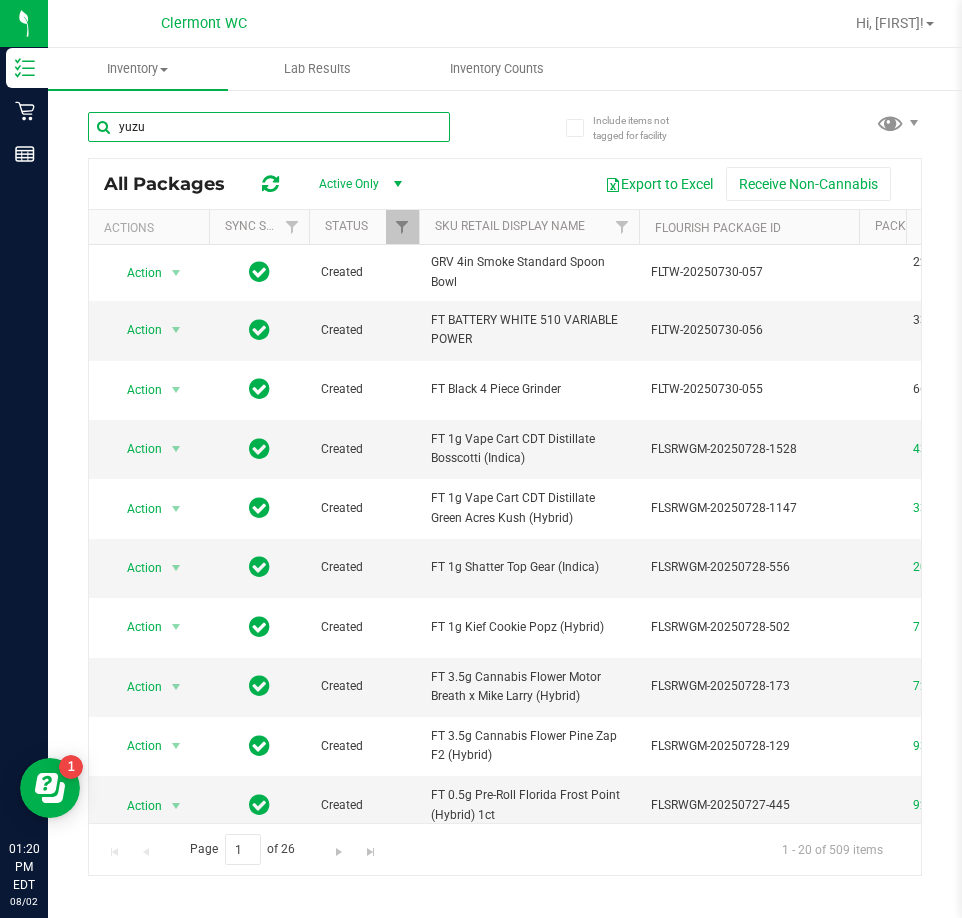 type on "yuzu" 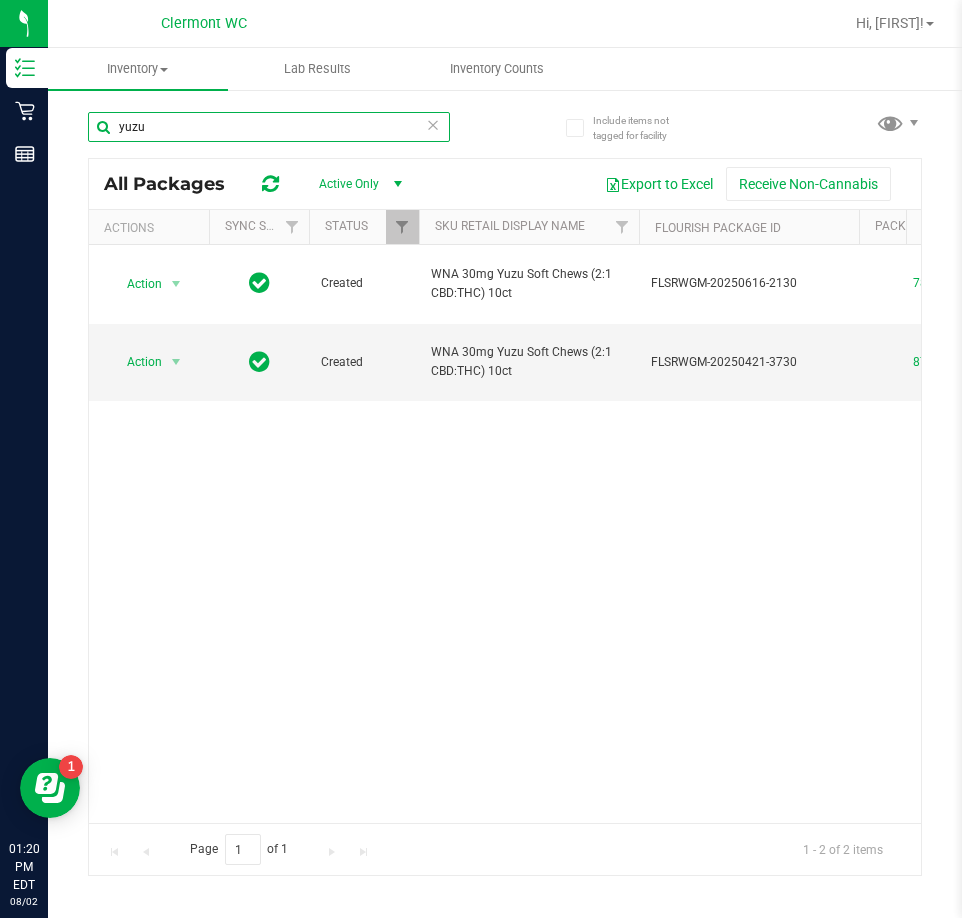scroll, scrollTop: 0, scrollLeft: 81, axis: horizontal 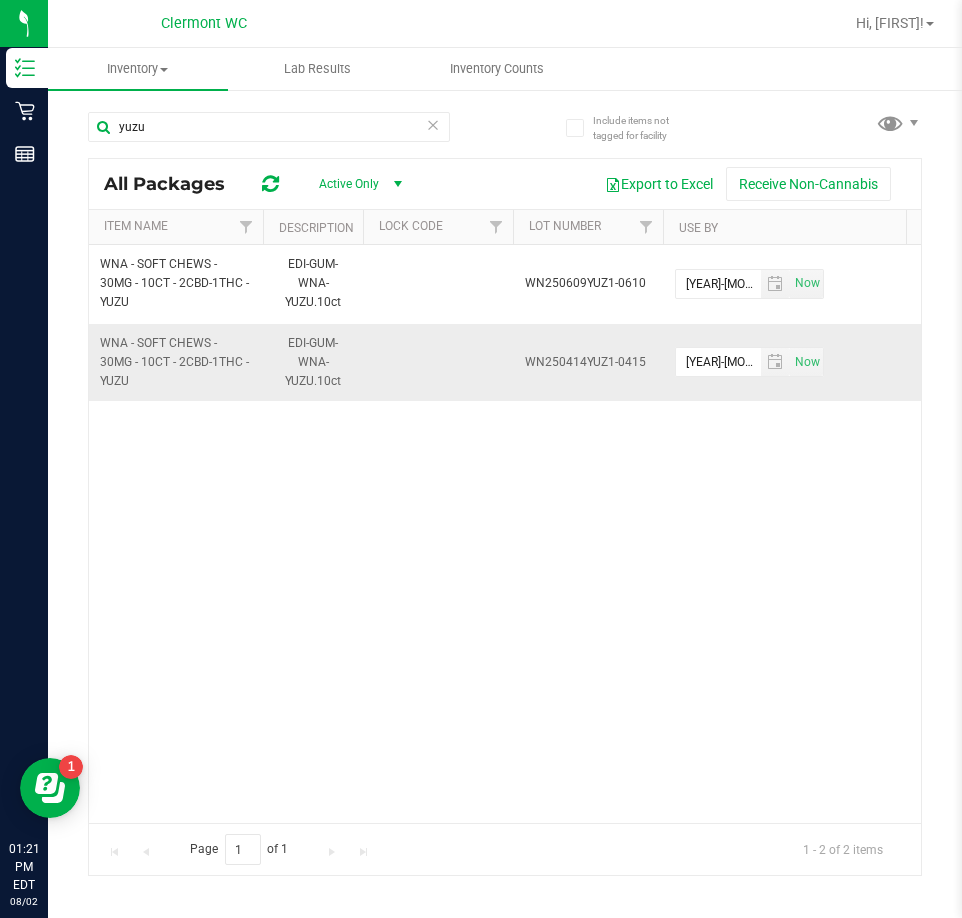 drag, startPoint x: 629, startPoint y: 365, endPoint x: 642, endPoint y: 364, distance: 13.038404 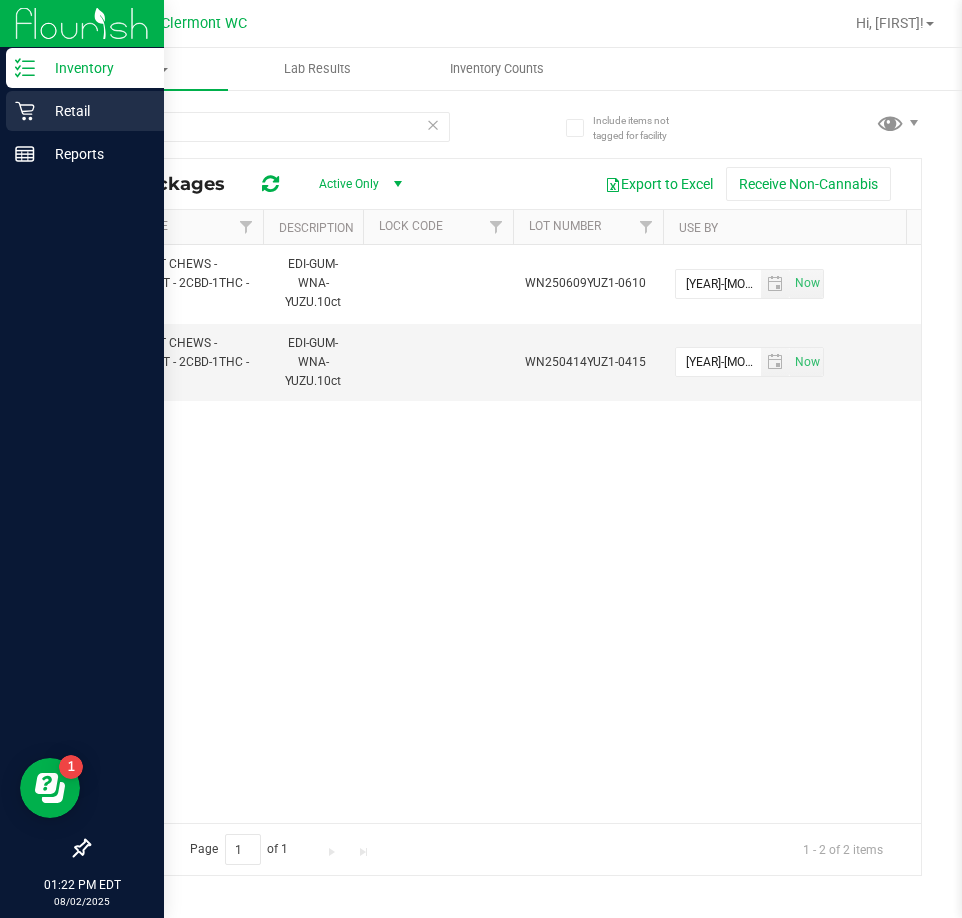 click 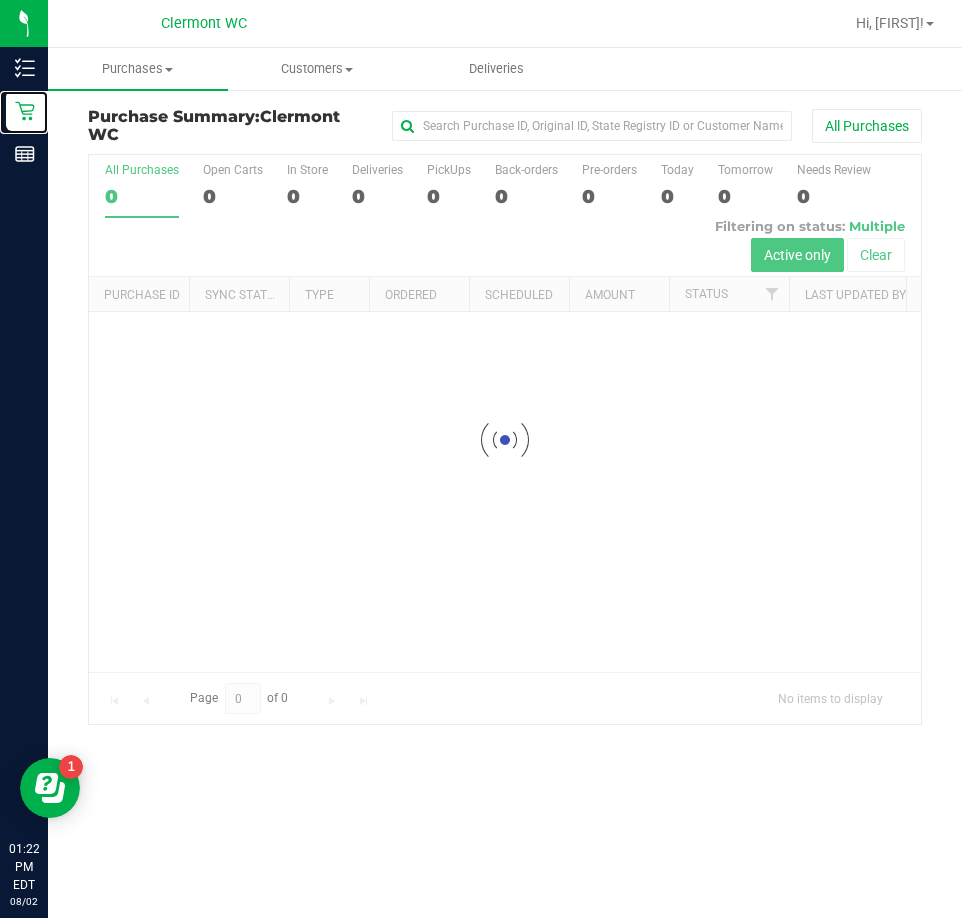 click on "Purchases
Summary of purchases
Fulfillment
All purchases
Customers
All customers
Add a new customer
All physicians" at bounding box center [505, 483] 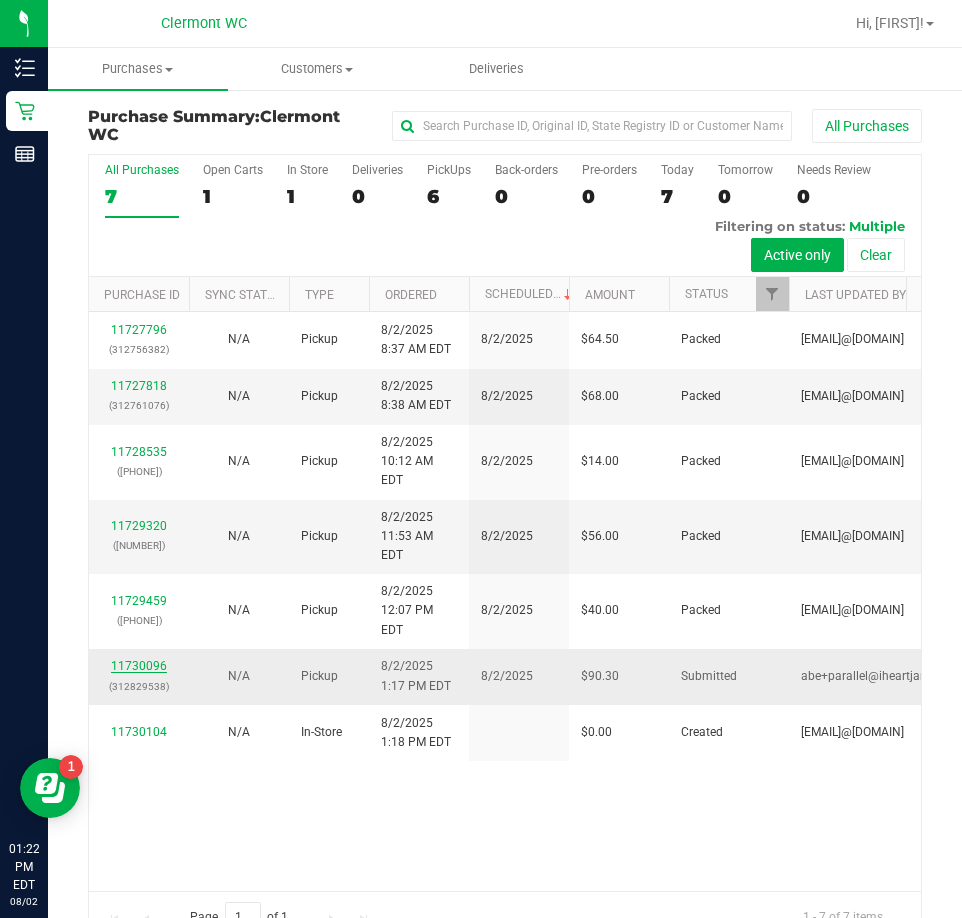 click on "11730096" at bounding box center (139, 666) 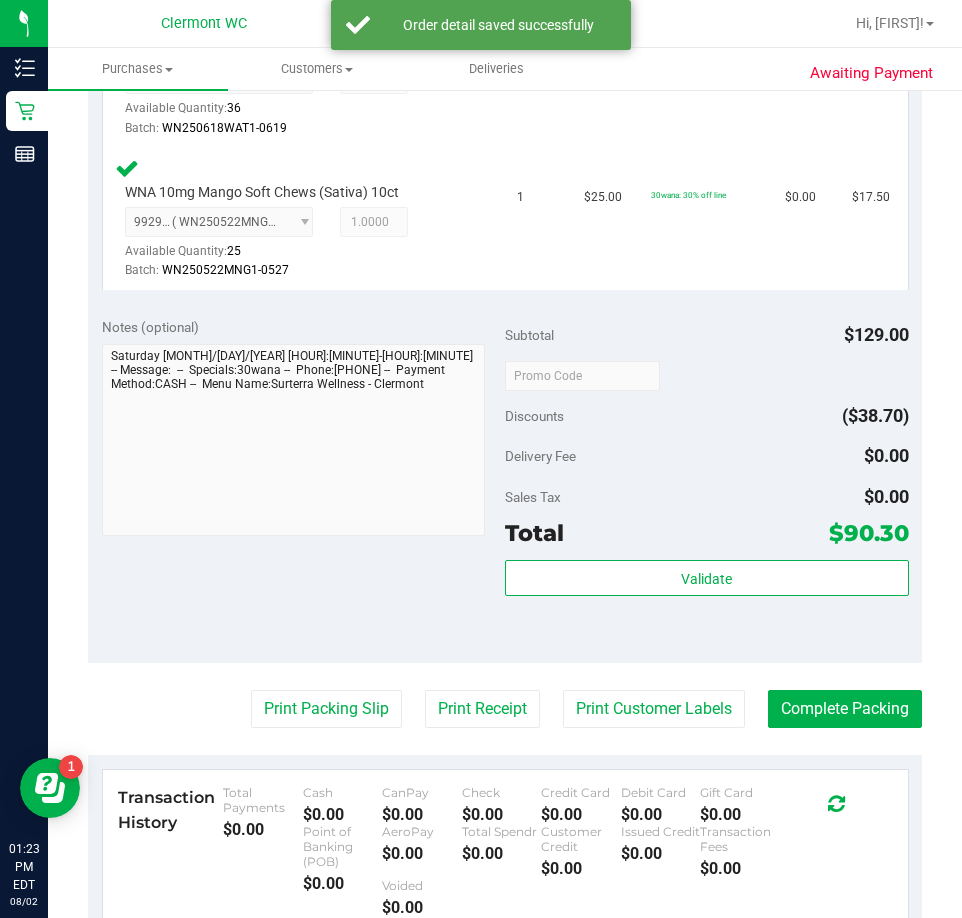 scroll, scrollTop: 1217, scrollLeft: 0, axis: vertical 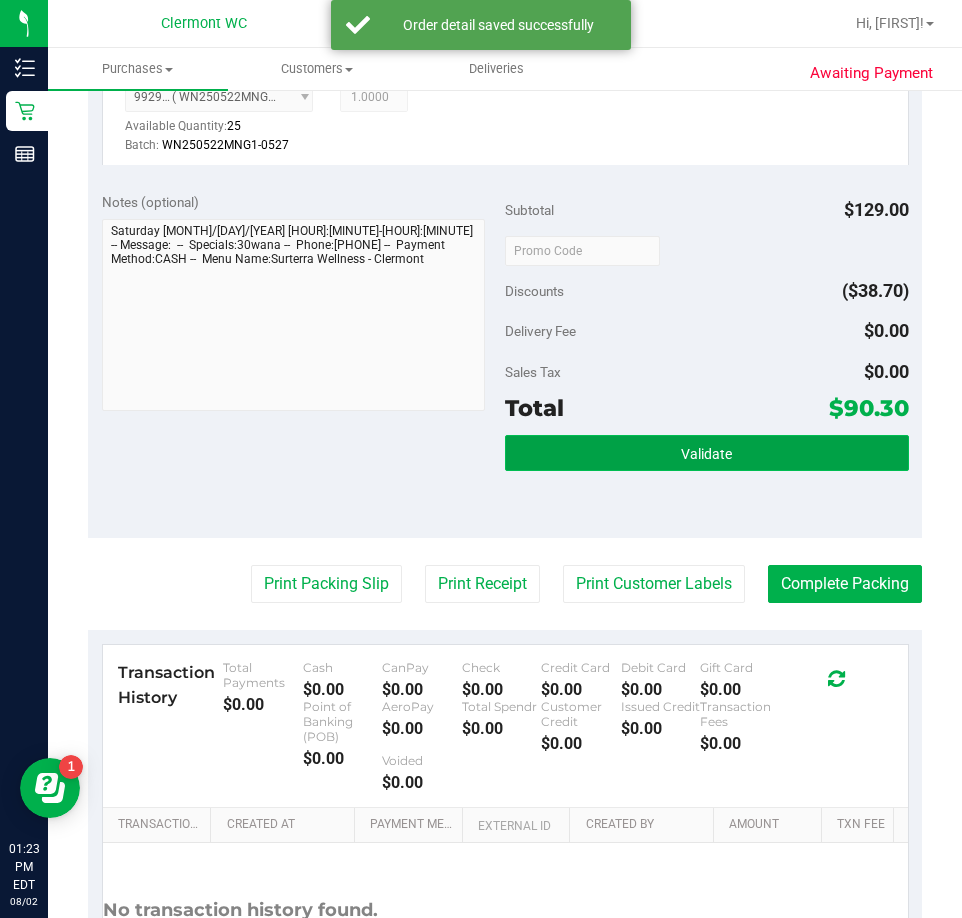 click on "Validate" at bounding box center [707, 453] 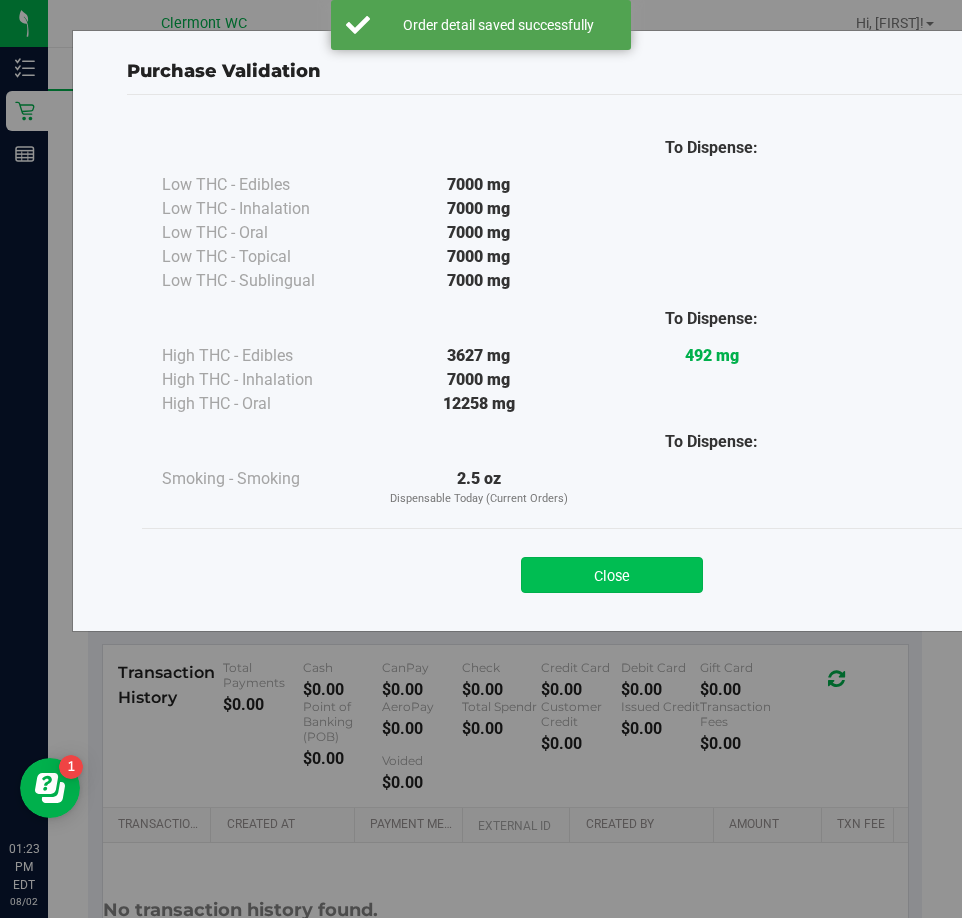 click on "Close" at bounding box center (612, 575) 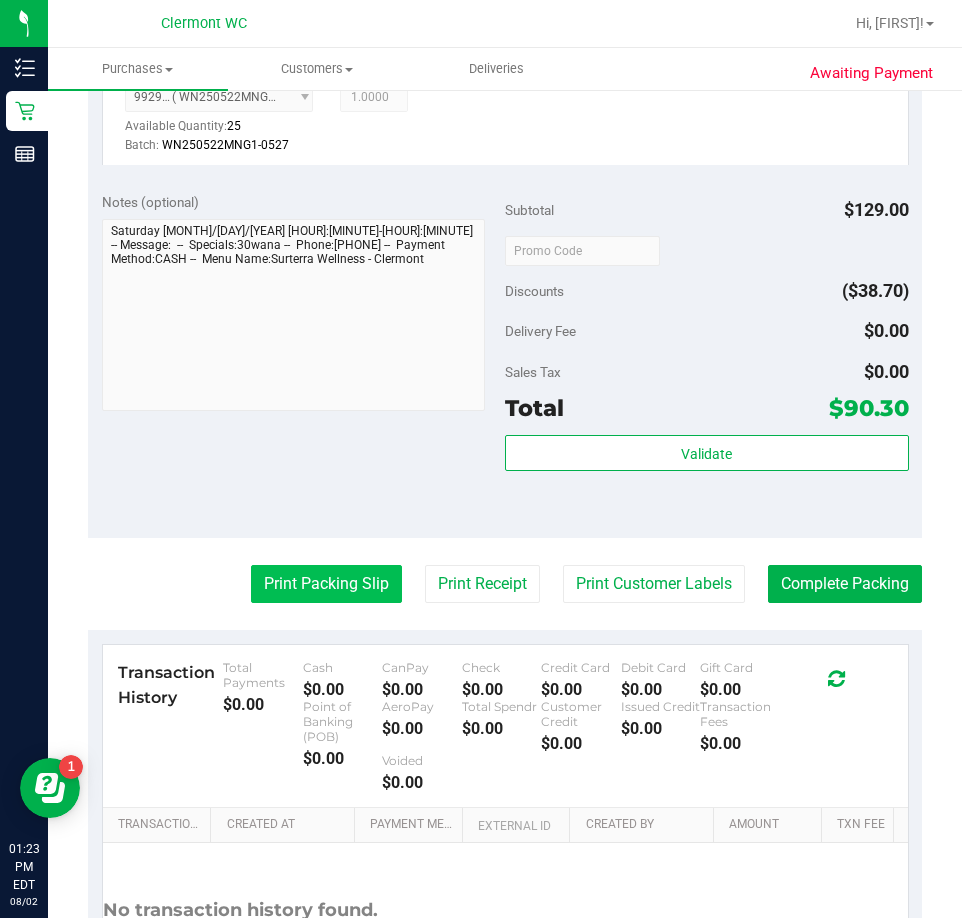 click on "Print Packing Slip" at bounding box center [326, 584] 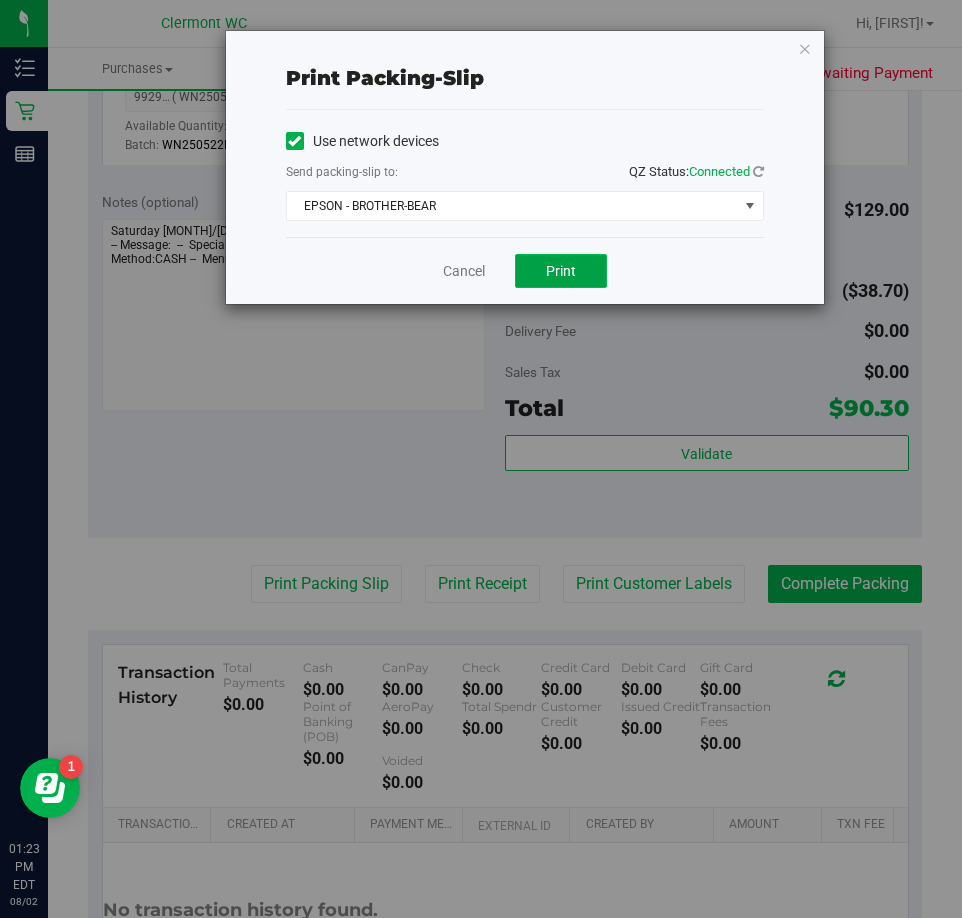 click on "Print" at bounding box center [561, 271] 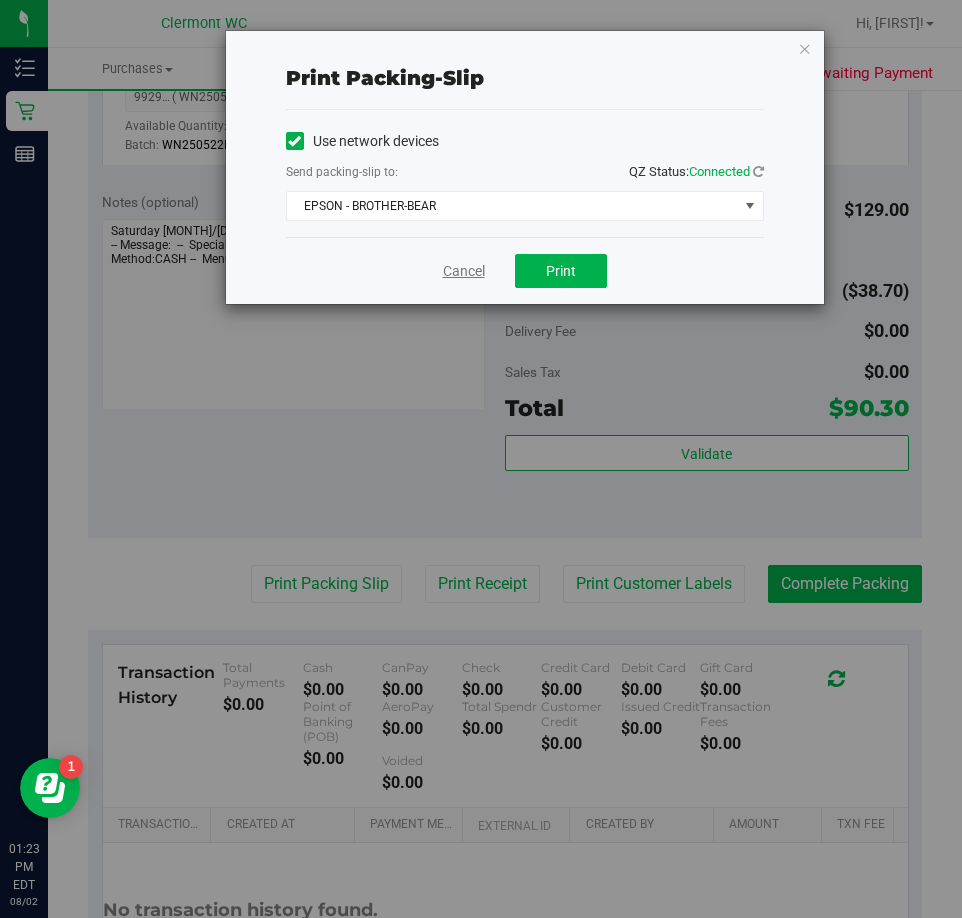 click on "Cancel" at bounding box center (464, 271) 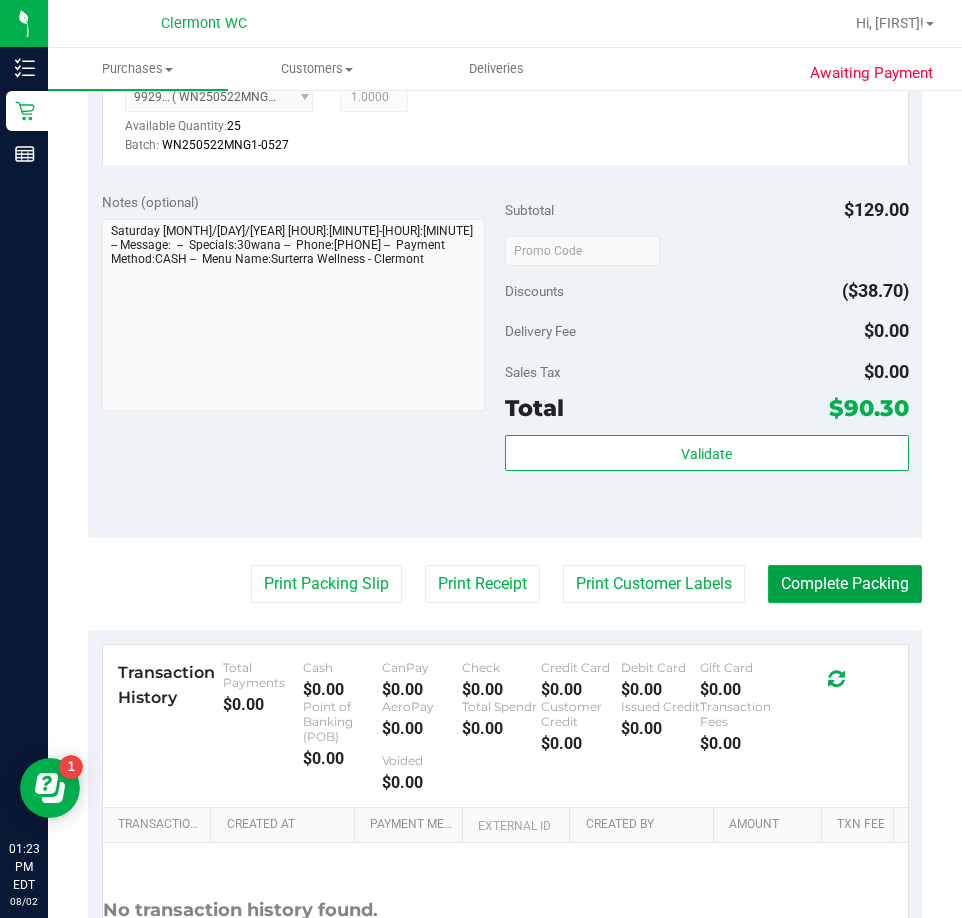 click on "Complete Packing" at bounding box center (845, 584) 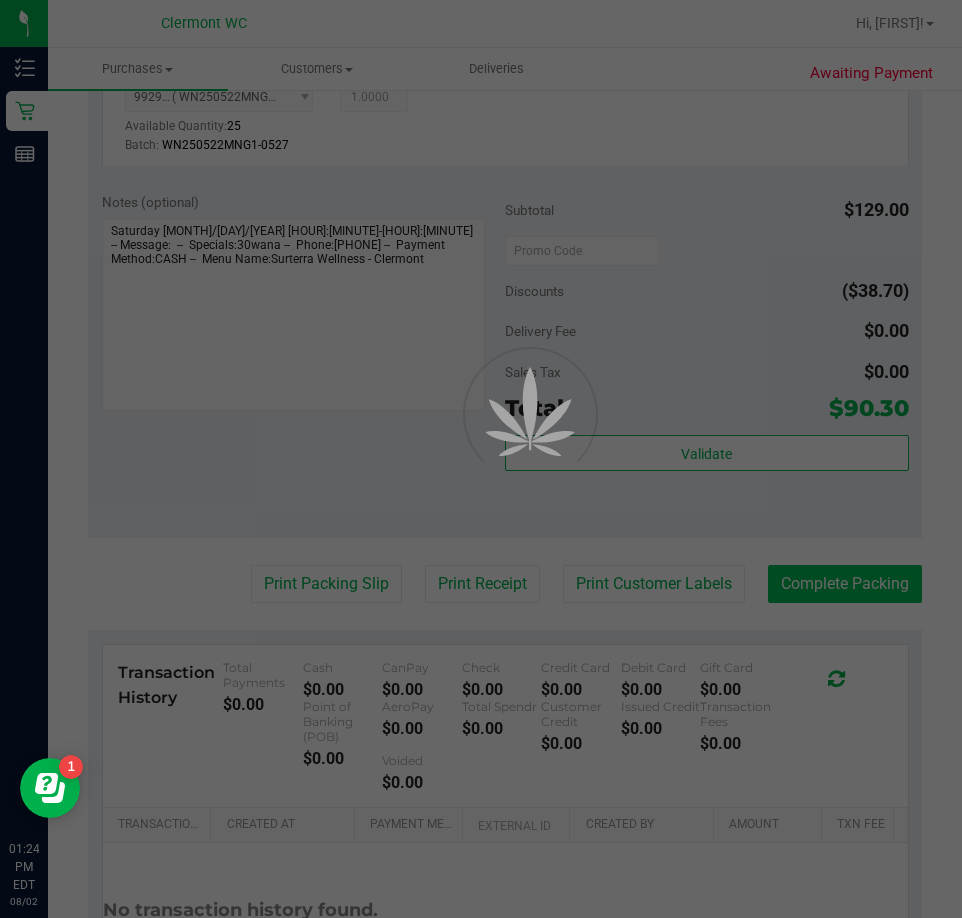 scroll, scrollTop: 0, scrollLeft: 0, axis: both 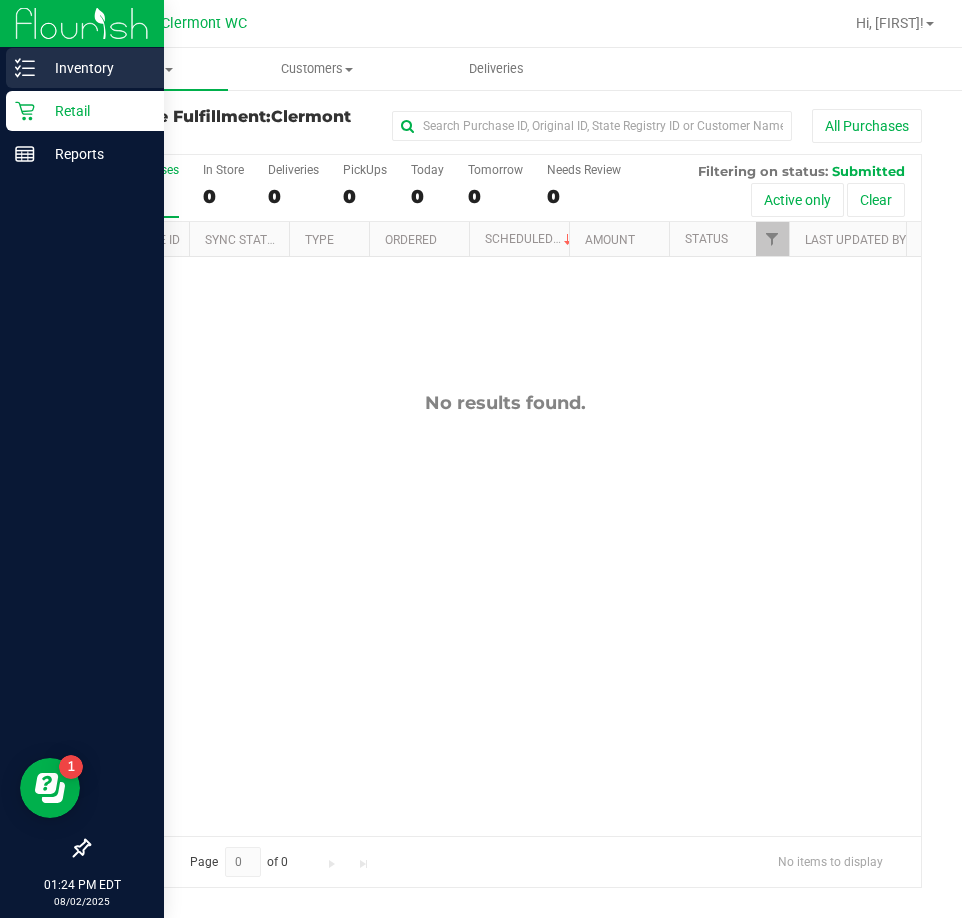 click on "Inventory" at bounding box center (85, 68) 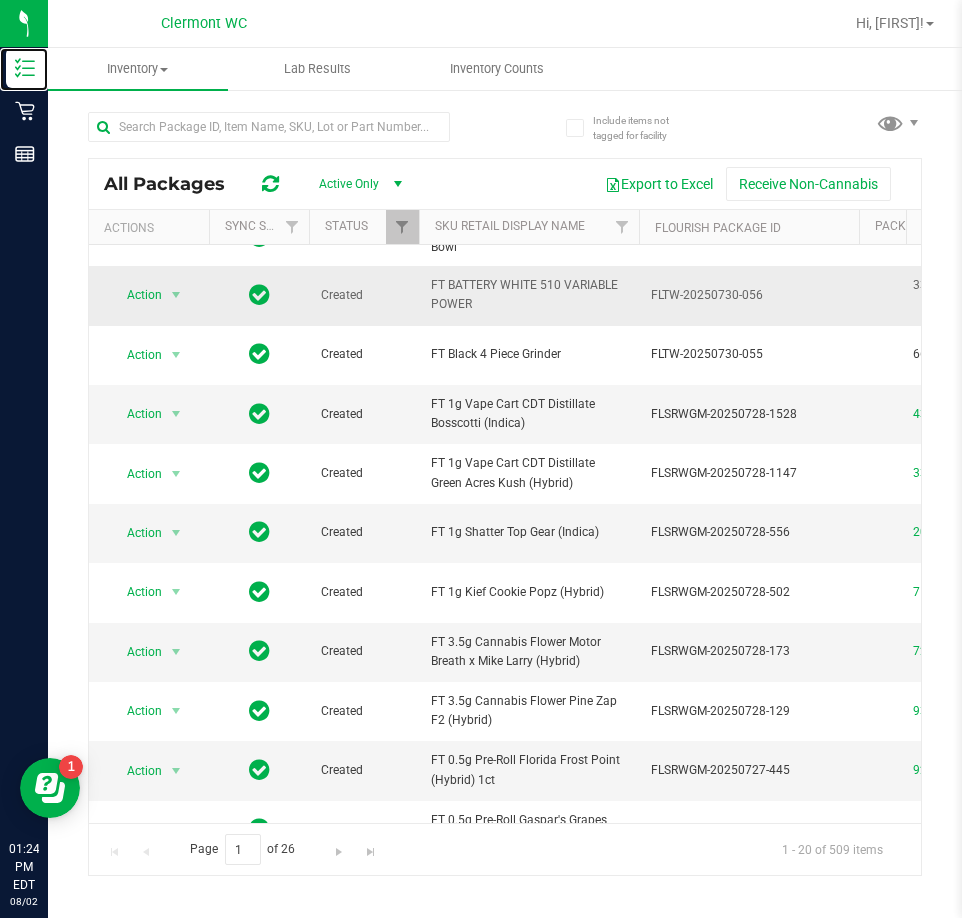 scroll, scrollTop: 0, scrollLeft: 0, axis: both 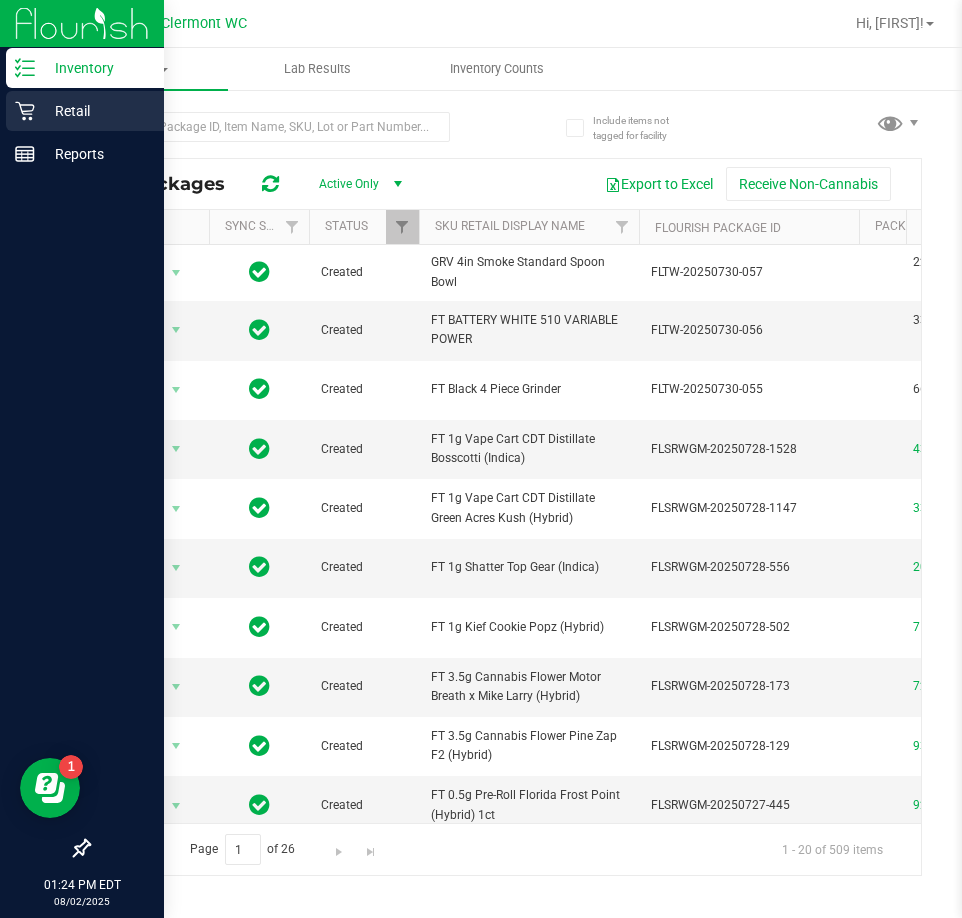 click on "Retail" at bounding box center [95, 111] 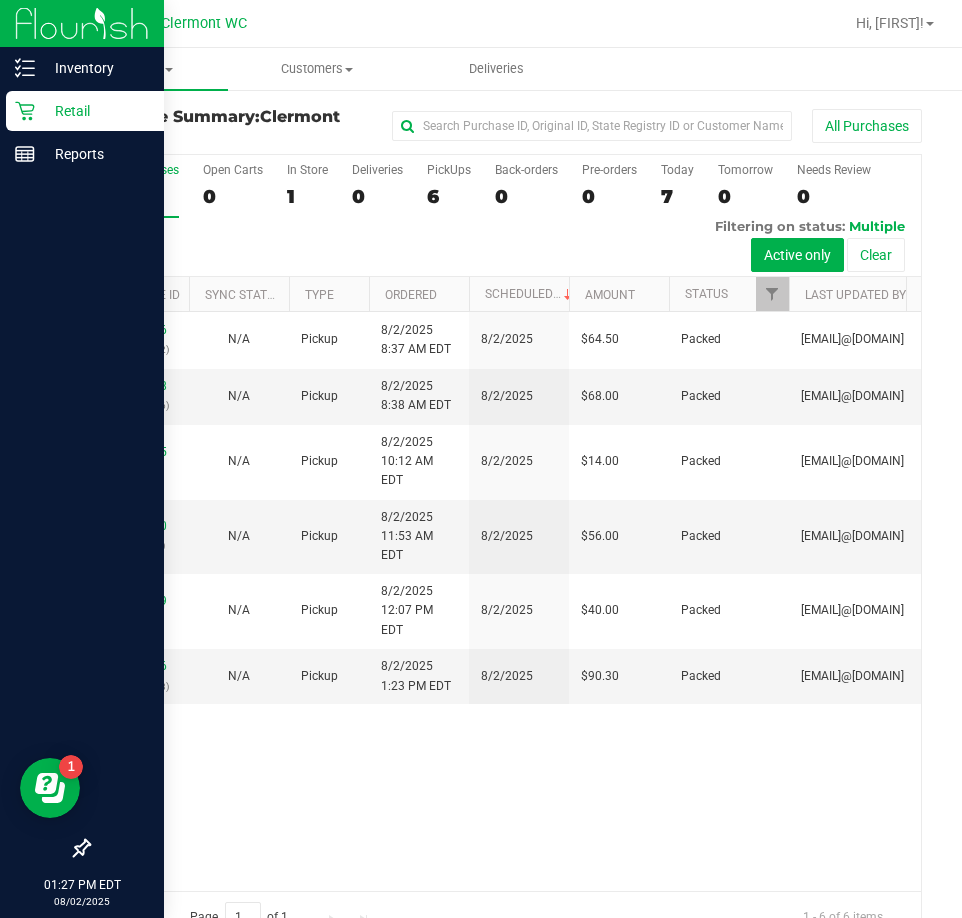 click on "Retail" at bounding box center [85, 111] 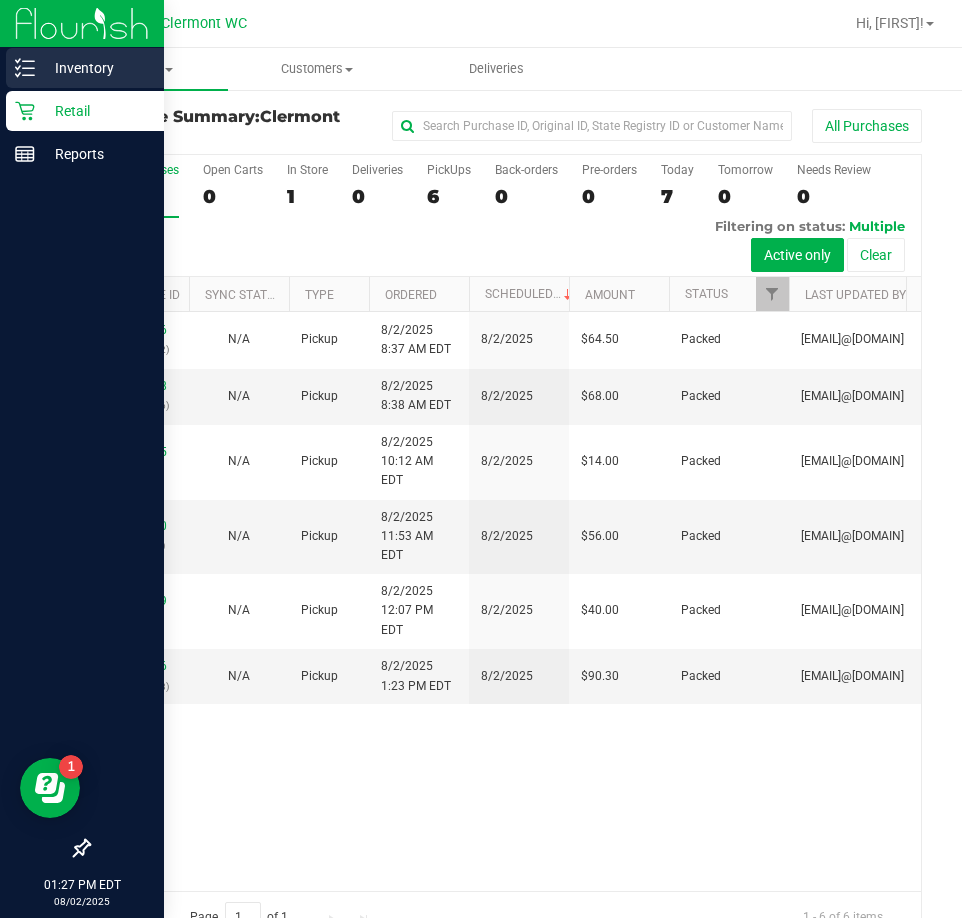click on "Inventory" at bounding box center (85, 68) 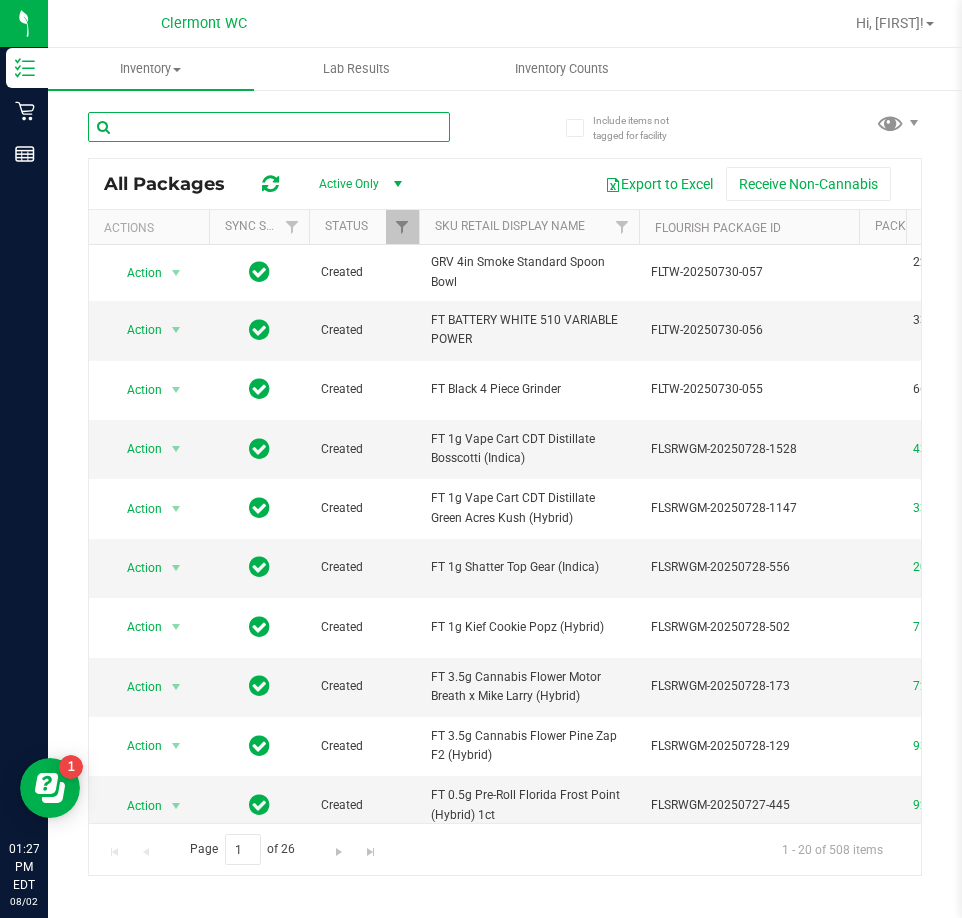 click at bounding box center (269, 127) 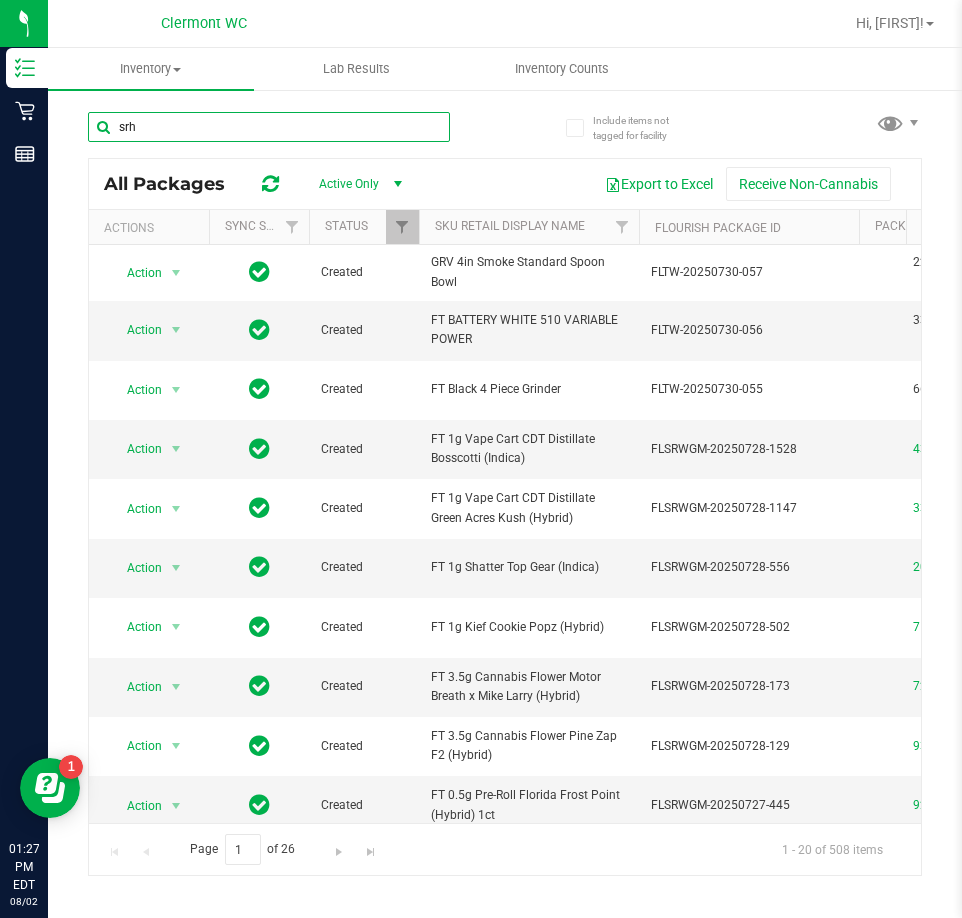 type on "srh" 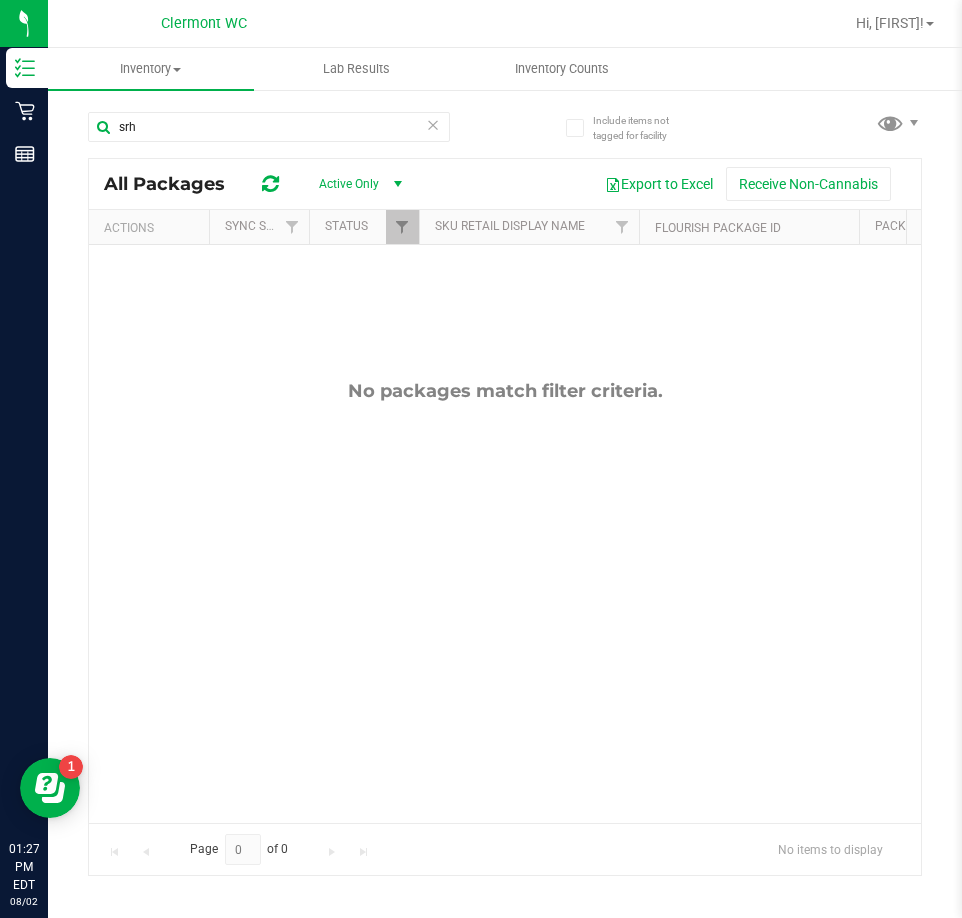 click at bounding box center [433, 124] 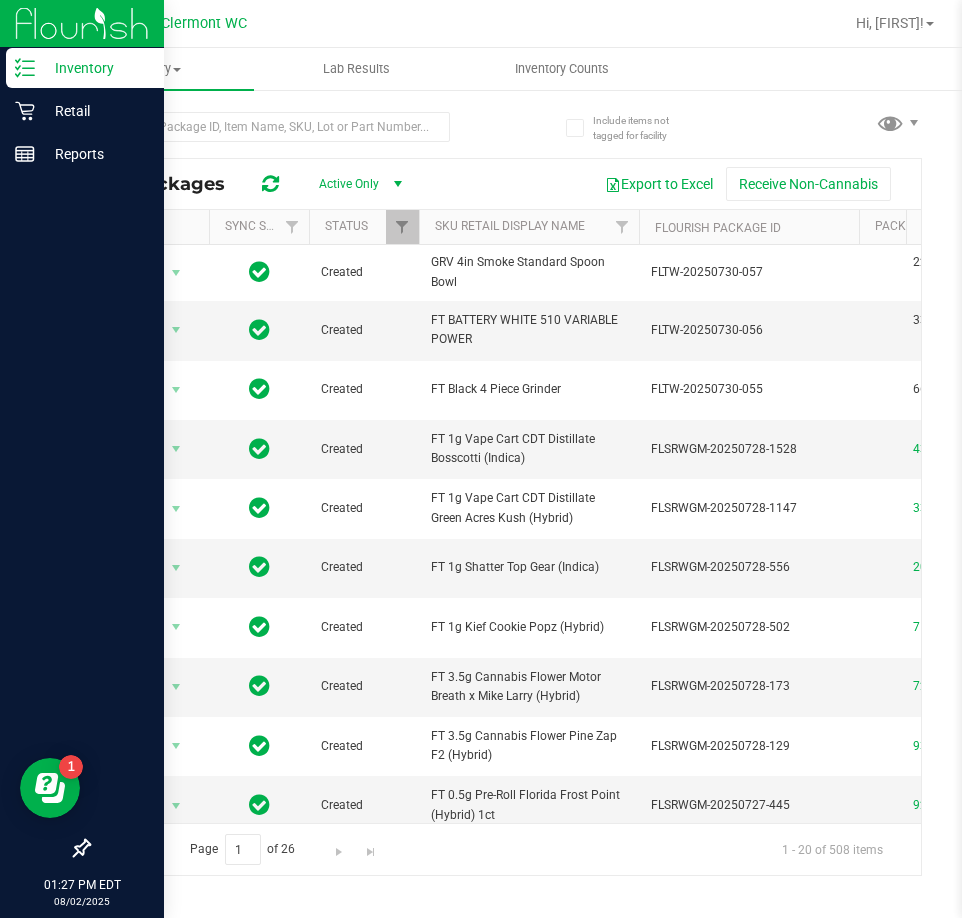 click 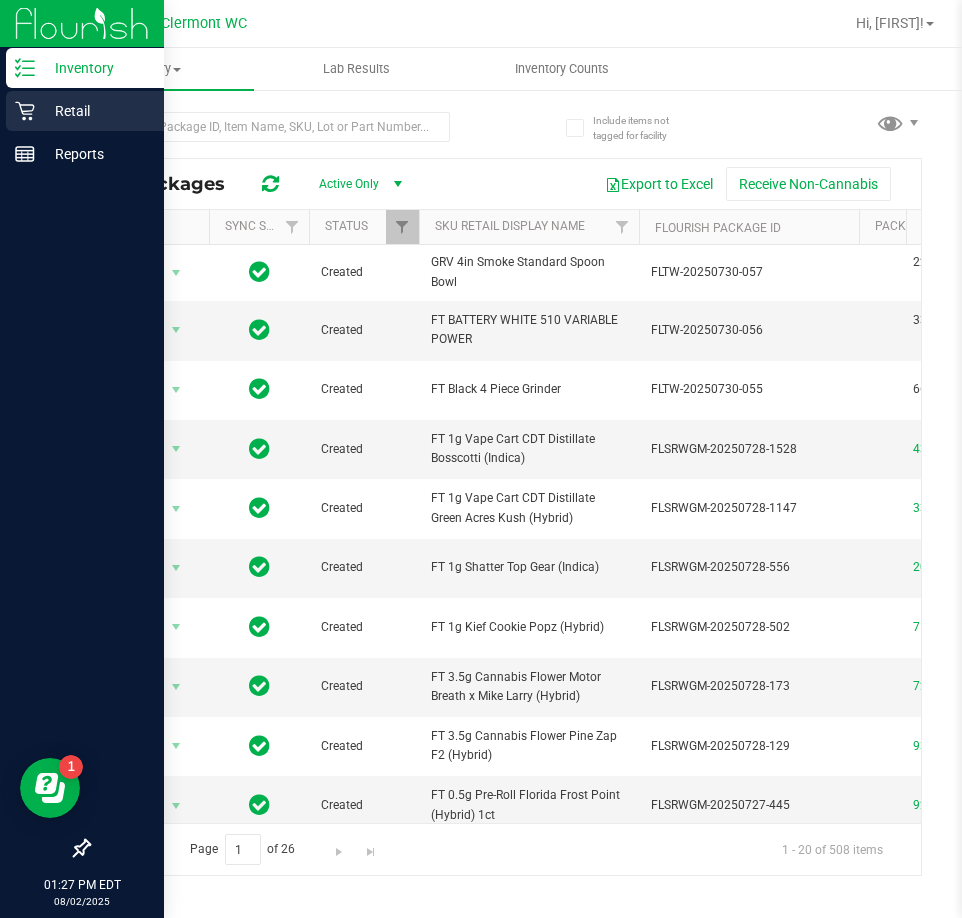 click on "Retail" at bounding box center (95, 111) 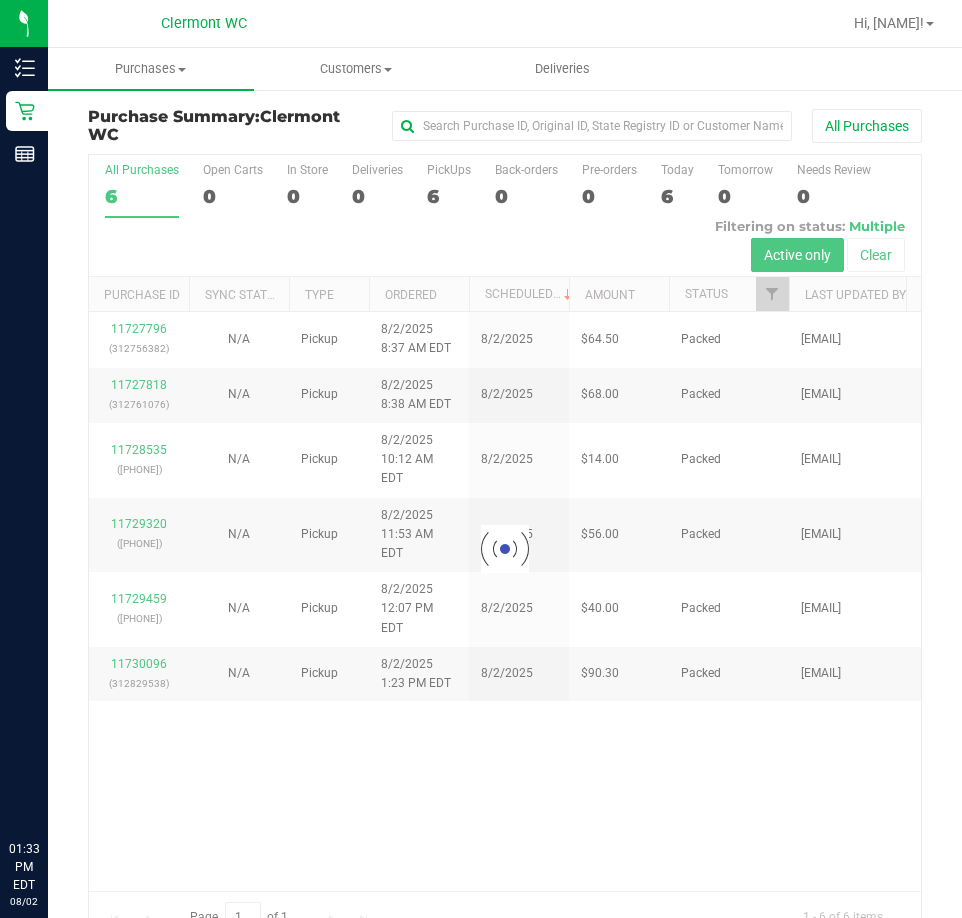 scroll, scrollTop: 0, scrollLeft: 0, axis: both 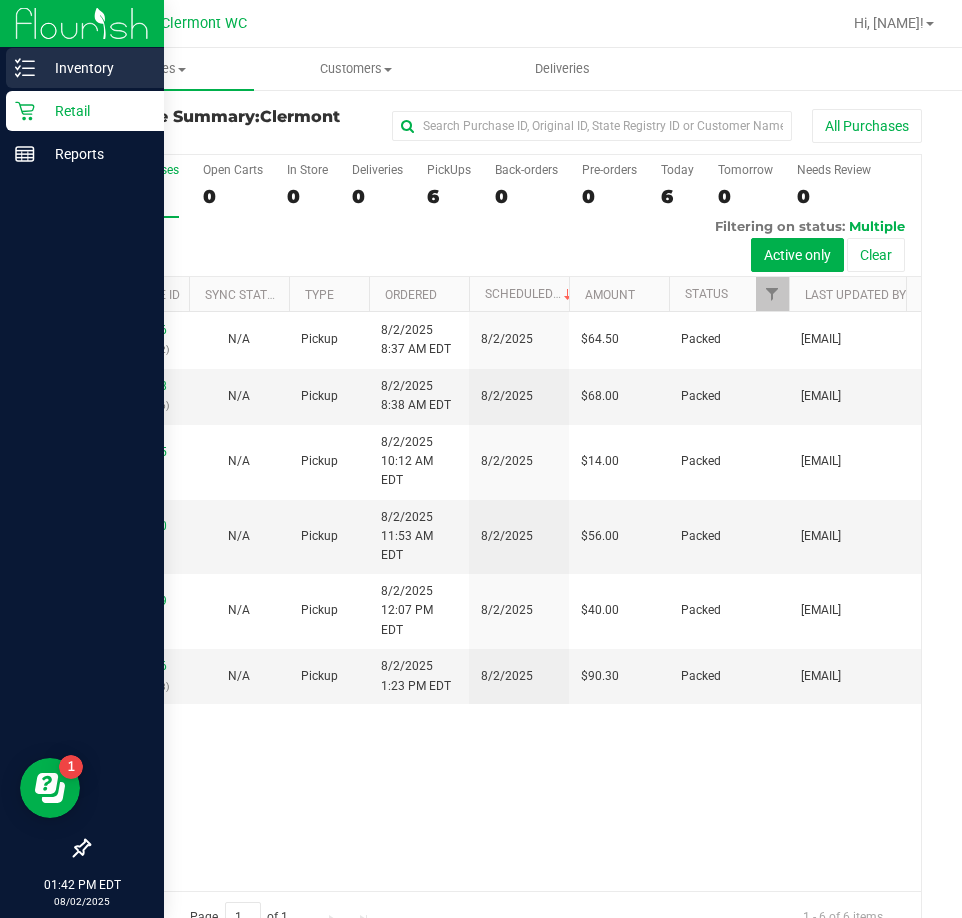 click on "Inventory" at bounding box center [95, 68] 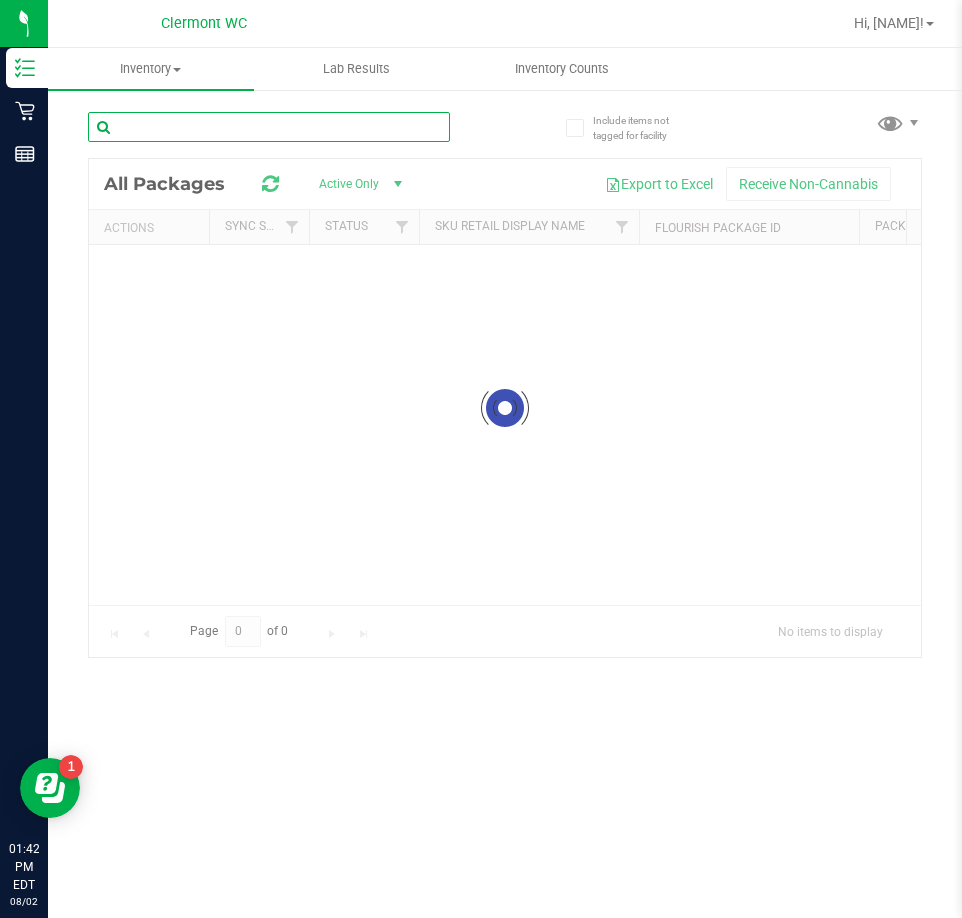 click at bounding box center (269, 127) 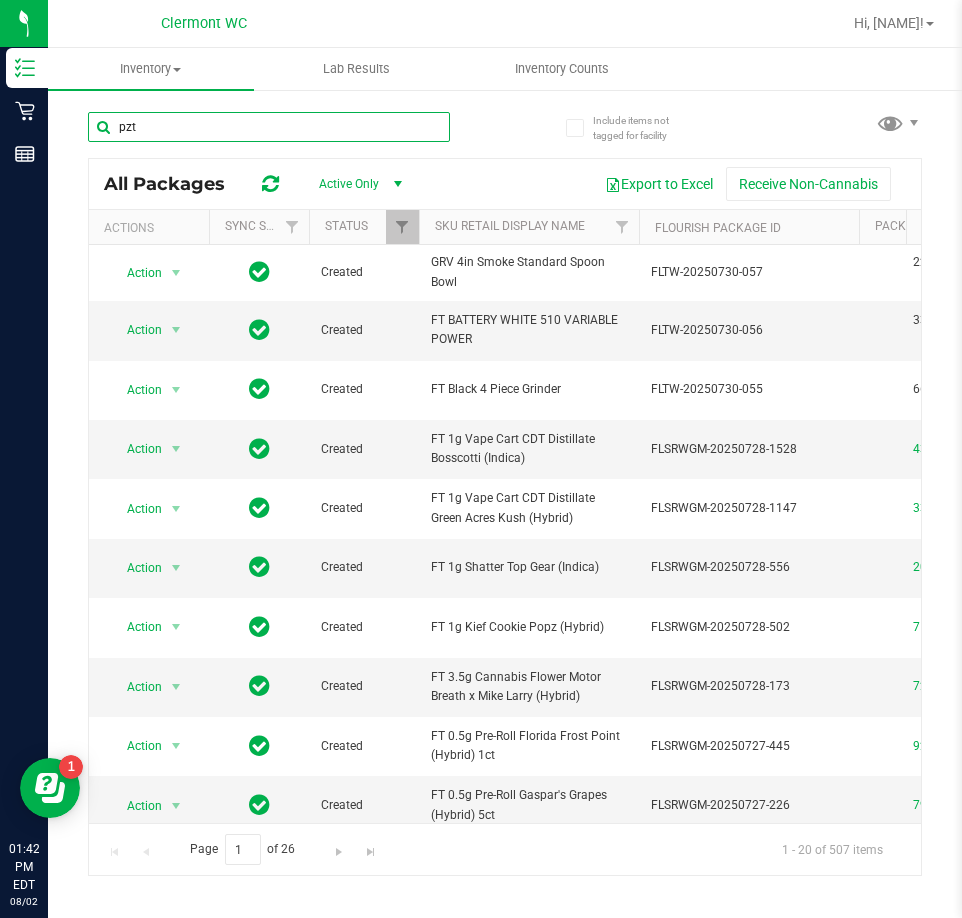 type on "pzt" 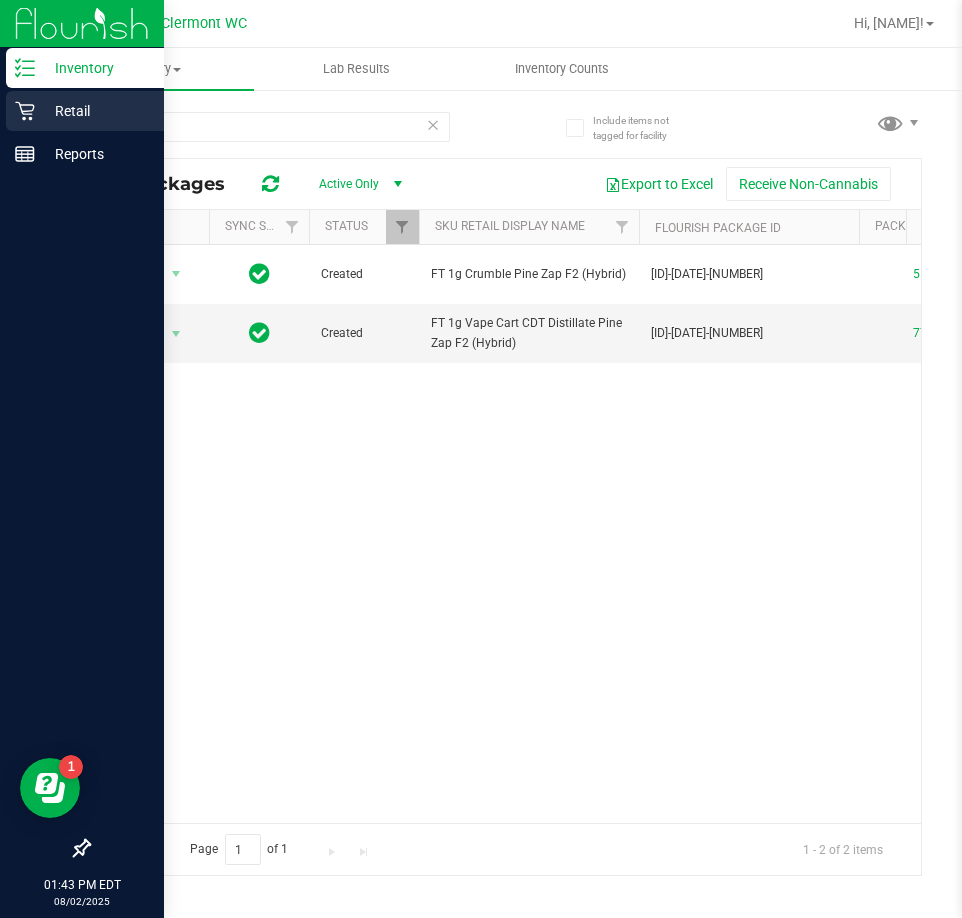 click 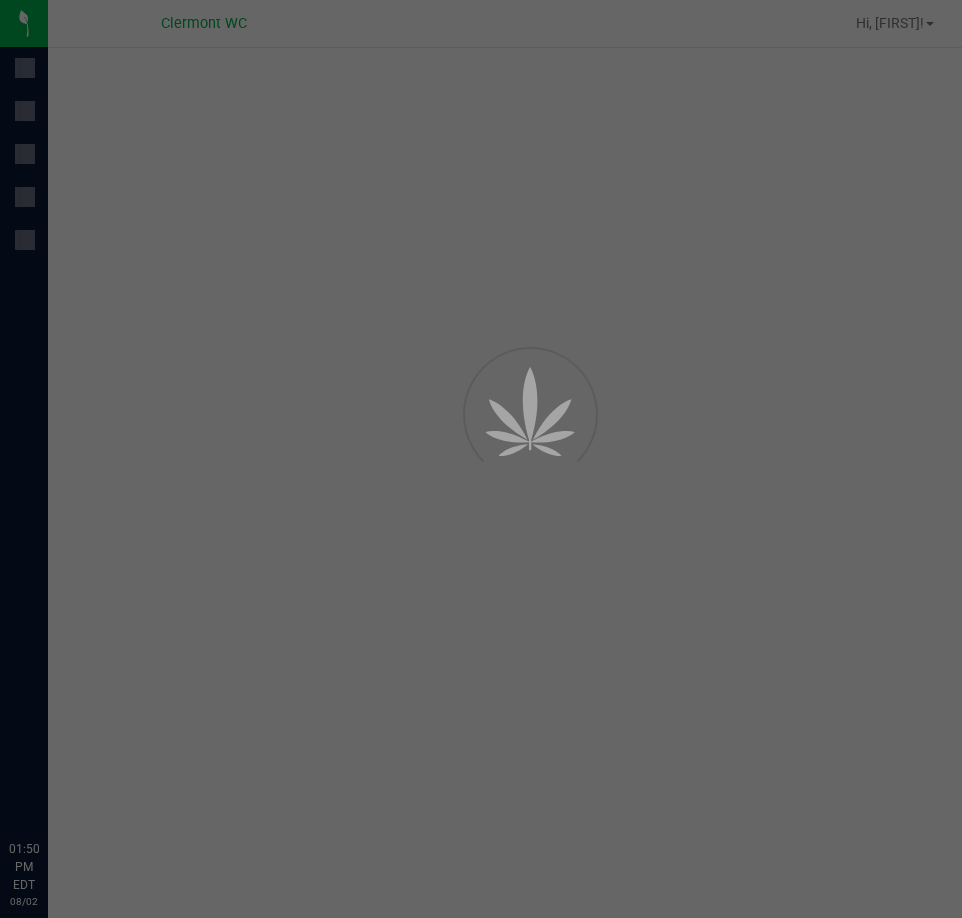 scroll, scrollTop: 0, scrollLeft: 0, axis: both 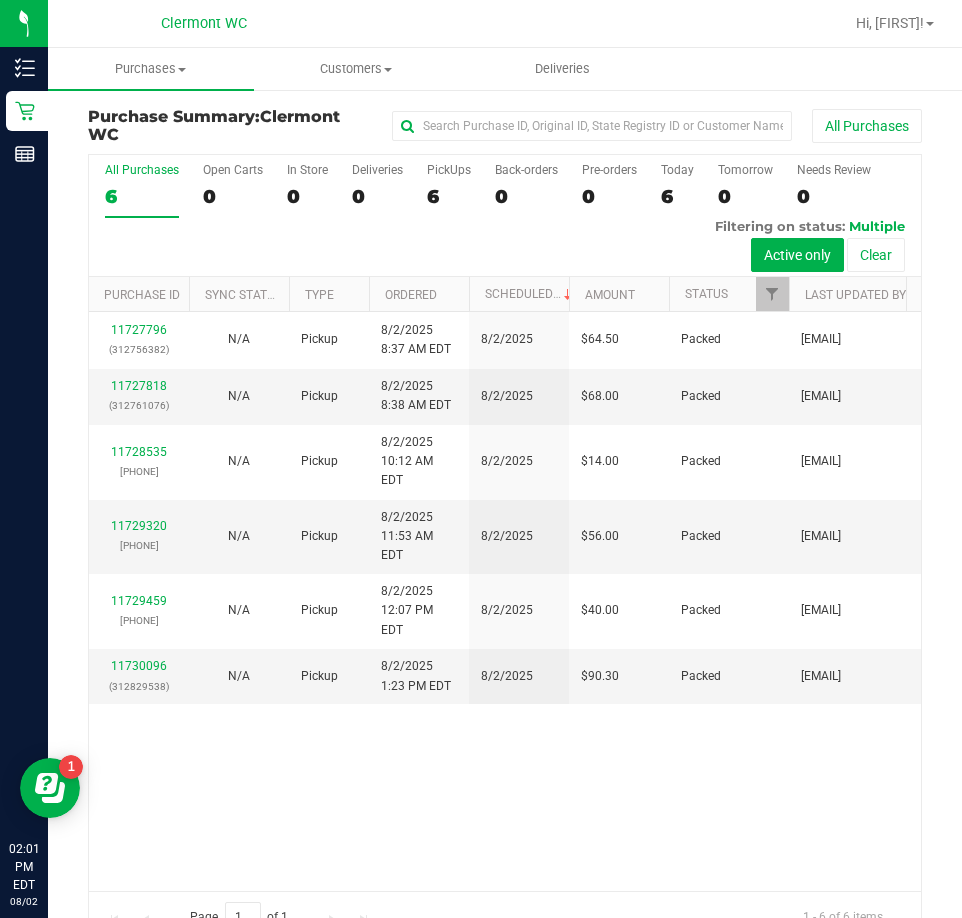 click on "Hi, [FIRST]!" at bounding box center [895, 23] 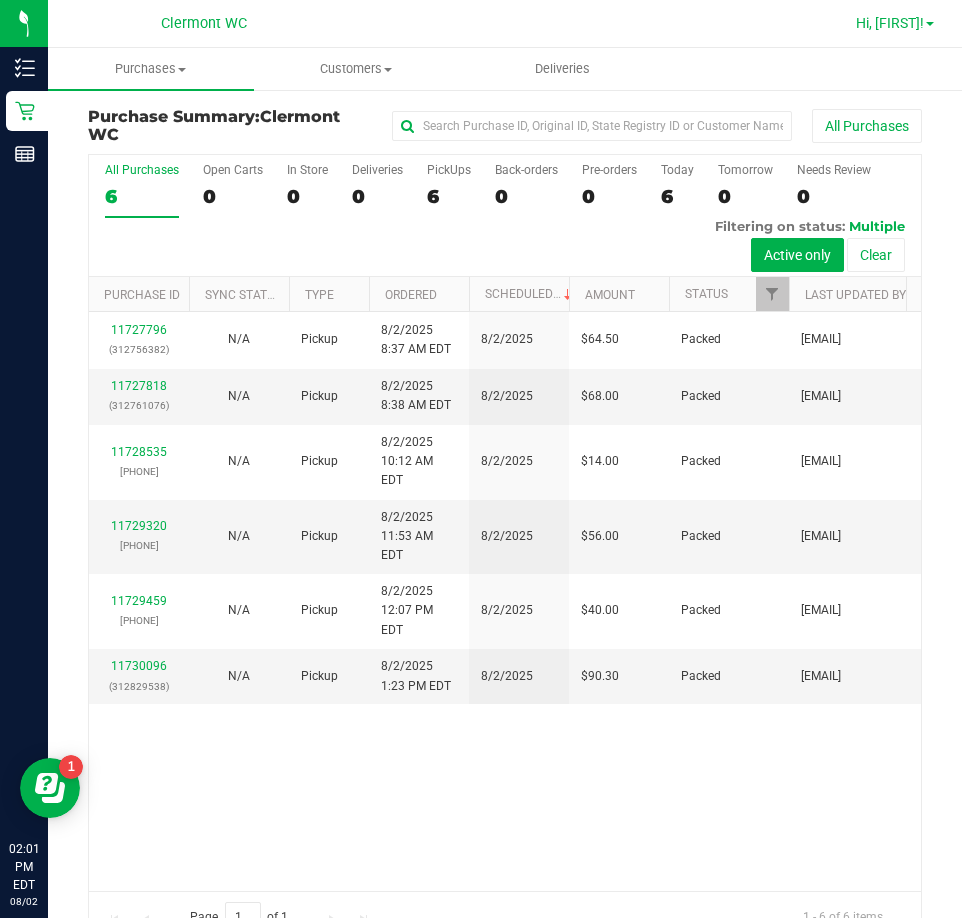 click on "Hi, [FIRST]!" at bounding box center (890, 23) 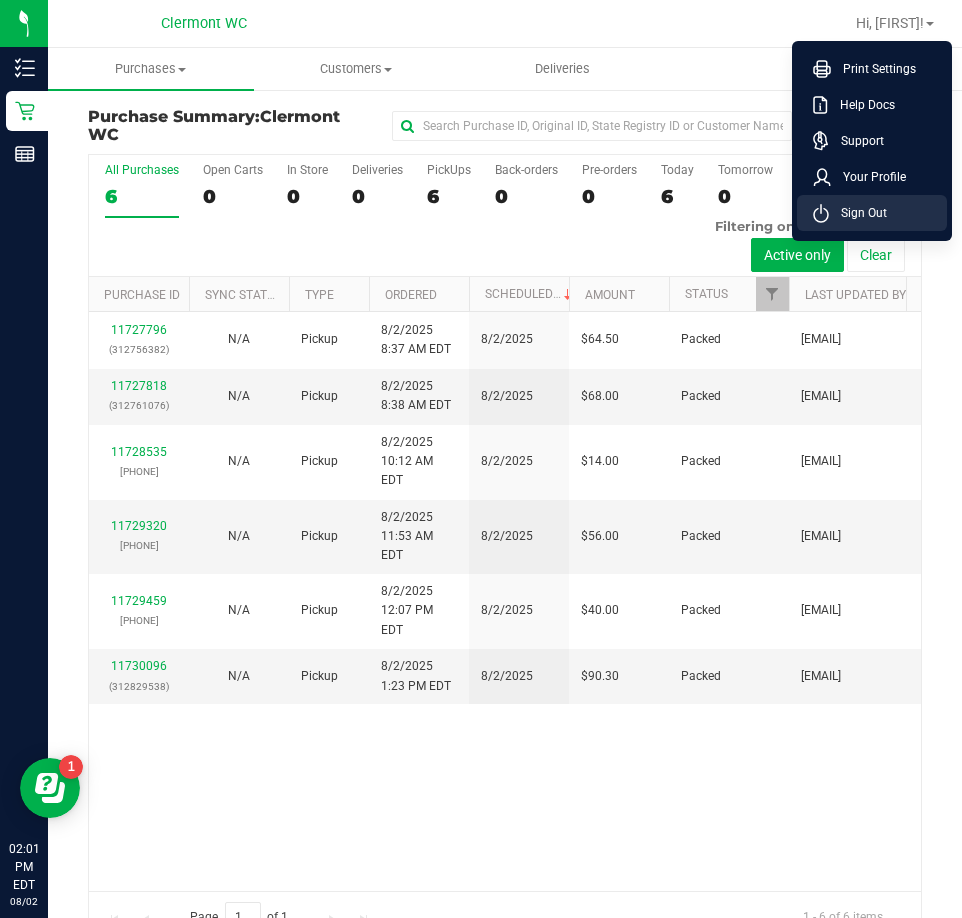 click on "Sign Out" at bounding box center (858, 213) 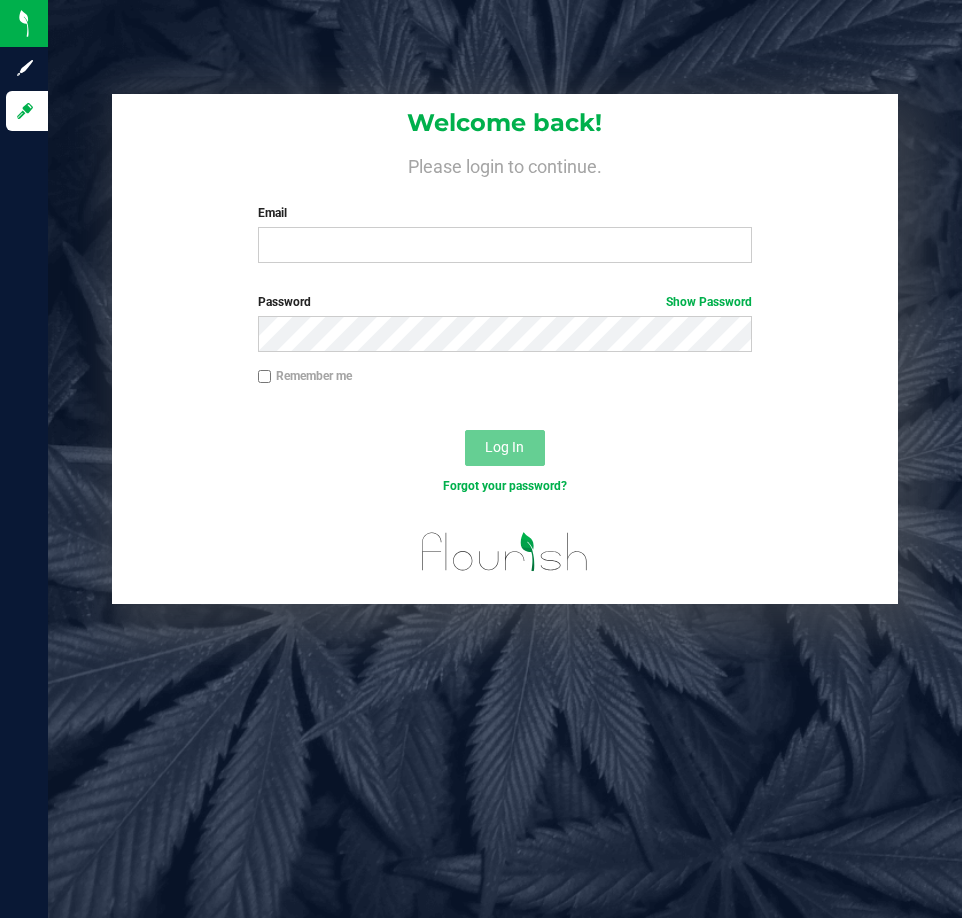 click on "Welcome back!
Please login to continue.
Email
Required
Please format your email correctly.
Password
Show Password
Remember me
Log In
Forgot your password?" at bounding box center (505, 459) 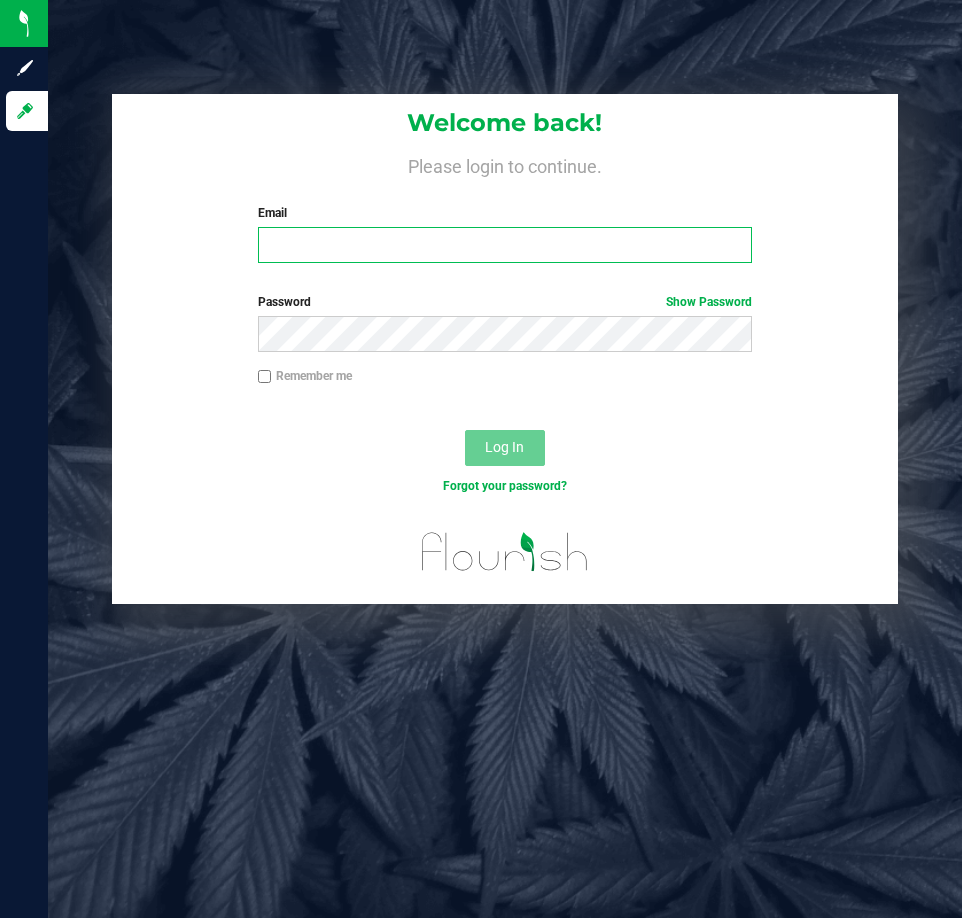 click on "Email" at bounding box center (505, 245) 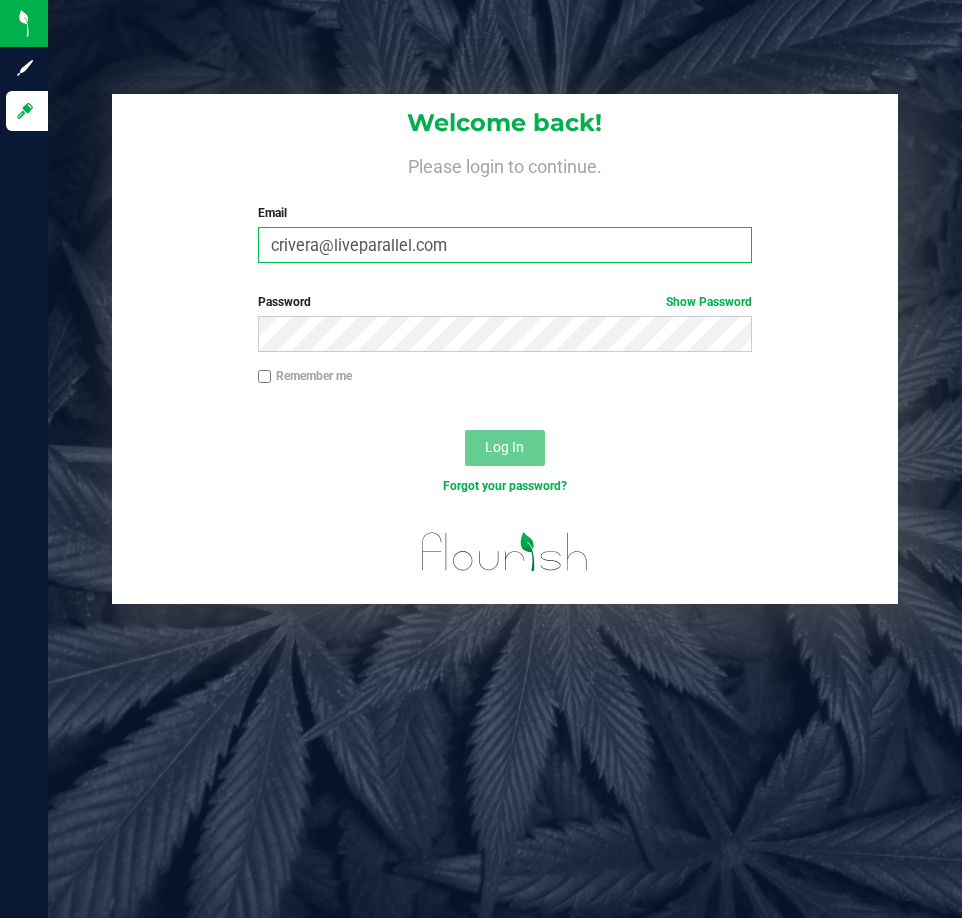 type on "crivera@liveparallel.com" 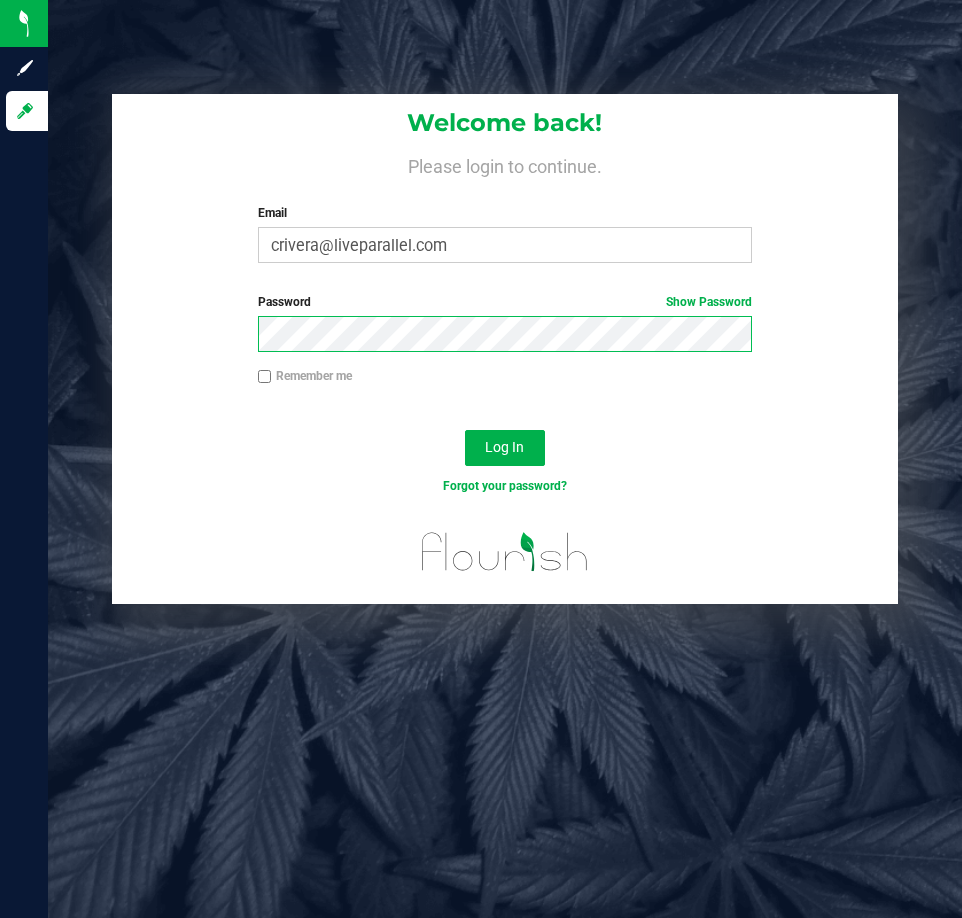 click on "Log In" at bounding box center (505, 448) 